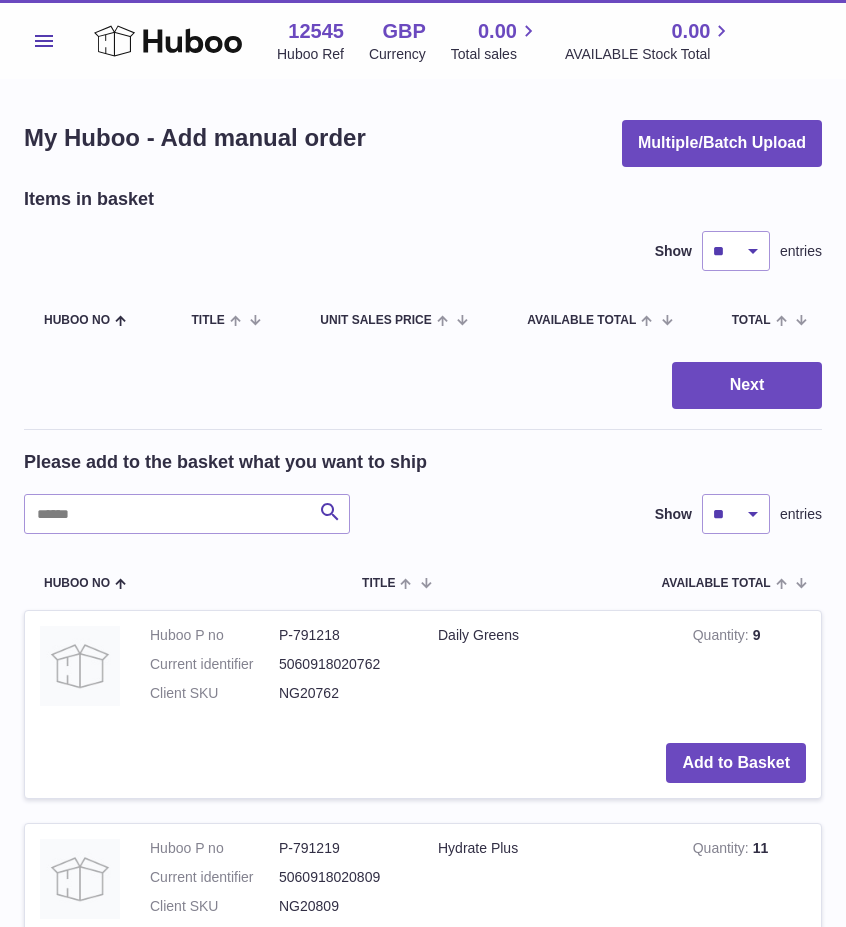 scroll, scrollTop: 590, scrollLeft: 0, axis: vertical 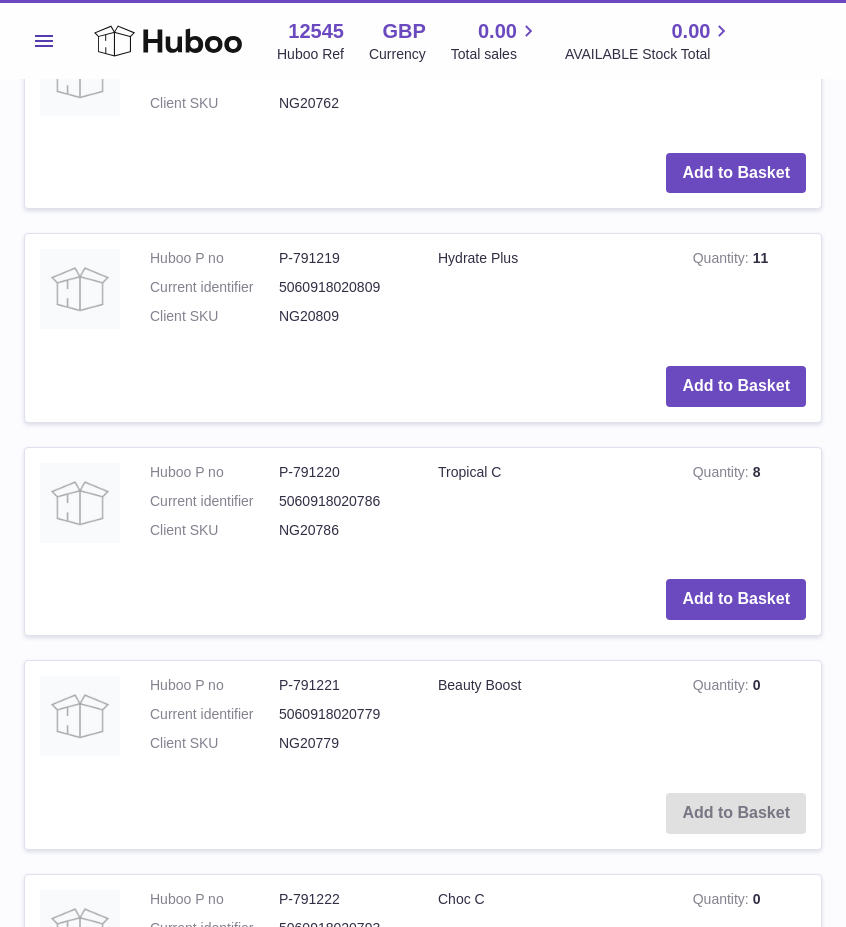 click on "Menu" at bounding box center (44, 41) 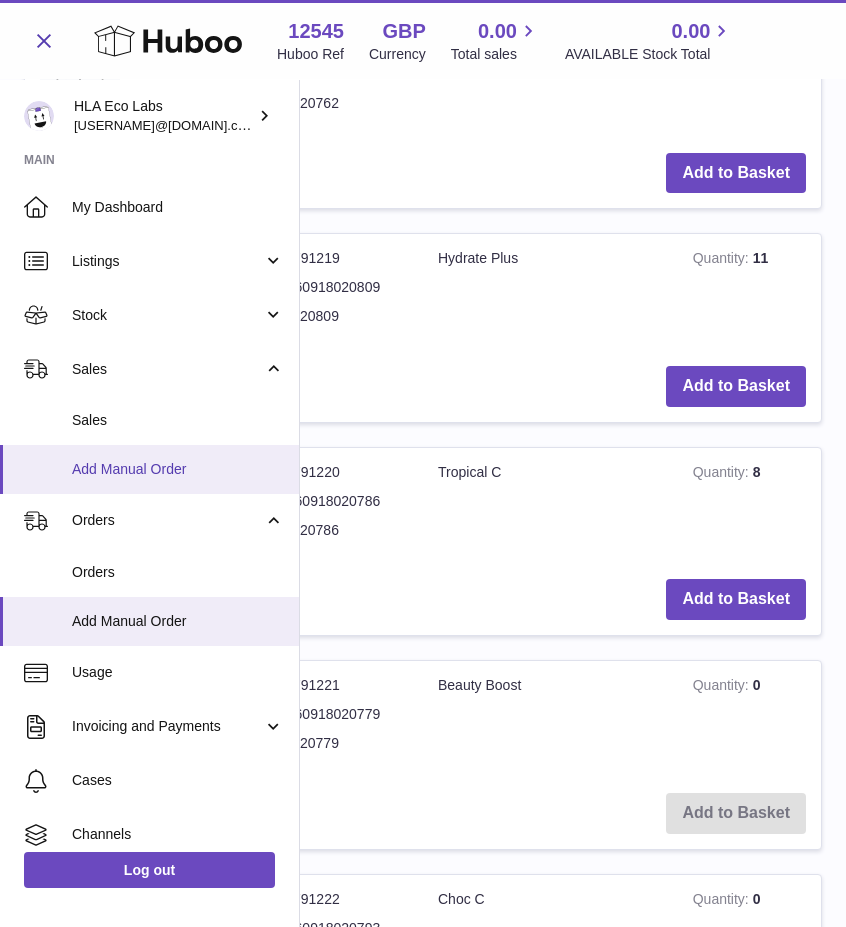 click on "Add Manual Order" at bounding box center (178, 469) 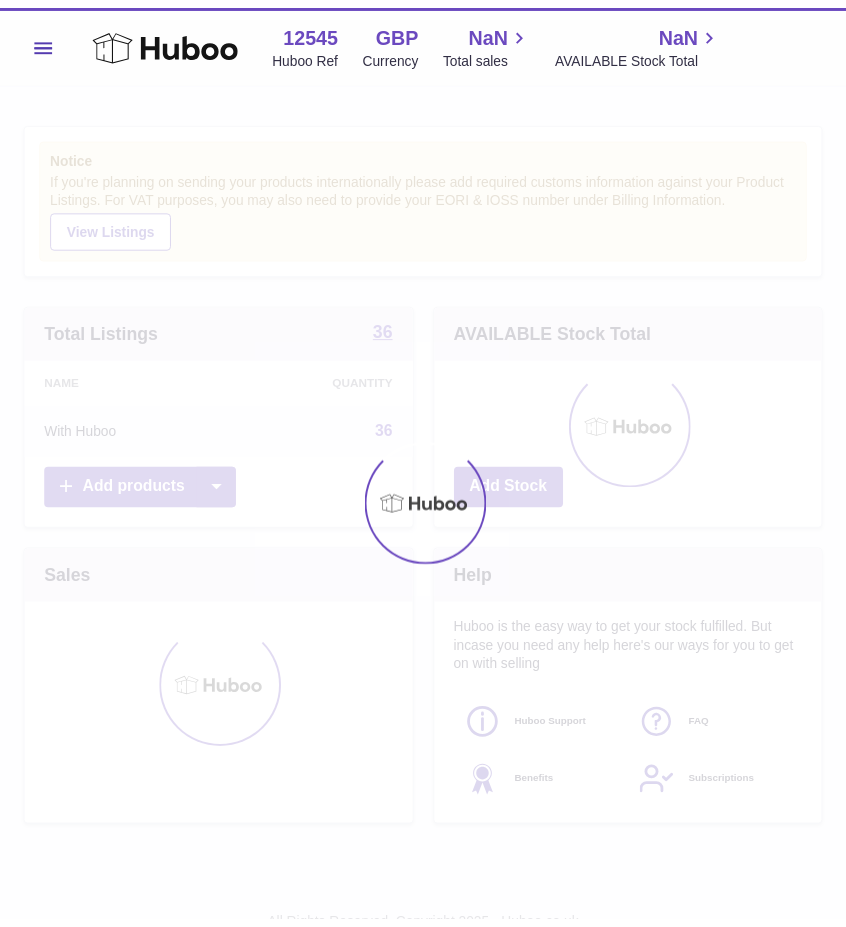 scroll, scrollTop: 0, scrollLeft: 0, axis: both 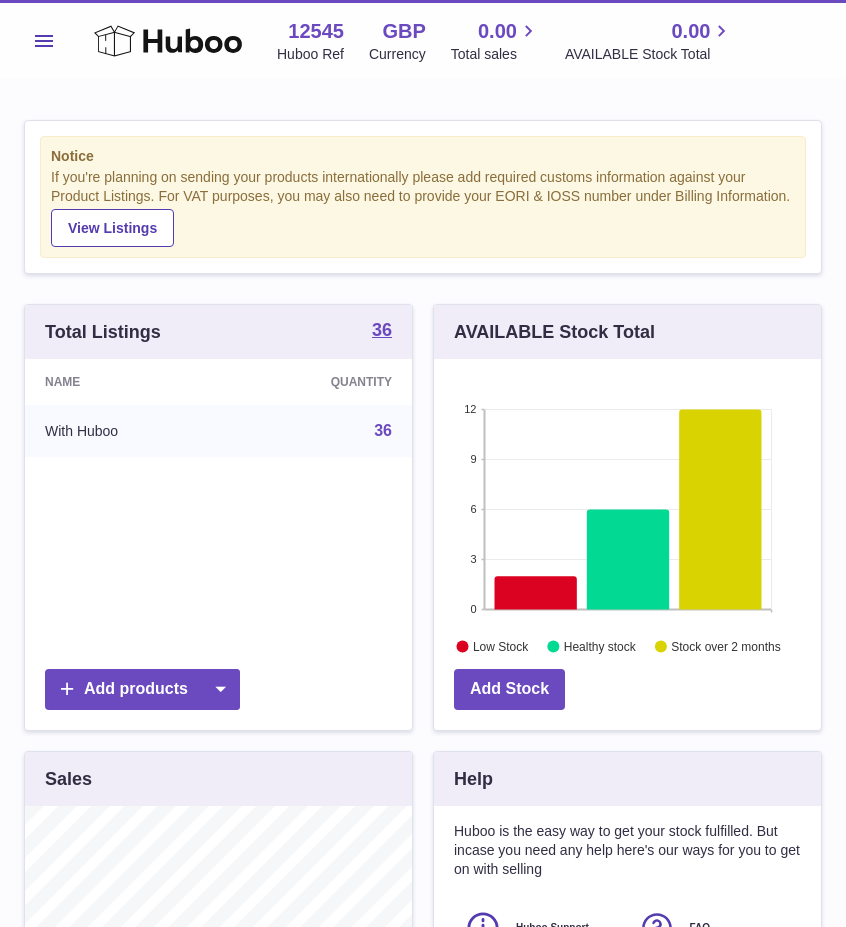 click on "Menu" at bounding box center [44, 41] 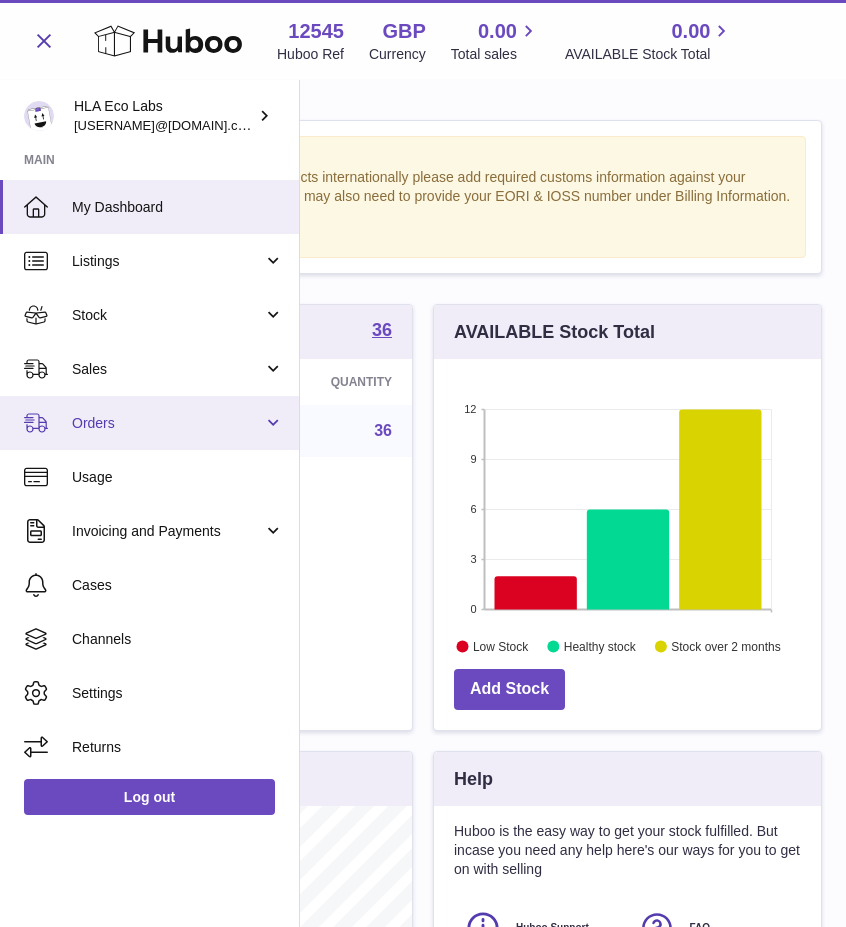 click on "Orders" at bounding box center [167, 423] 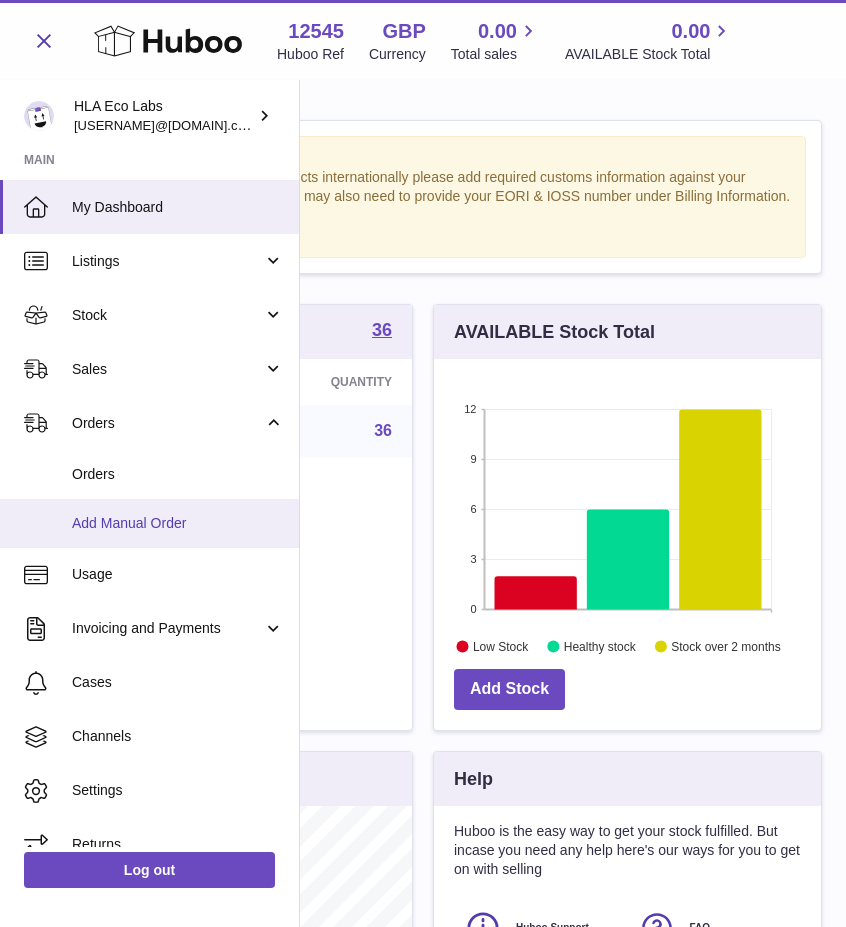 click on "Add Manual Order" at bounding box center [149, 523] 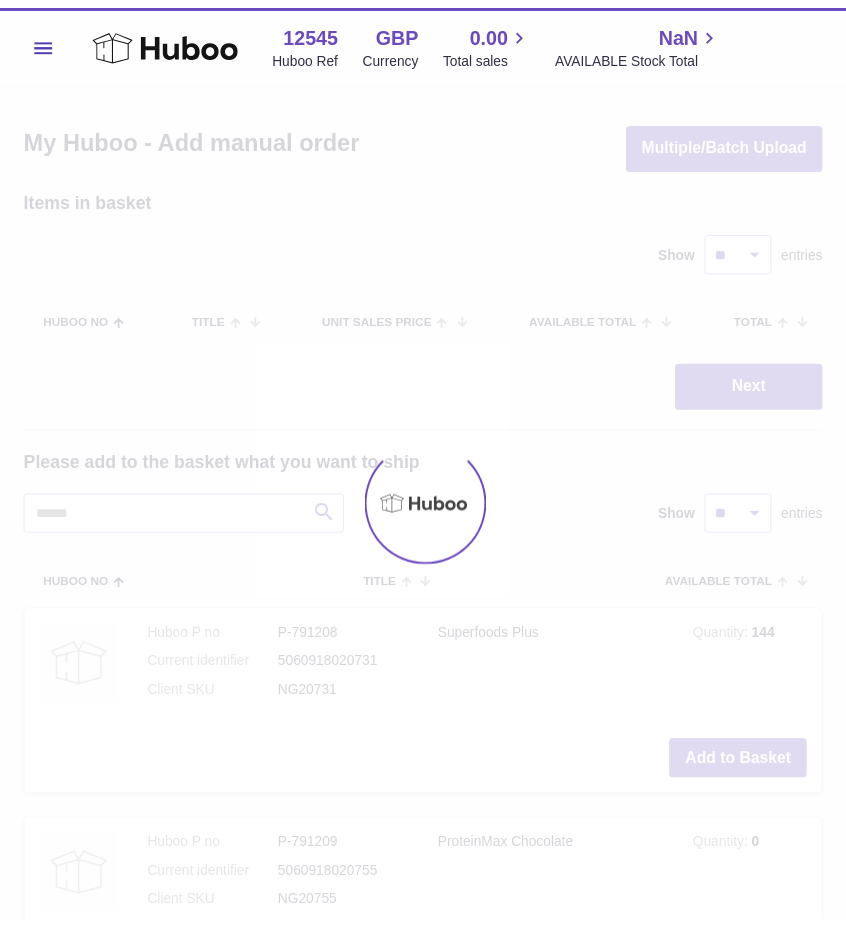 scroll, scrollTop: 0, scrollLeft: 0, axis: both 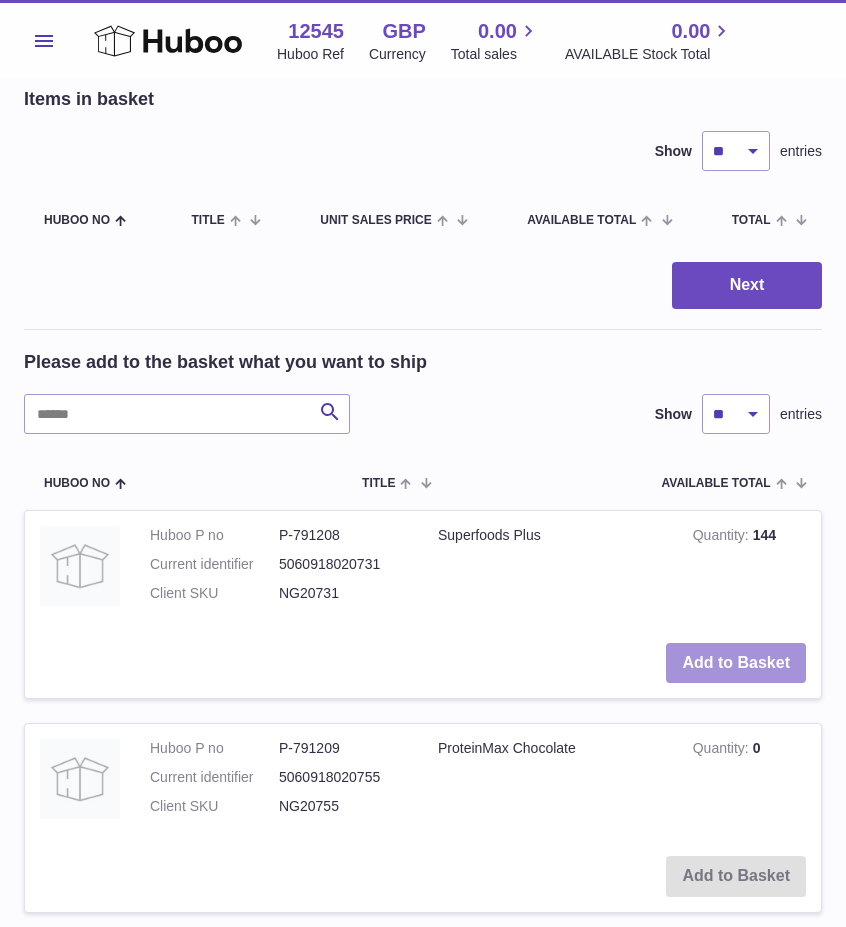 click on "Add to Basket" at bounding box center [736, 663] 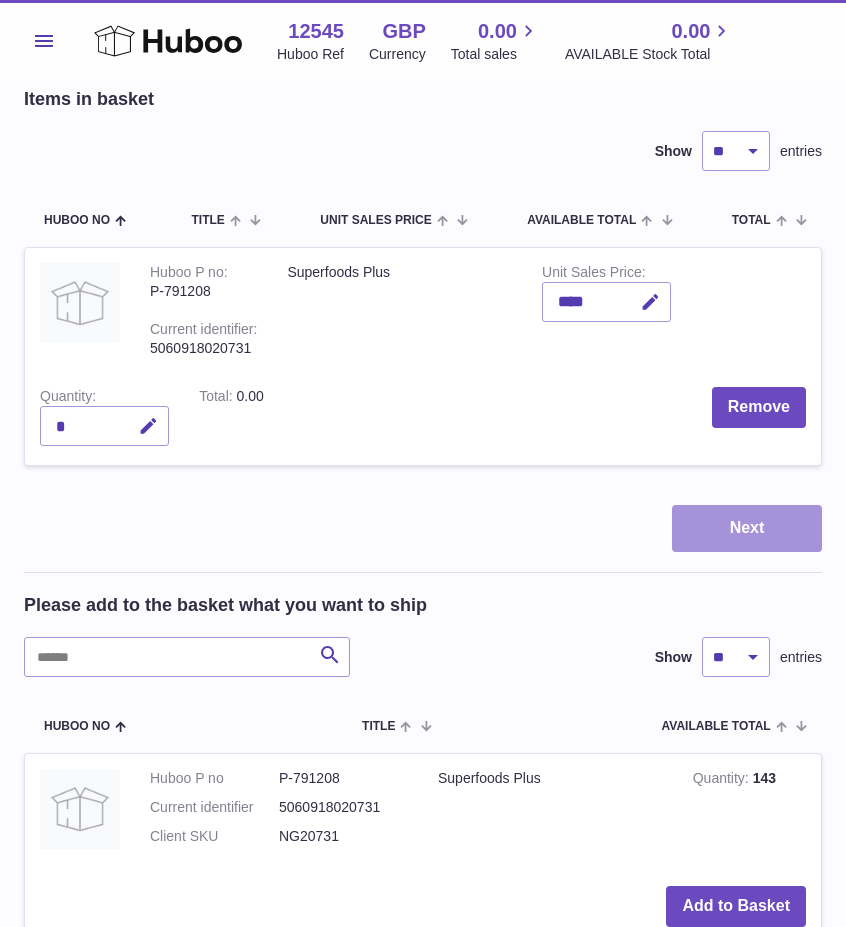 click on "Next" at bounding box center (747, 528) 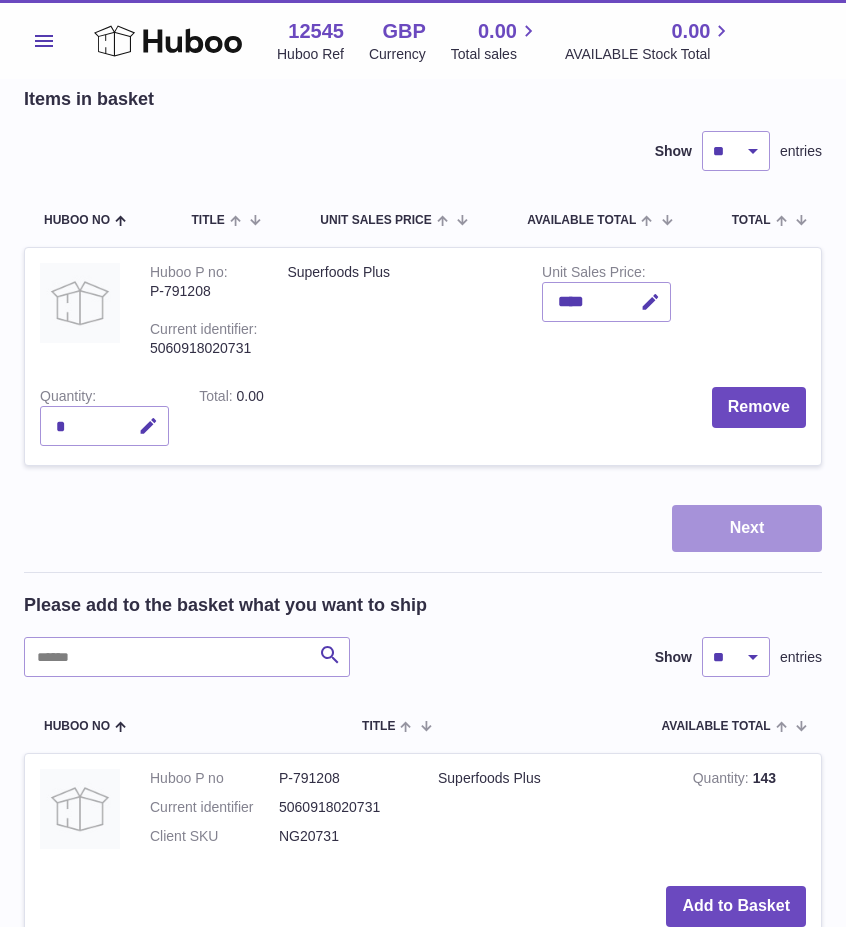 scroll, scrollTop: 0, scrollLeft: 0, axis: both 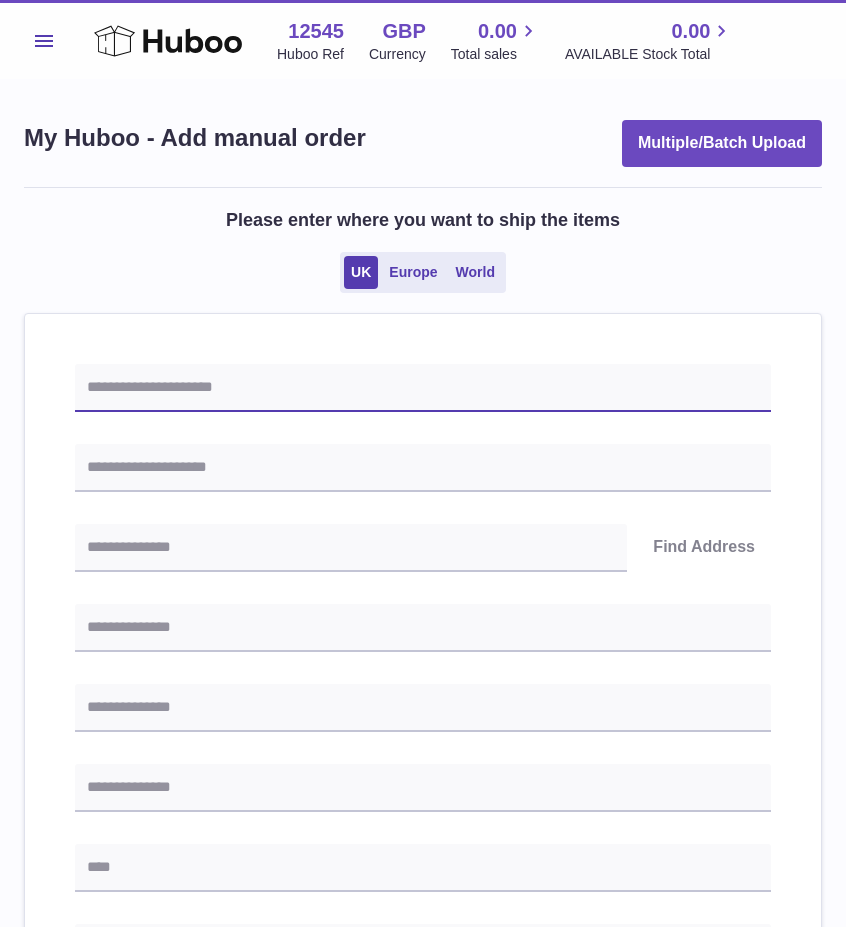 drag, startPoint x: 215, startPoint y: 390, endPoint x: 194, endPoint y: 397, distance: 22.135944 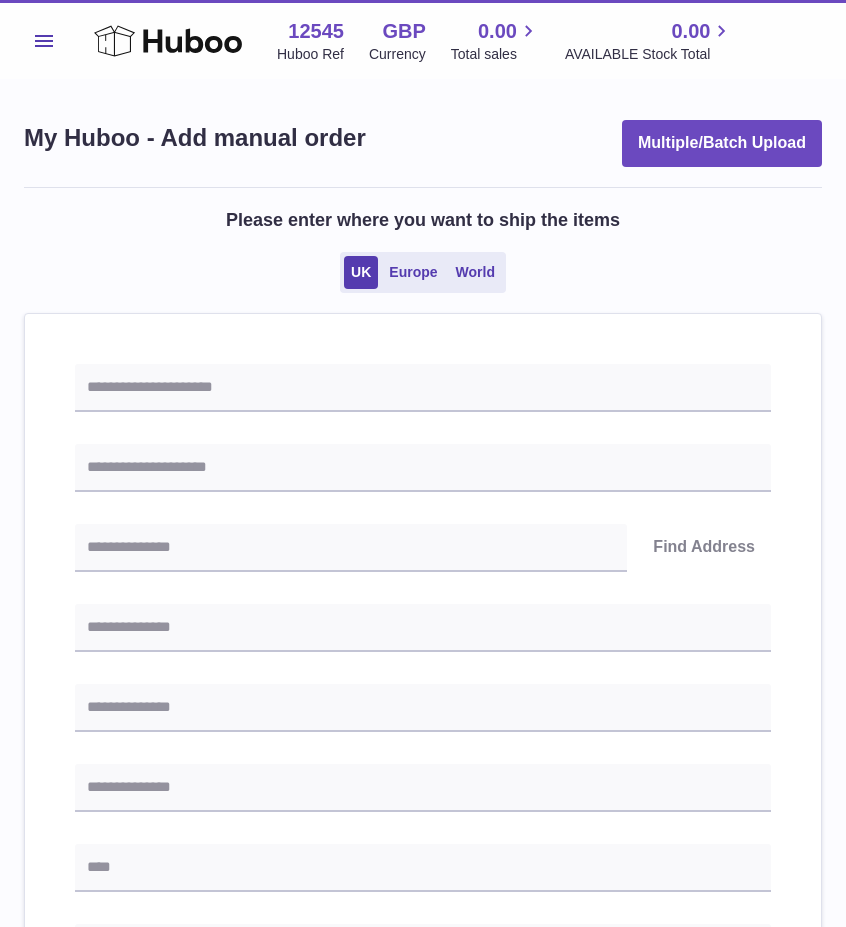 click on "Find Address
Please enter how you want to ship             Loading...
You require an order to be fulfilled which is going directly to another business or retailer rather than directly to a consumer. Please ensure you have contacted our customer service department for further information relating to any associated costs and (order completion) timescales, before proceeding.
Optional extra fields             Loading...       This will appear on the packing slip. e.g. 'Please contact us through Amazon'
B2C
Loading..." at bounding box center [423, 909] 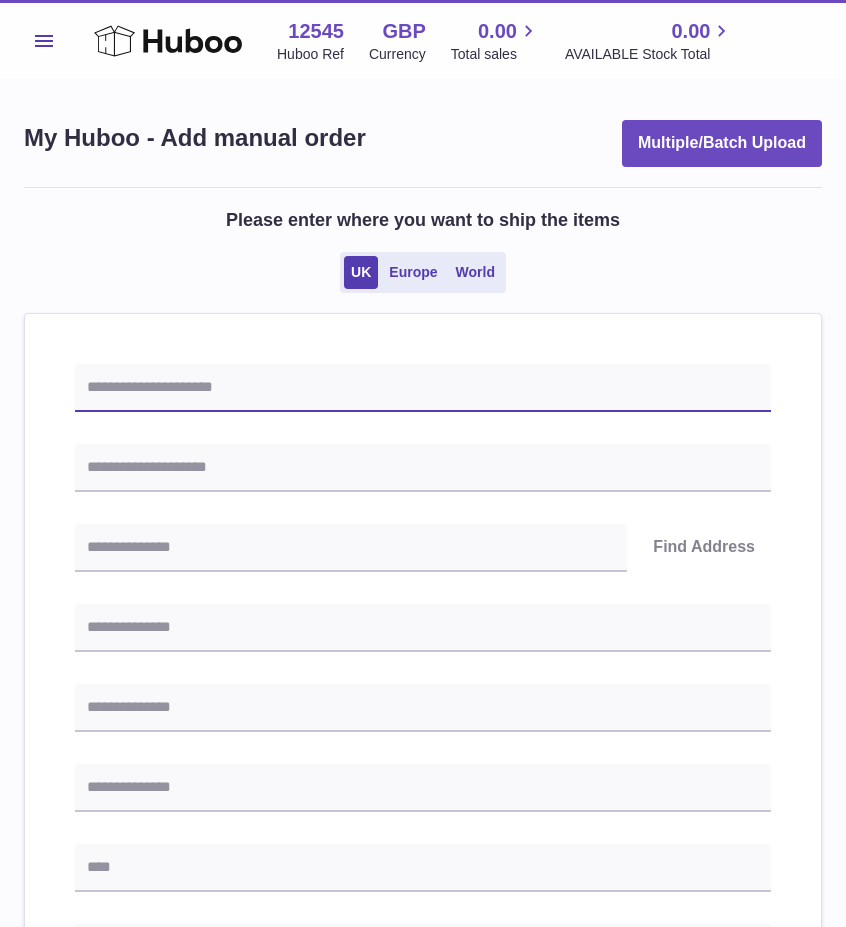 click at bounding box center (423, 388) 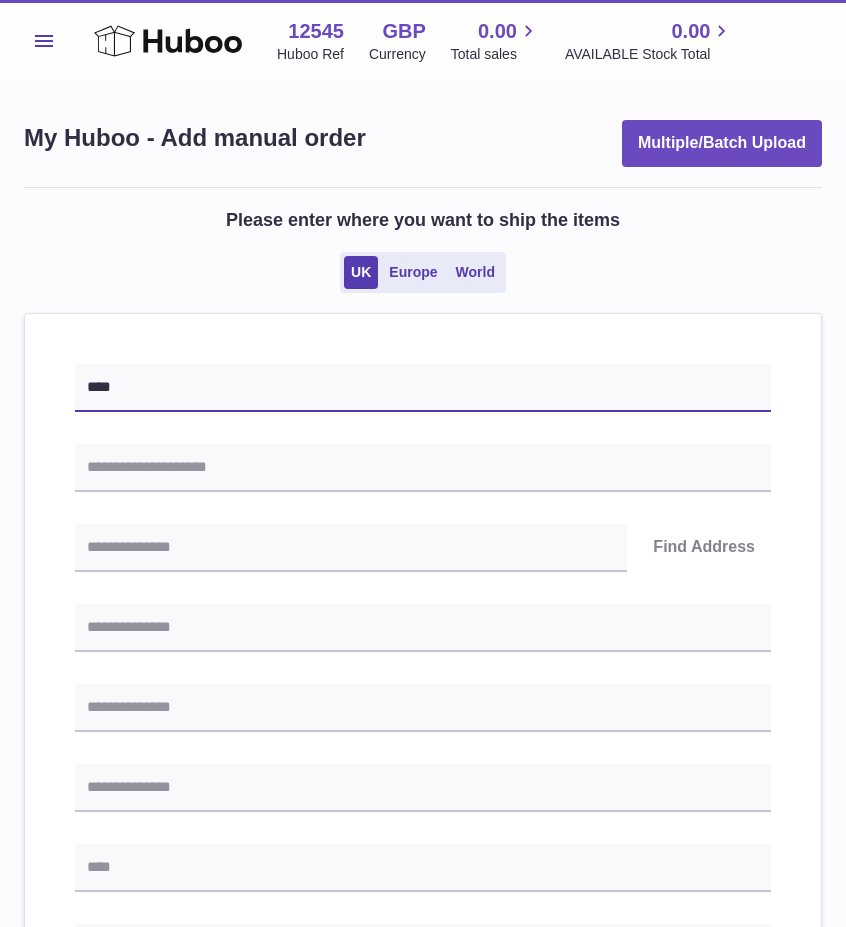 type on "****" 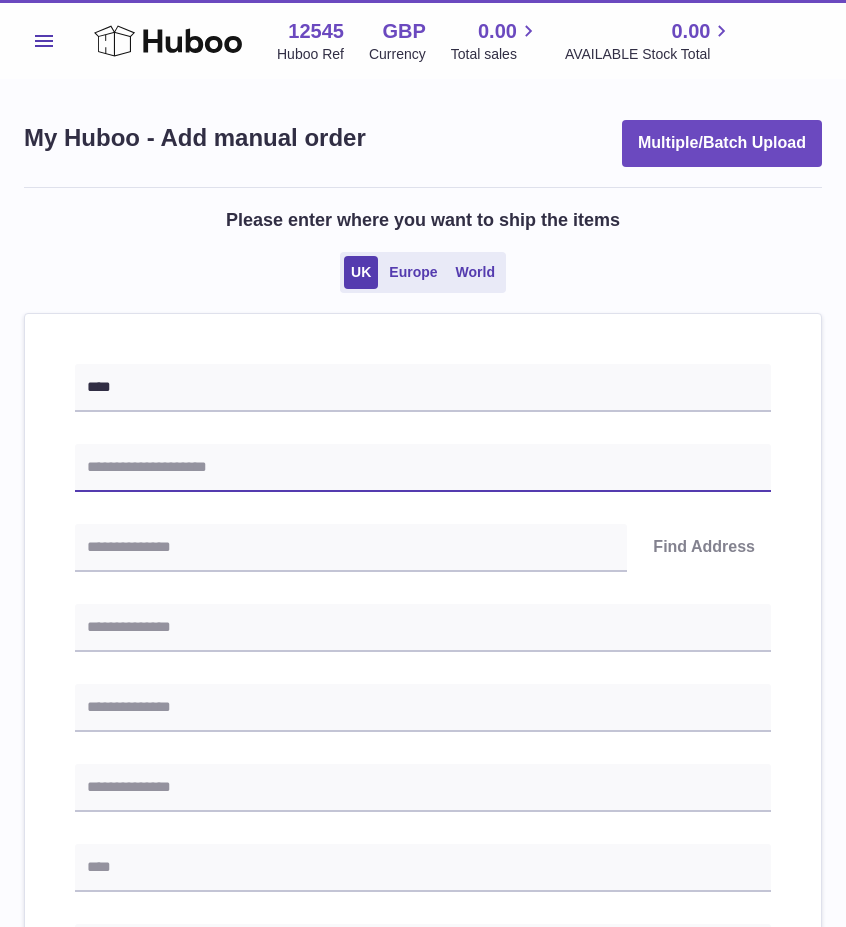 click at bounding box center [423, 468] 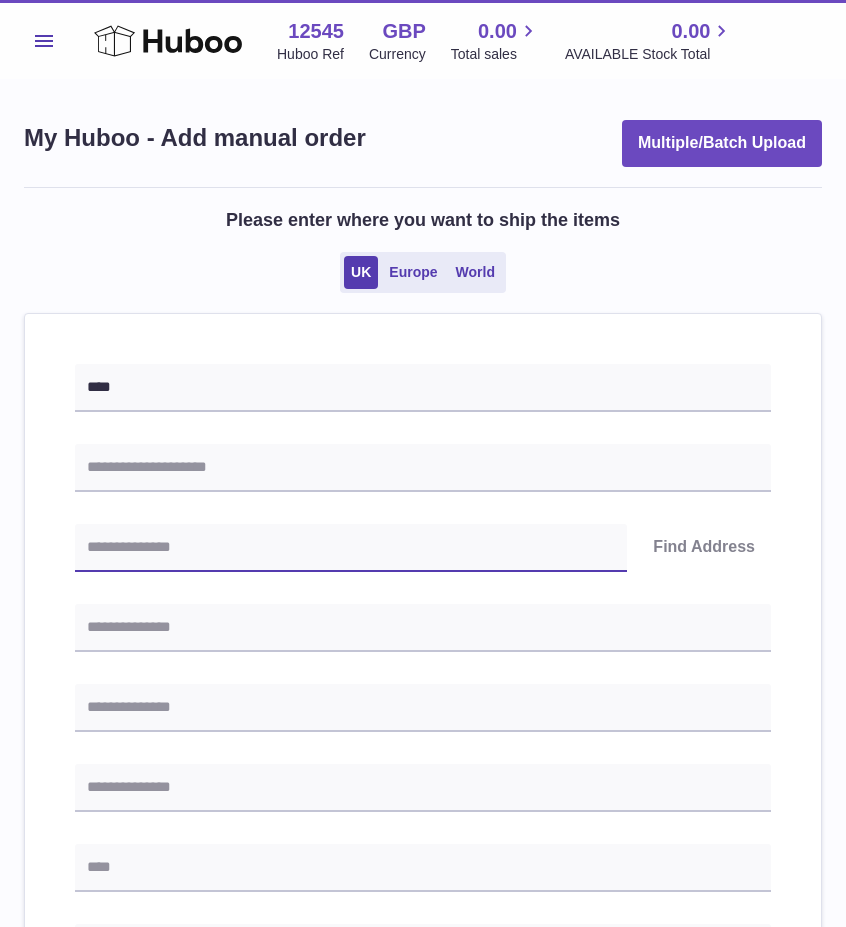 click at bounding box center (351, 548) 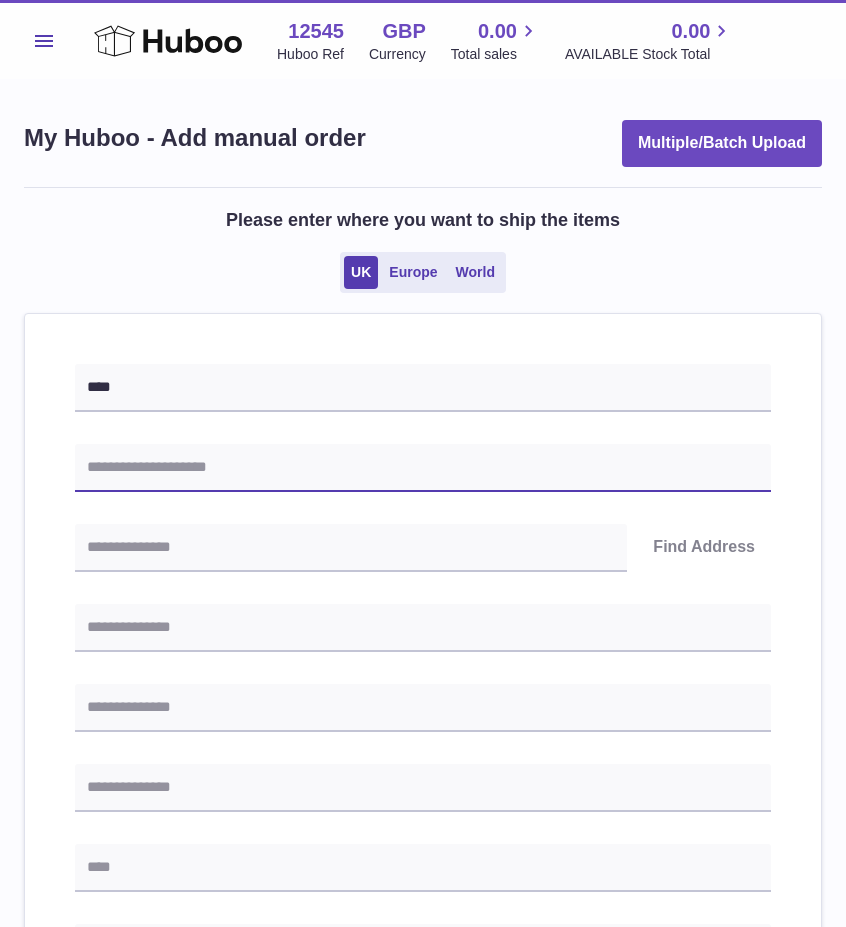 click at bounding box center (423, 468) 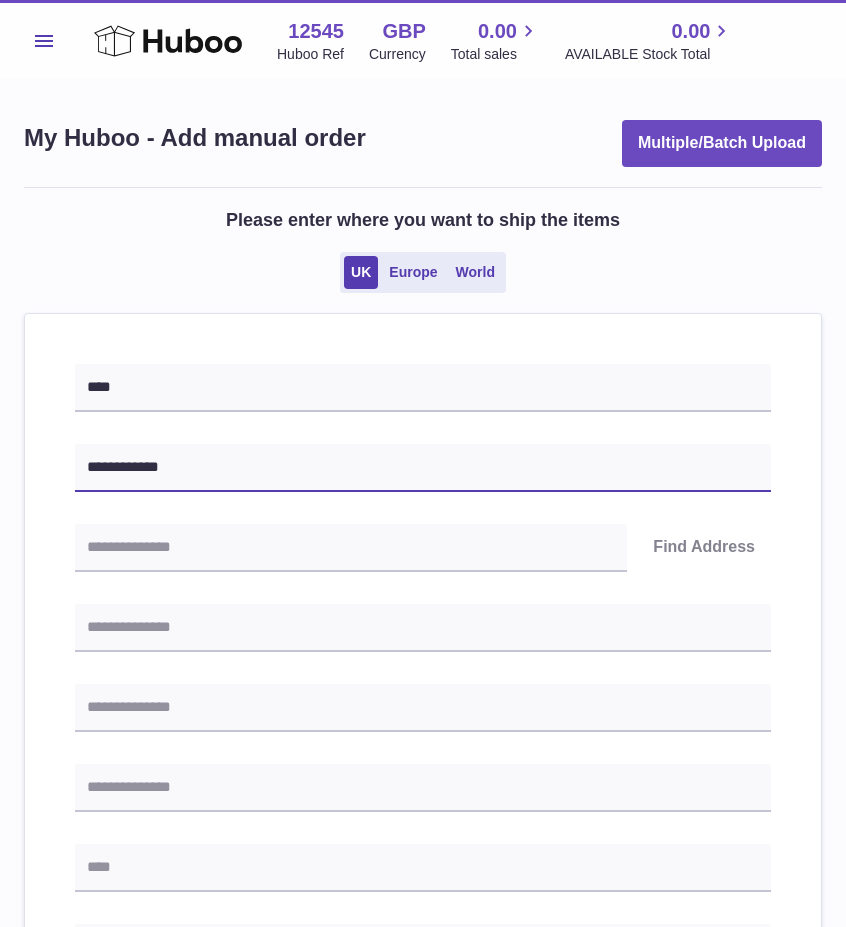 type on "**********" 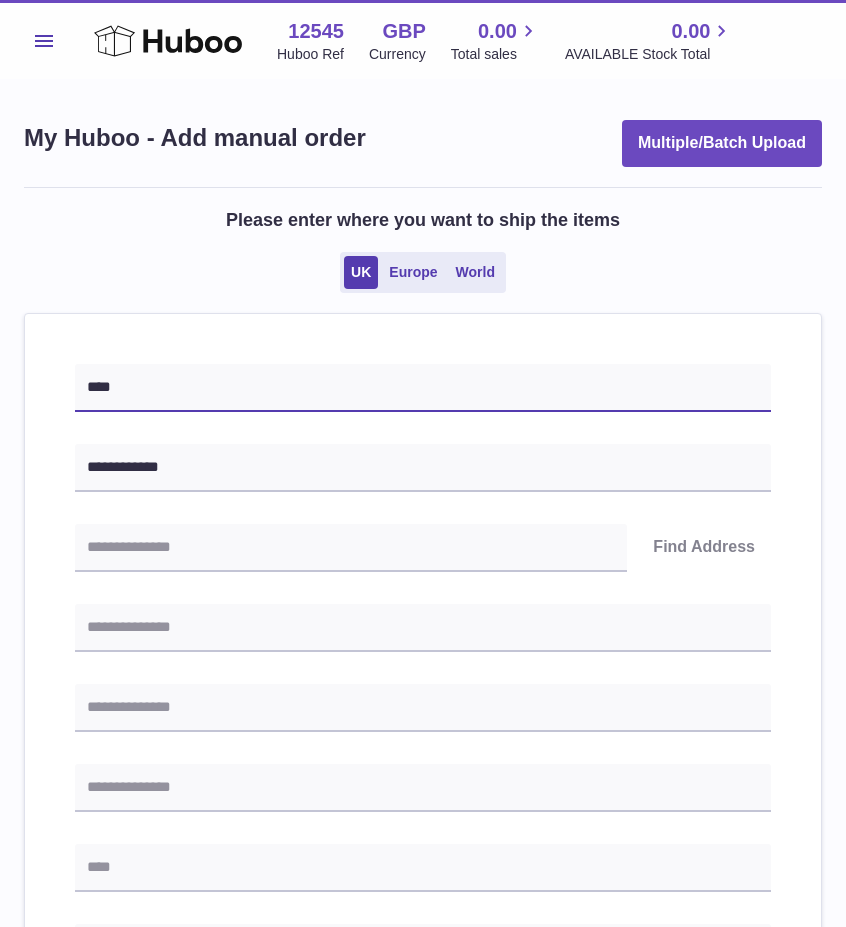 click on "****" at bounding box center (423, 388) 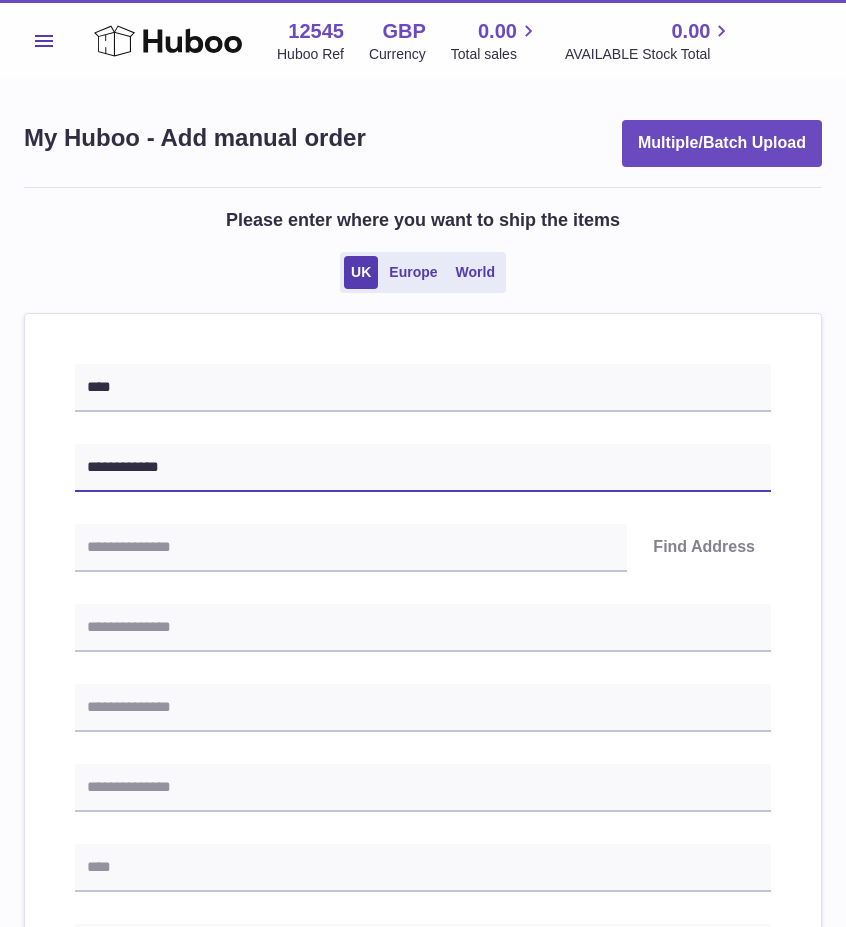 drag, startPoint x: 103, startPoint y: 486, endPoint x: 33, endPoint y: 491, distance: 70.178345 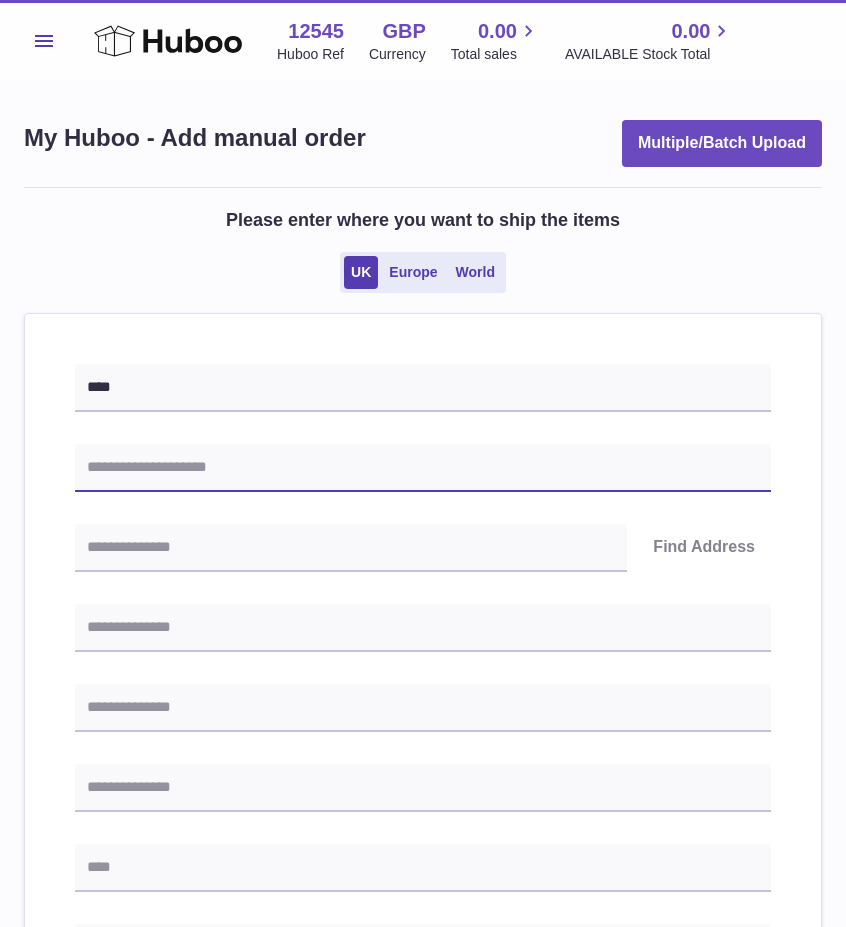 paste on "**********" 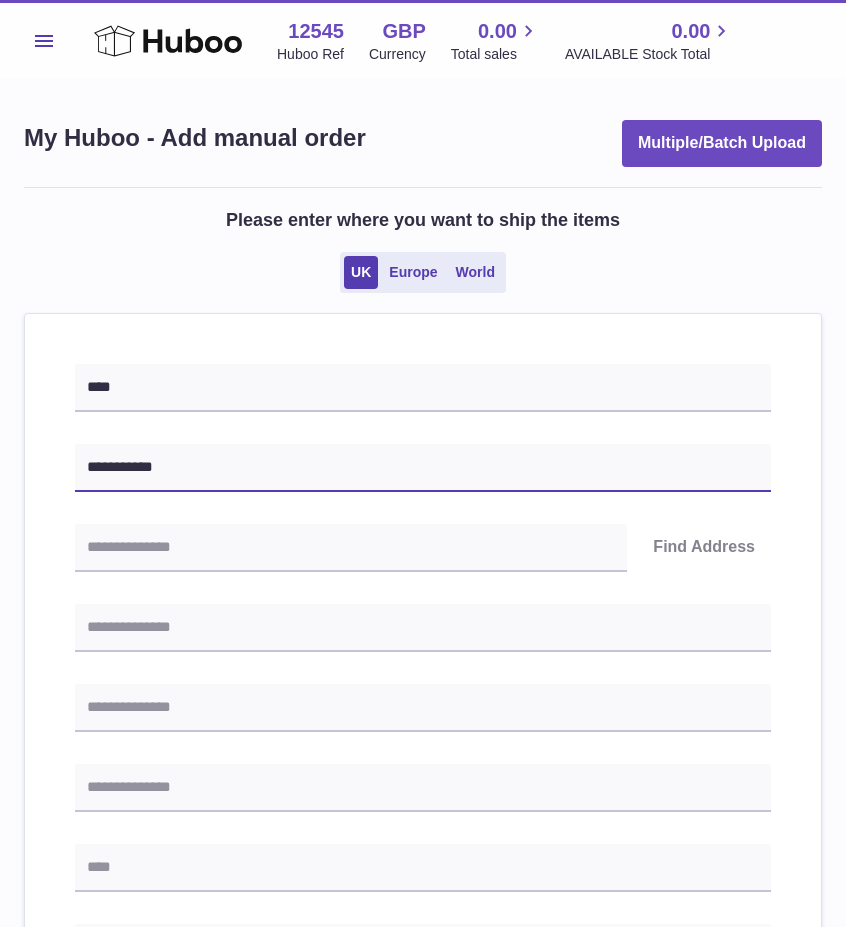 type on "**********" 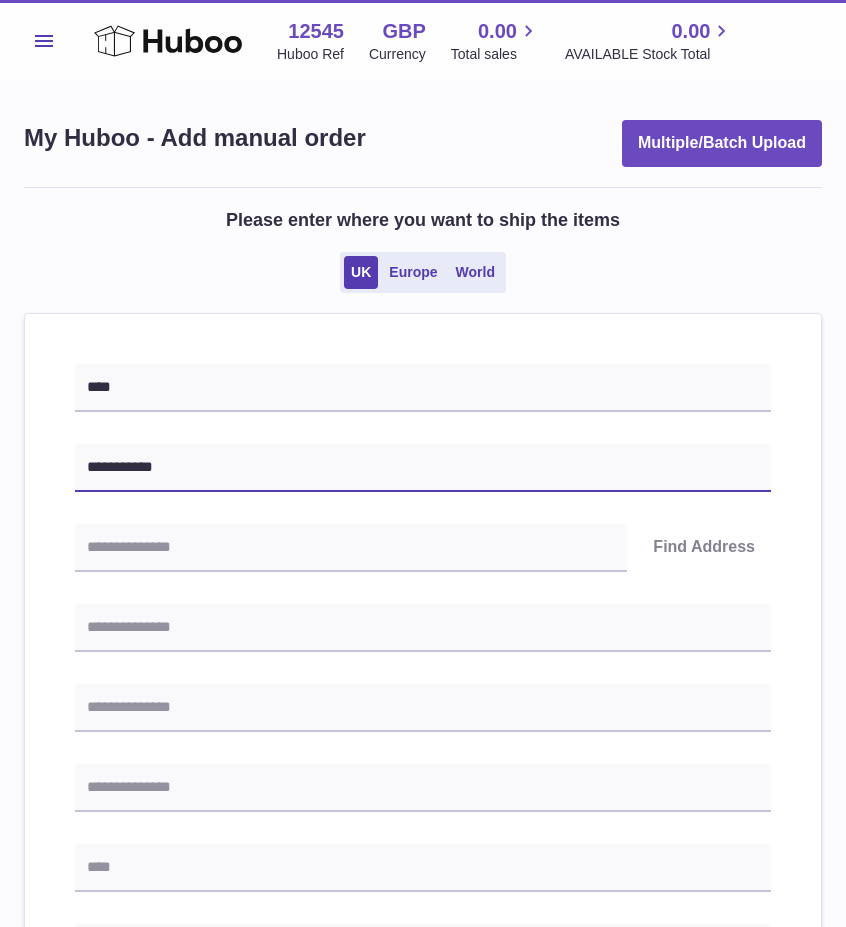drag, startPoint x: 628, startPoint y: 473, endPoint x: 573, endPoint y: 499, distance: 60.835846 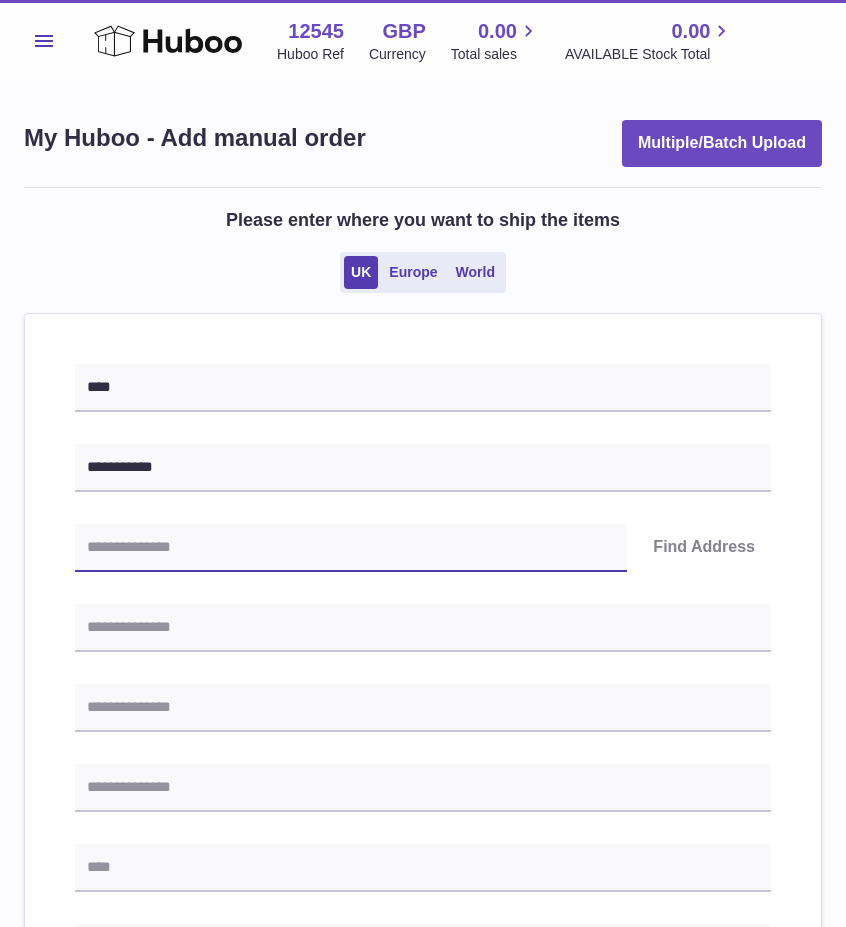 click at bounding box center [351, 548] 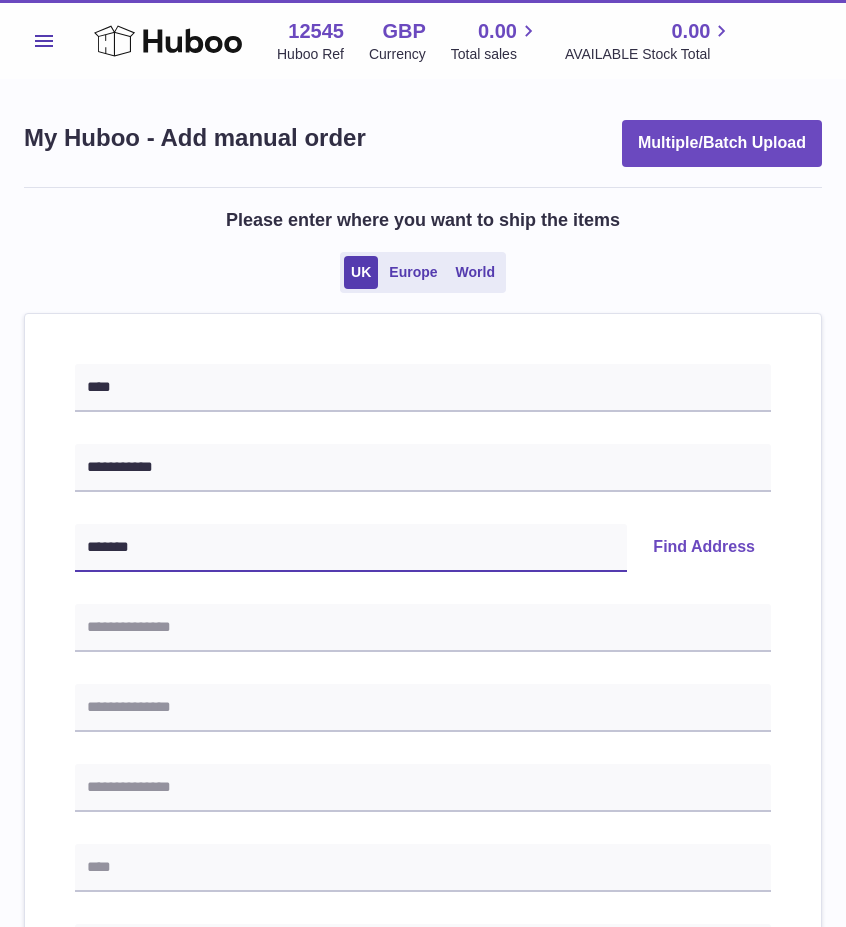 type on "*******" 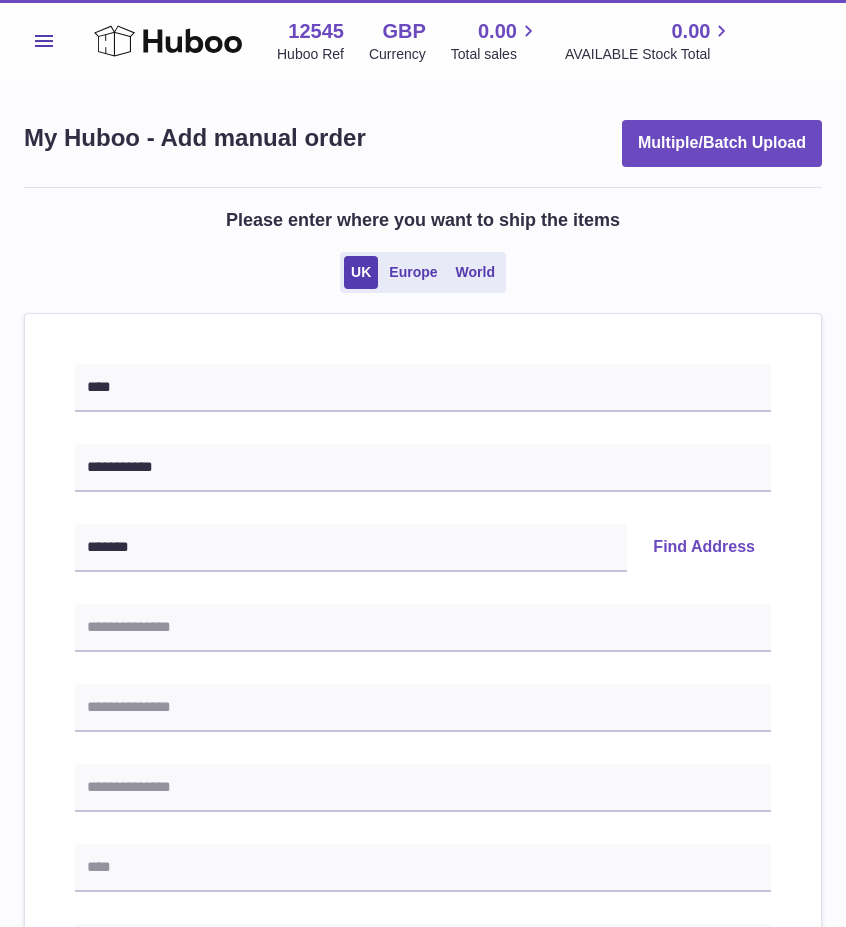 click on "Find Address" at bounding box center [704, 548] 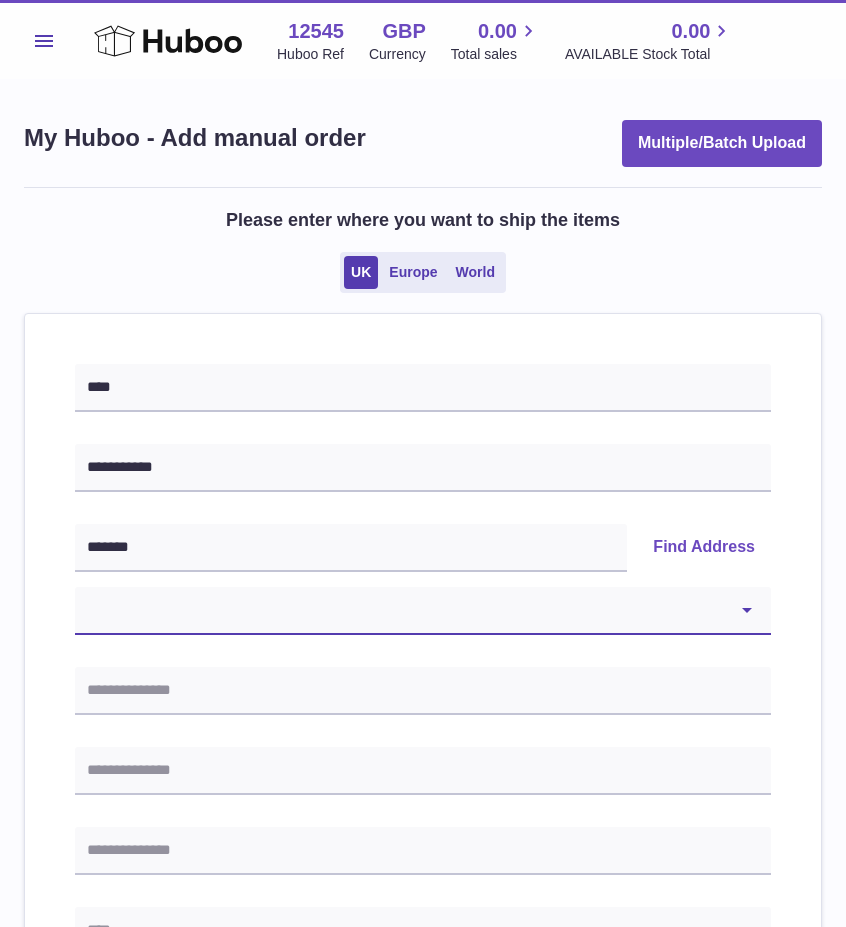 drag, startPoint x: 719, startPoint y: 596, endPoint x: 731, endPoint y: 600, distance: 12.649111 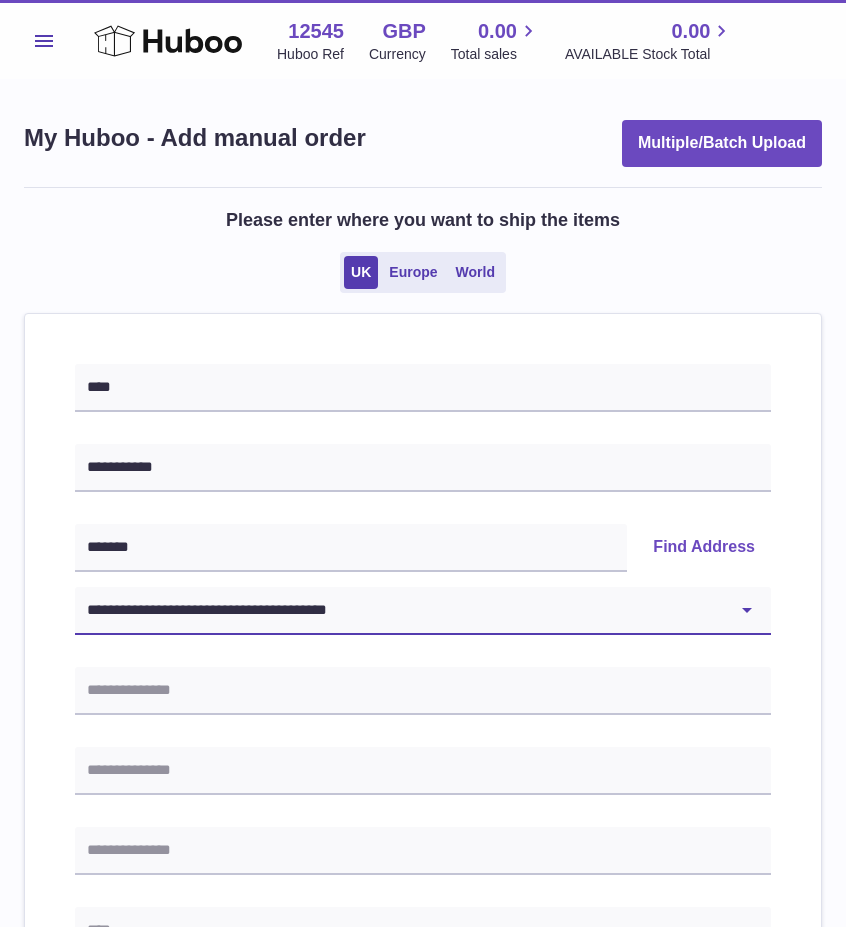 click on "**********" at bounding box center (423, 611) 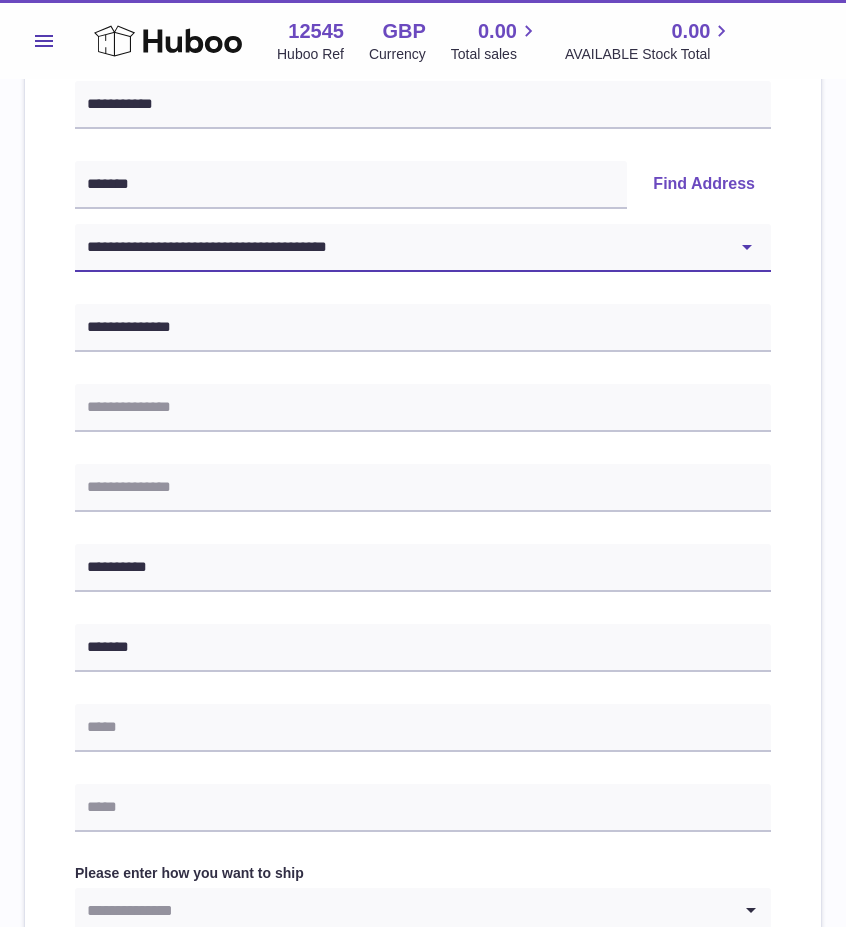 scroll, scrollTop: 400, scrollLeft: 0, axis: vertical 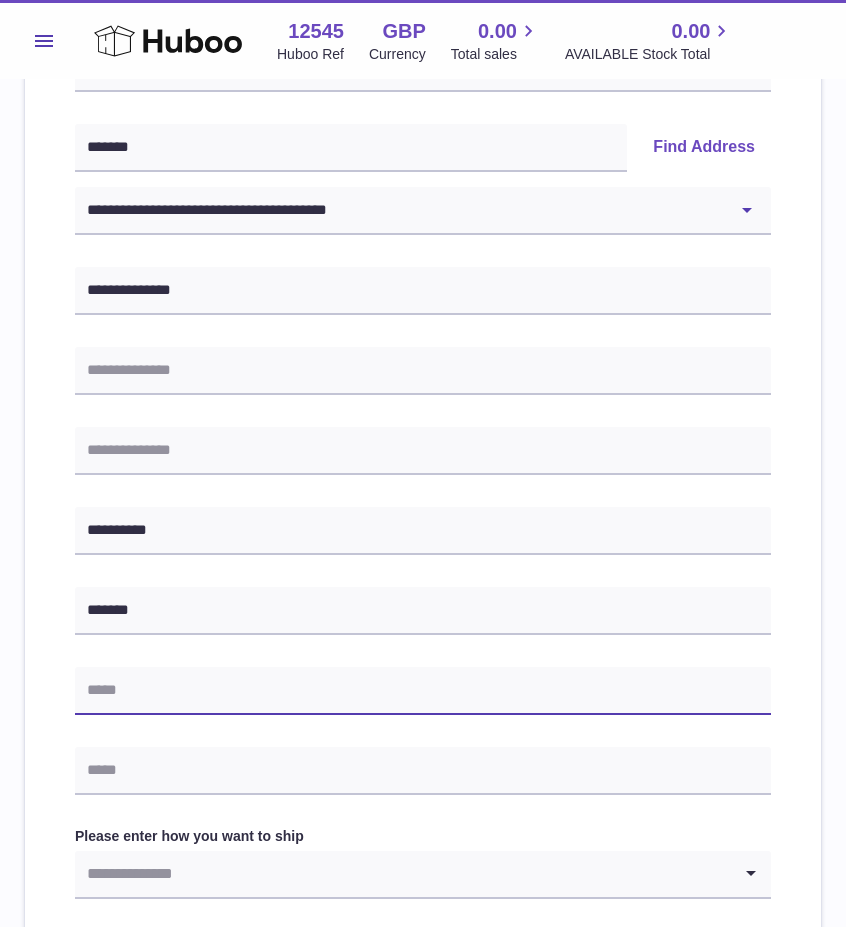 click at bounding box center [423, 691] 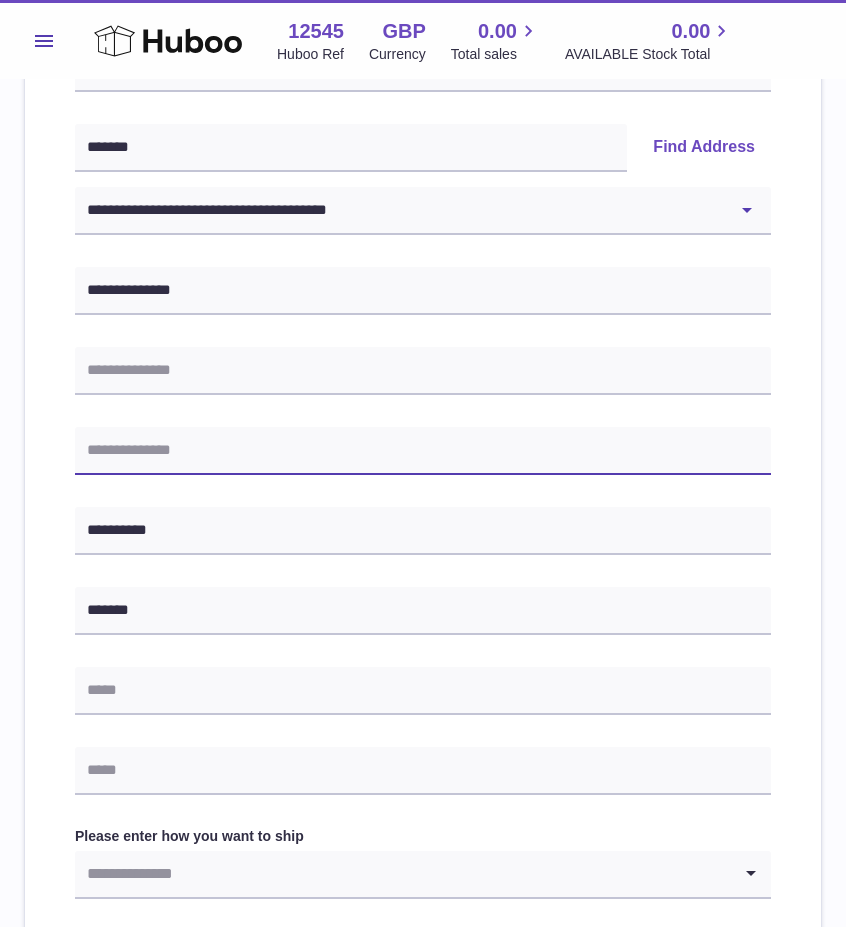drag, startPoint x: 265, startPoint y: 453, endPoint x: 267, endPoint y: 465, distance: 12.165525 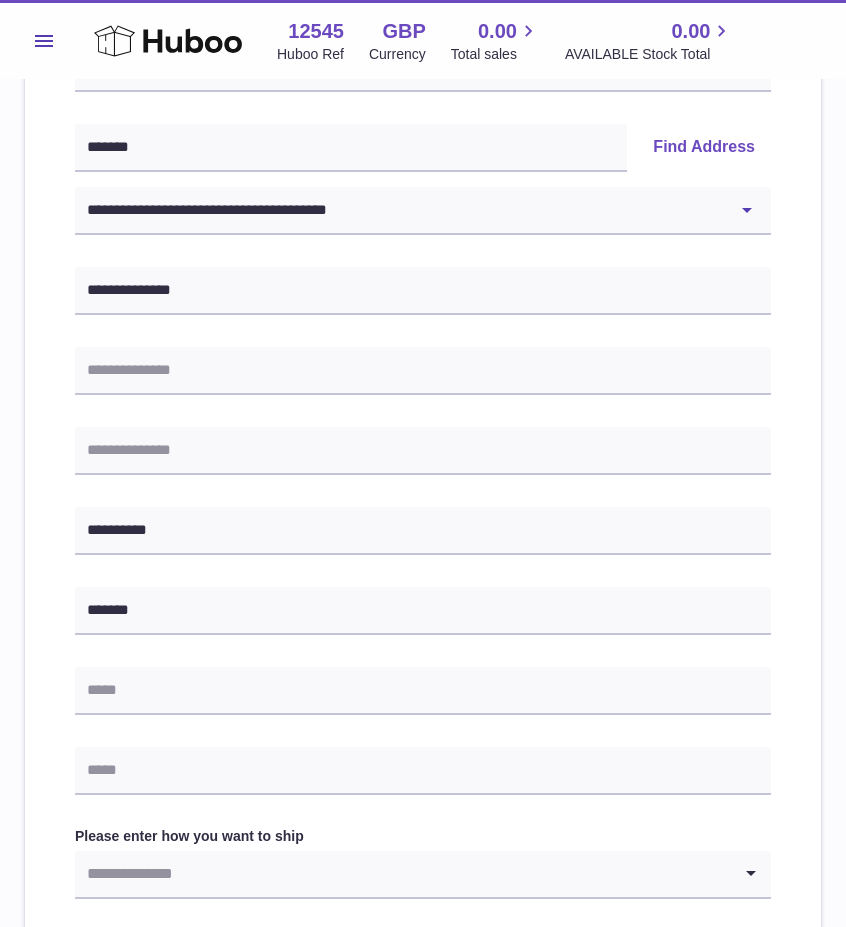 click on "**********" at bounding box center [423, 541] 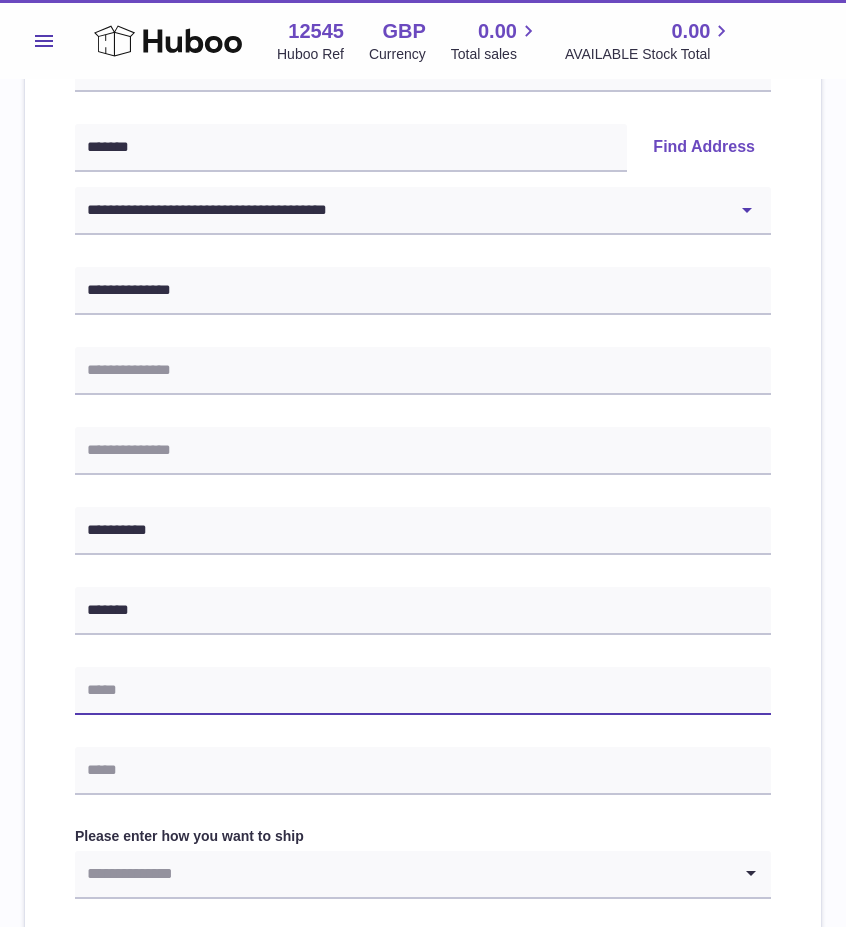 click at bounding box center (423, 691) 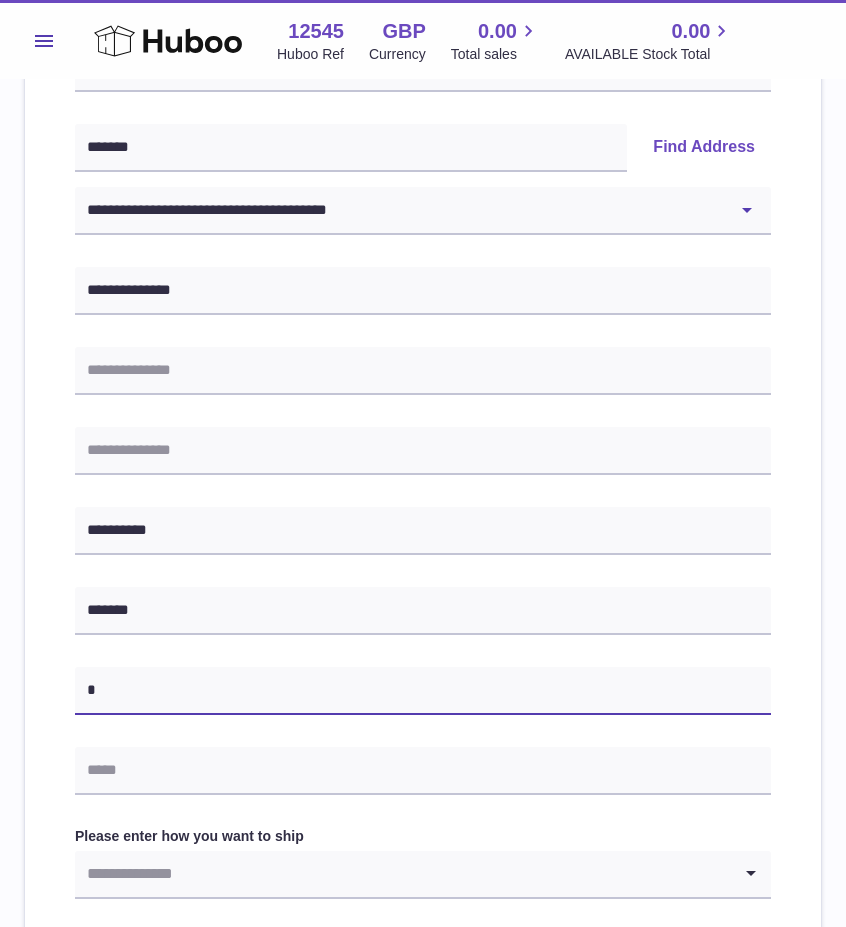 paste on "**********" 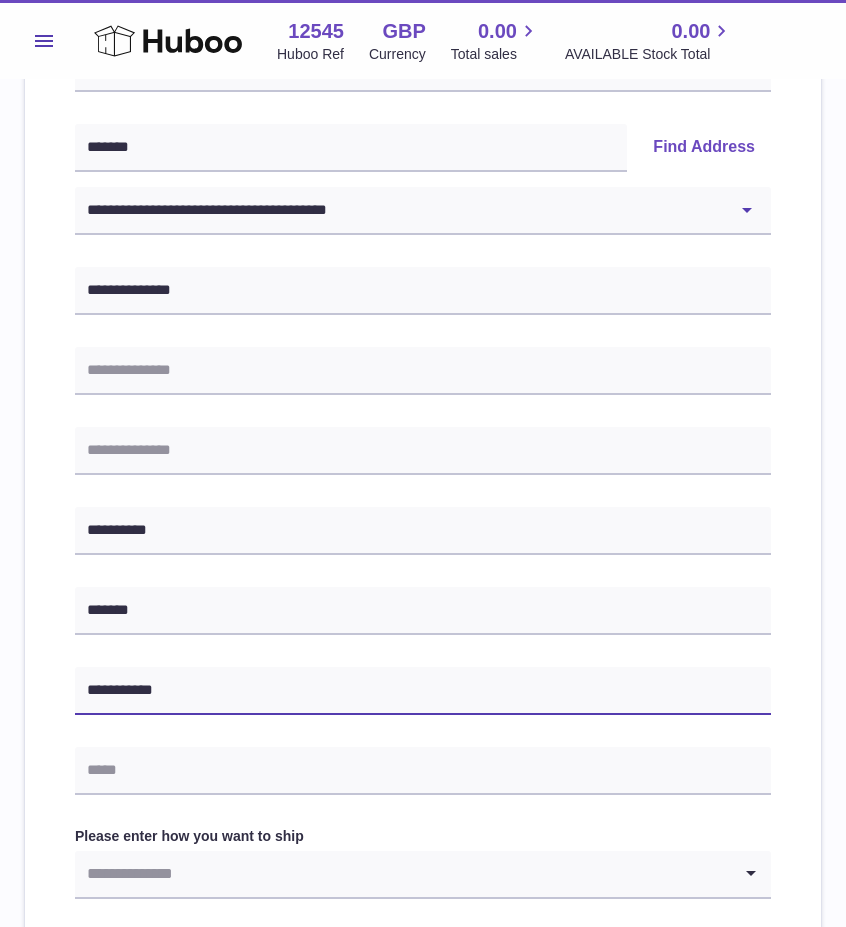 type on "**********" 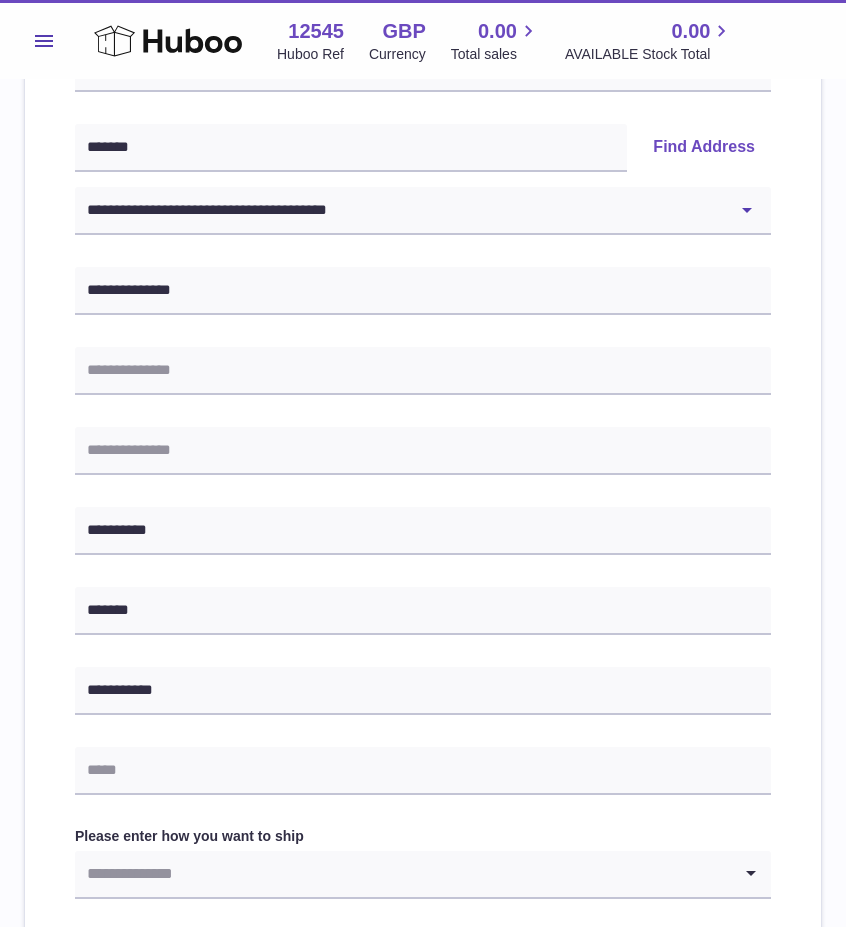 drag, startPoint x: 445, startPoint y: 732, endPoint x: 422, endPoint y: 737, distance: 23.537205 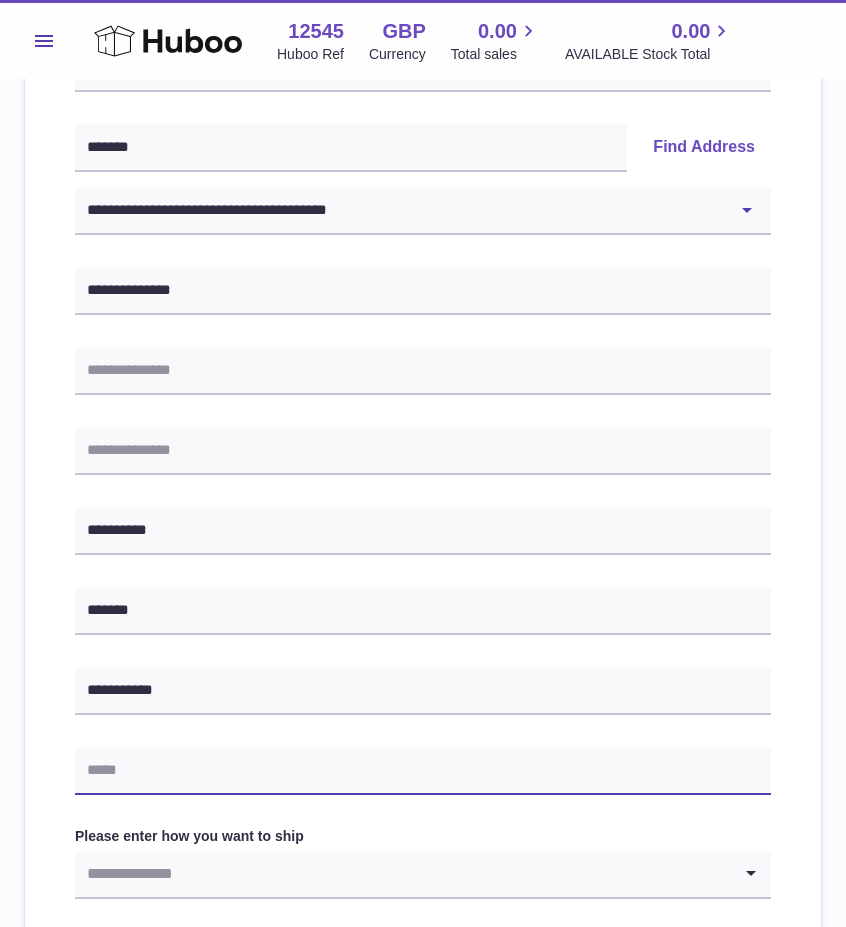 click at bounding box center [423, 771] 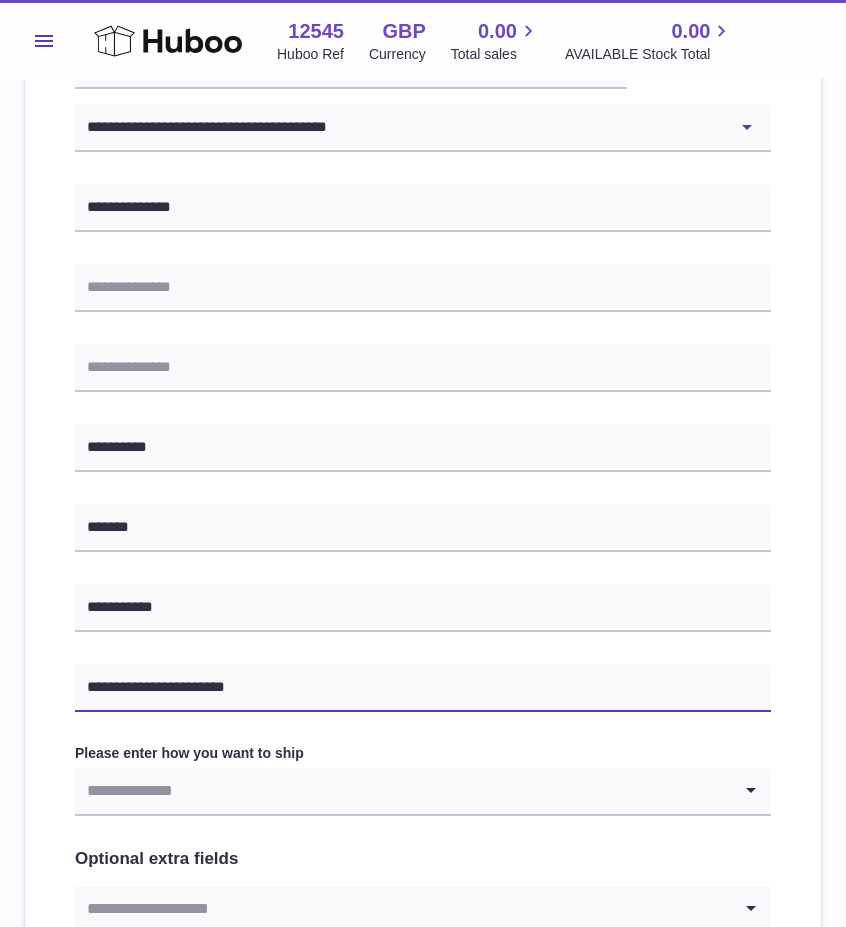 scroll, scrollTop: 700, scrollLeft: 0, axis: vertical 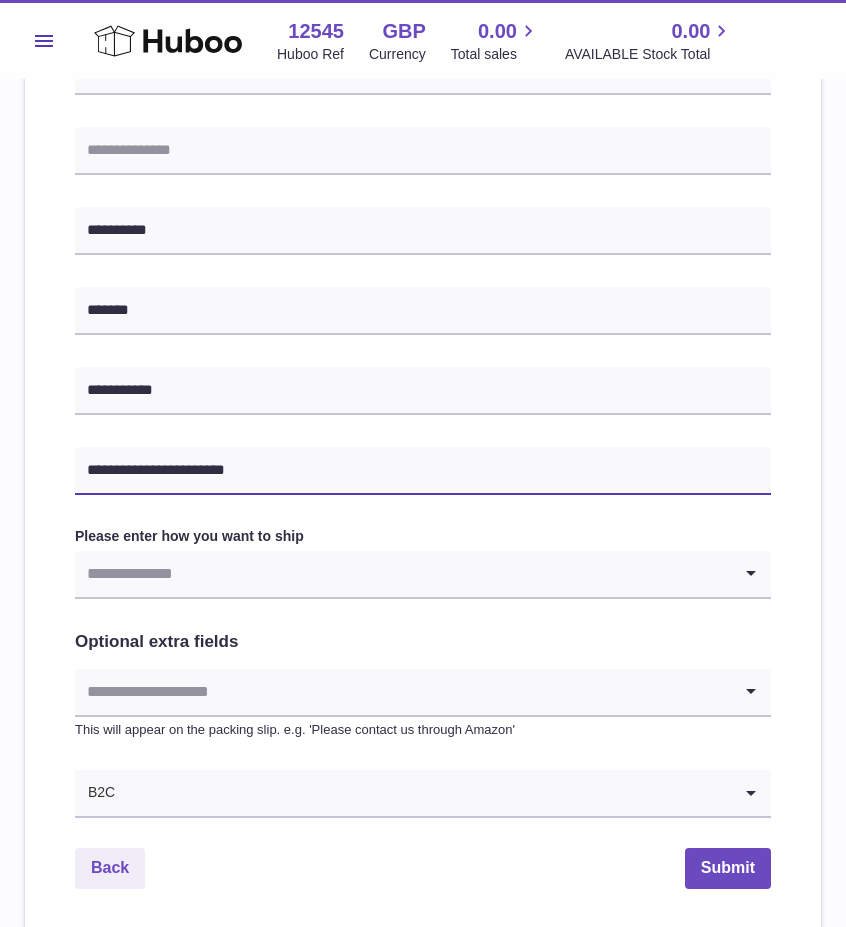 type on "**********" 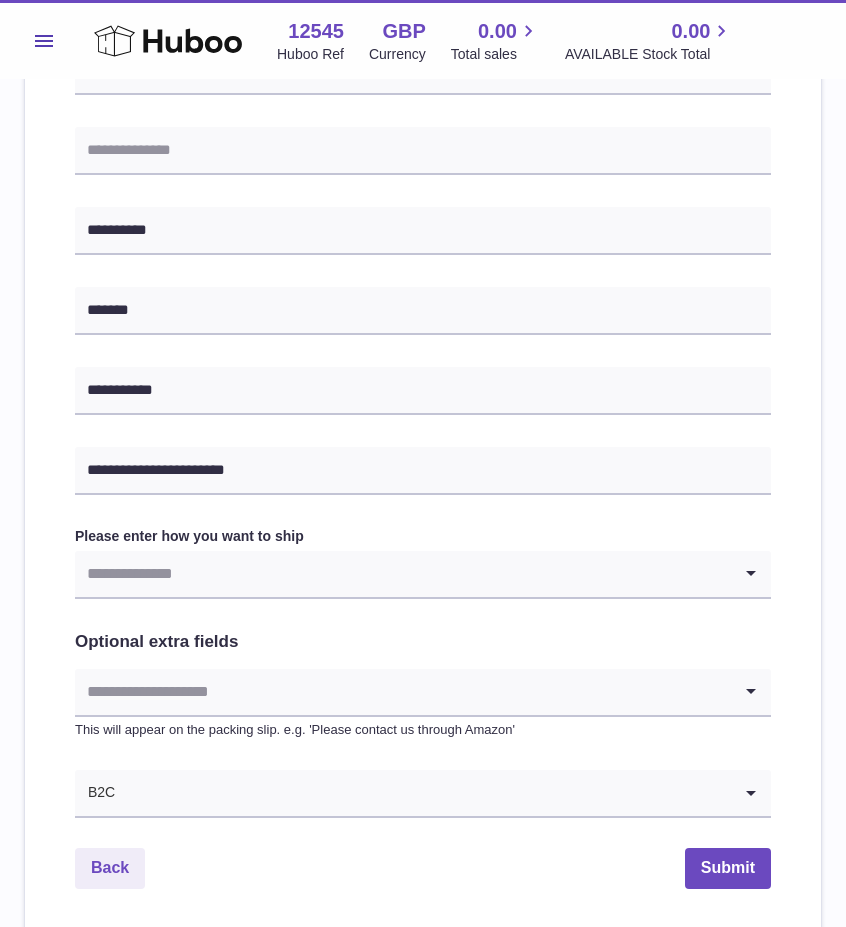 click at bounding box center [403, 574] 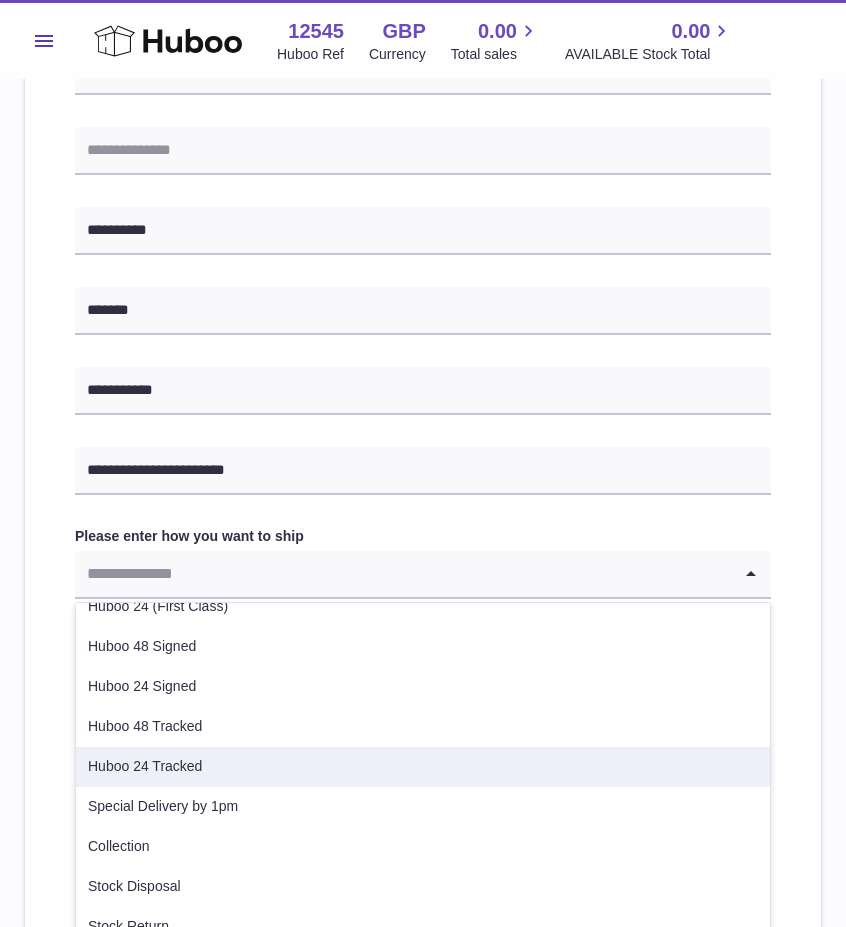 scroll, scrollTop: 62, scrollLeft: 0, axis: vertical 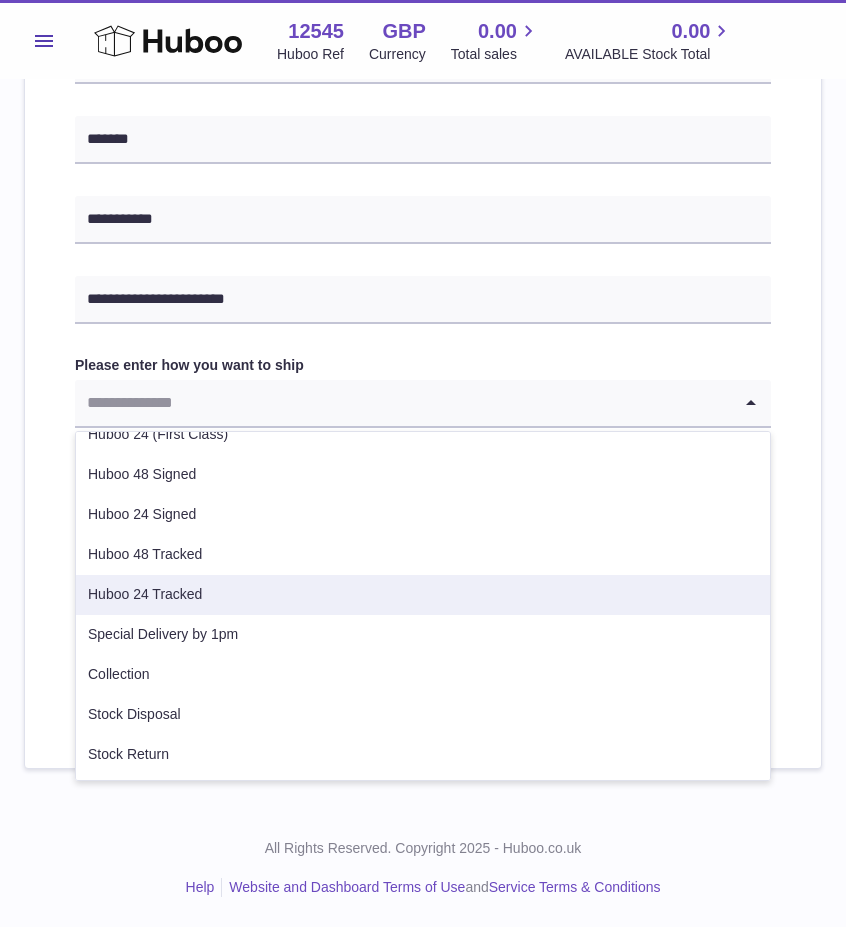click on "Huboo 24 Tracked" at bounding box center (423, 595) 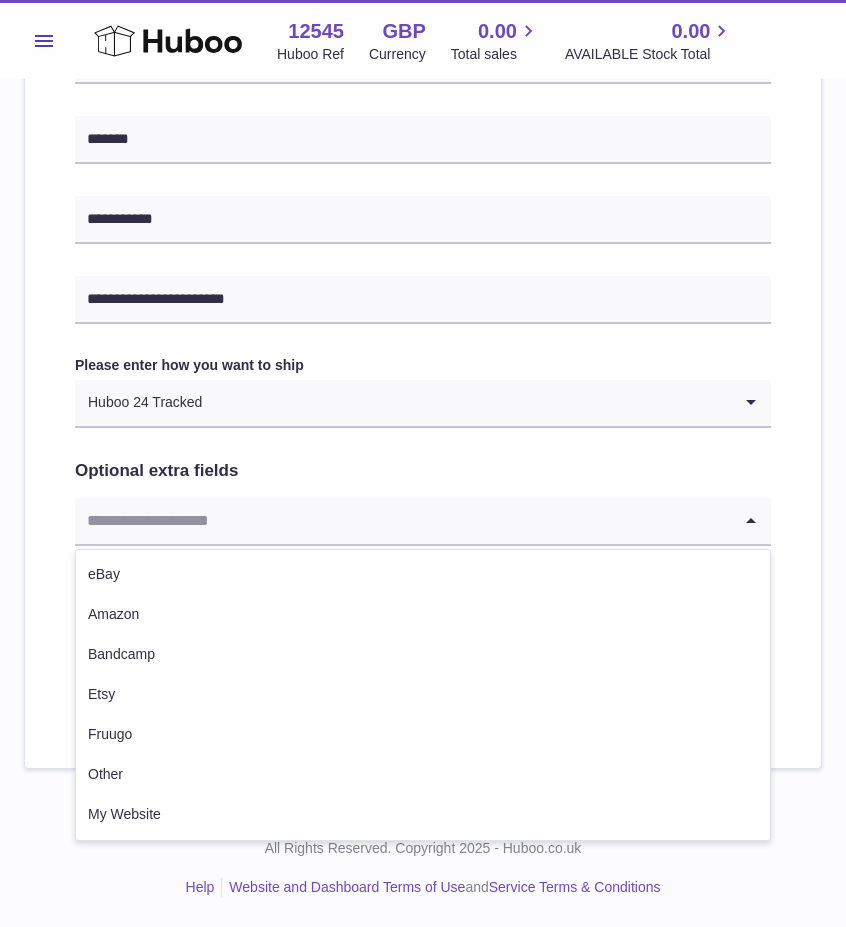 click at bounding box center (403, 521) 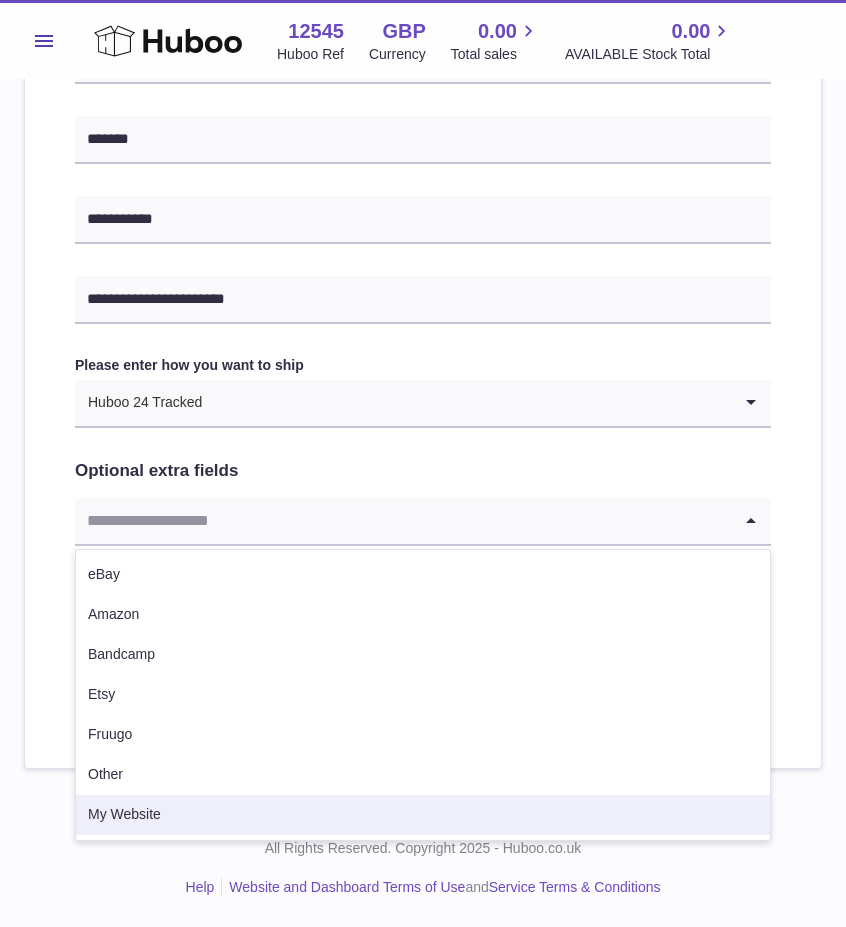 drag, startPoint x: 144, startPoint y: 826, endPoint x: 210, endPoint y: 760, distance: 93.3381 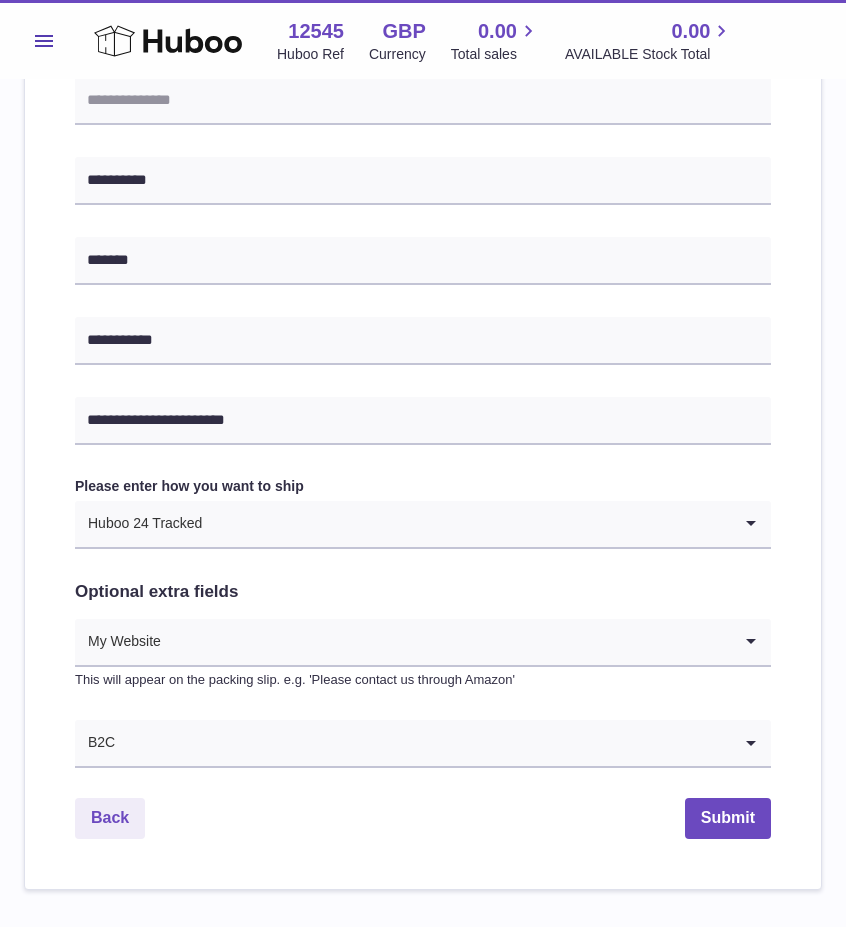 scroll, scrollTop: 871, scrollLeft: 0, axis: vertical 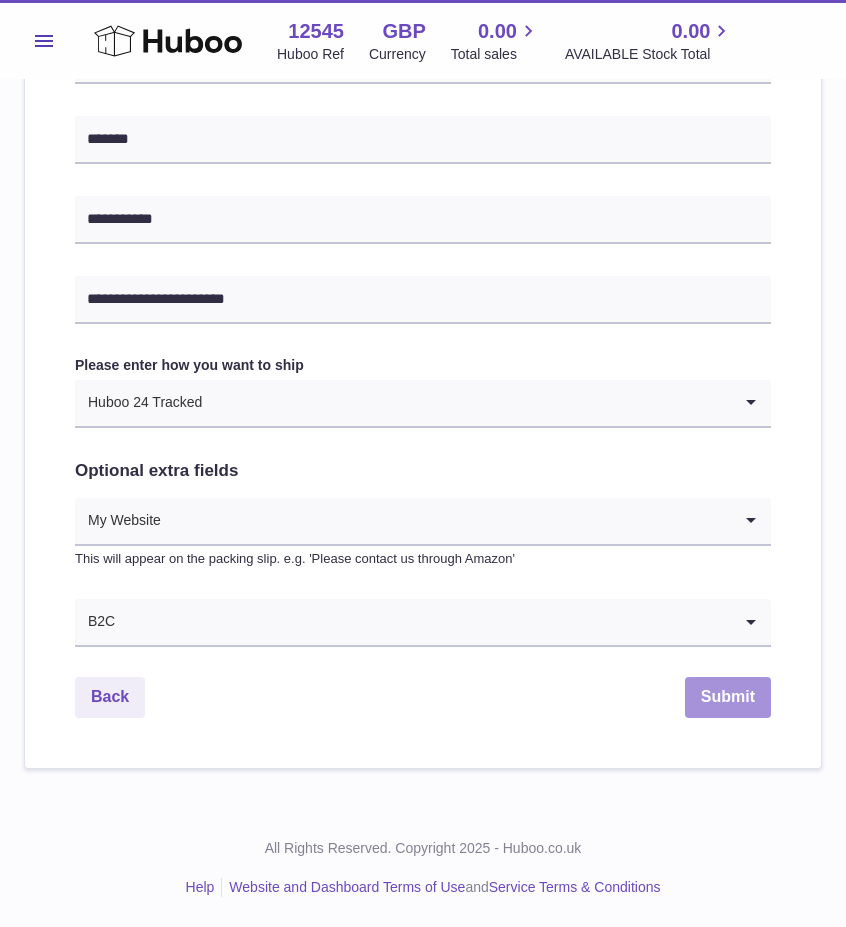 click on "Submit" at bounding box center (728, 697) 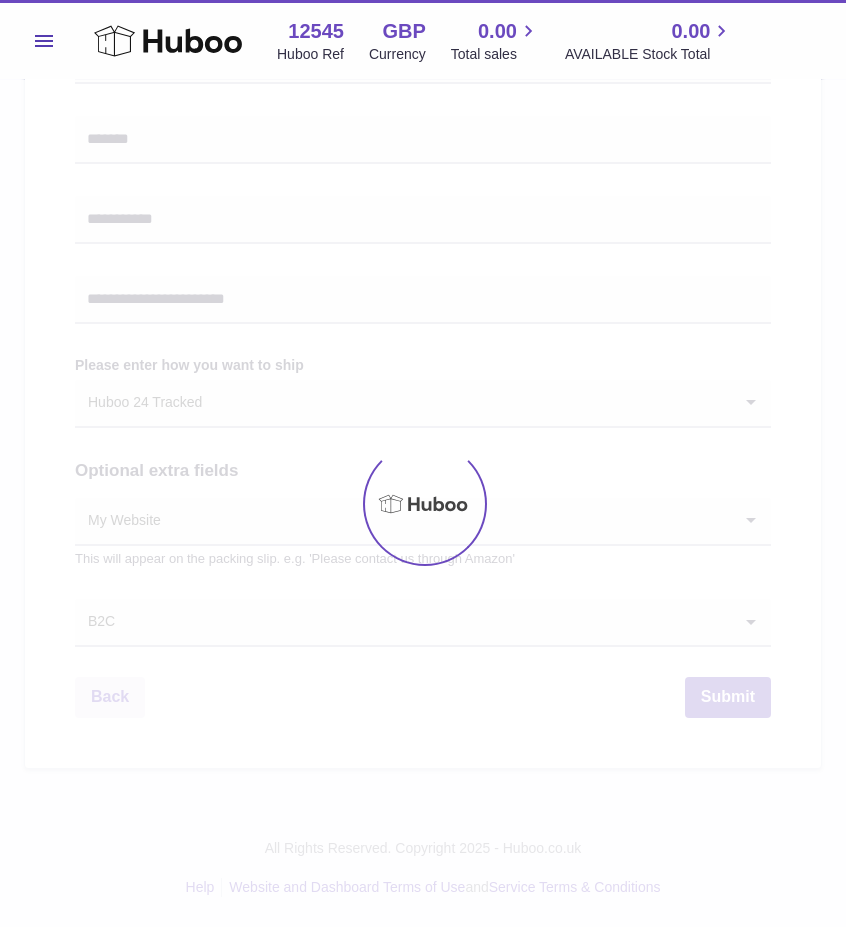 scroll, scrollTop: 0, scrollLeft: 0, axis: both 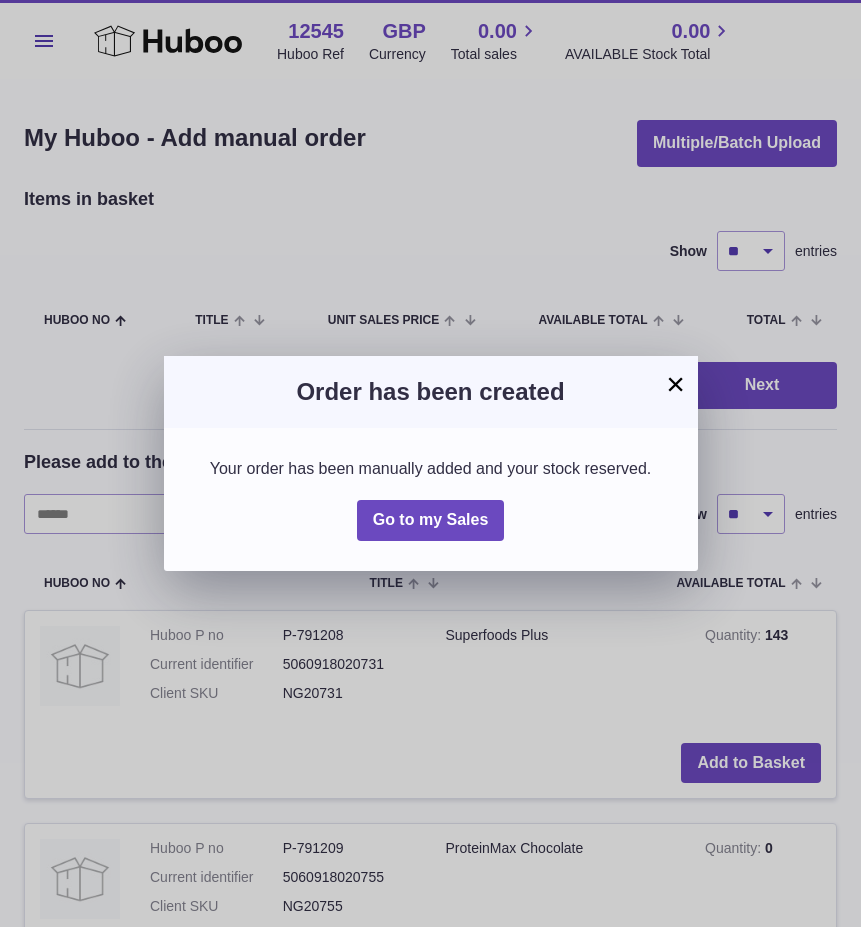 click on "×" at bounding box center [676, 384] 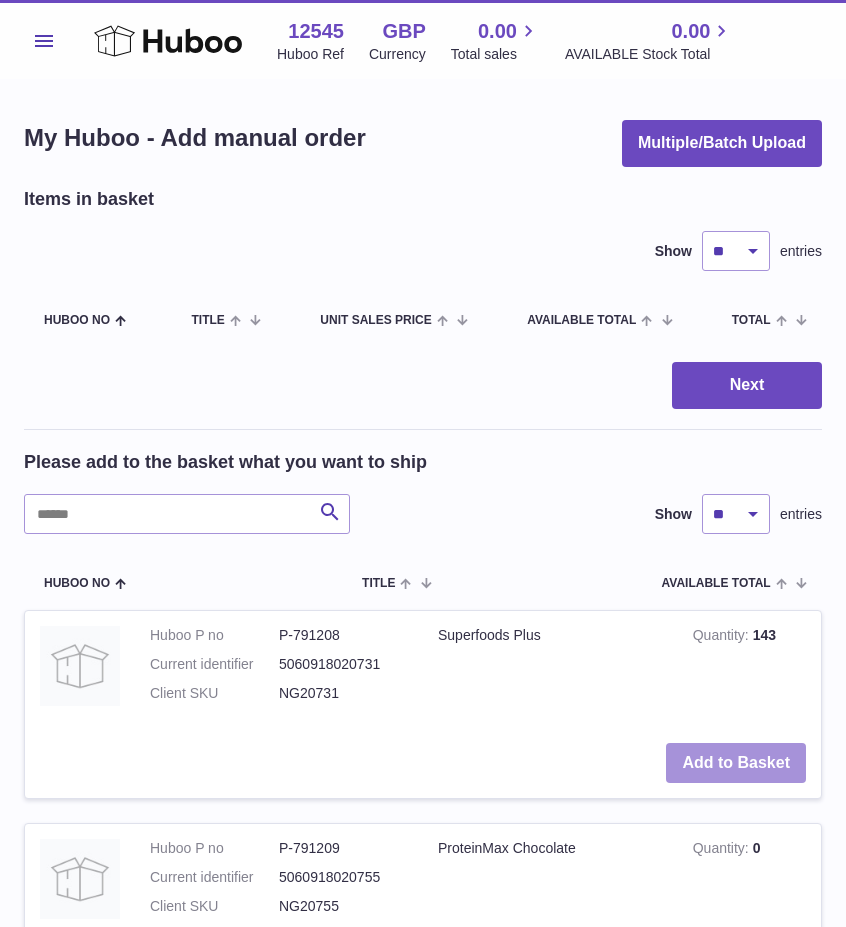 click on "Add to Basket" at bounding box center [736, 763] 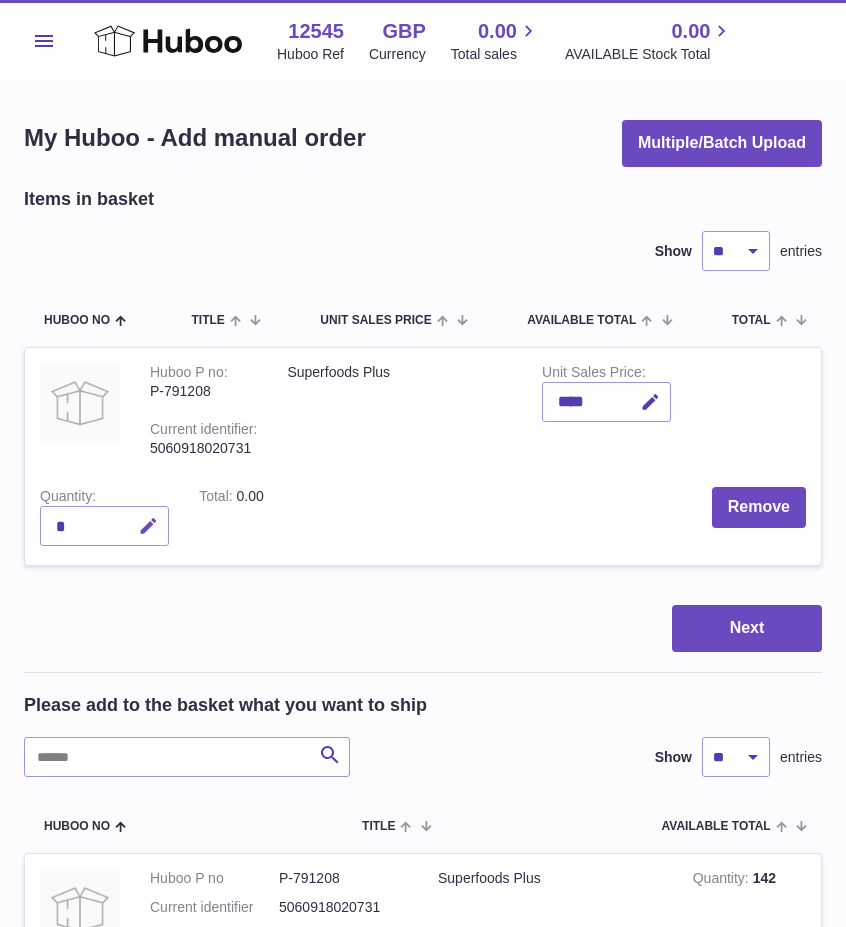 click at bounding box center [148, 526] 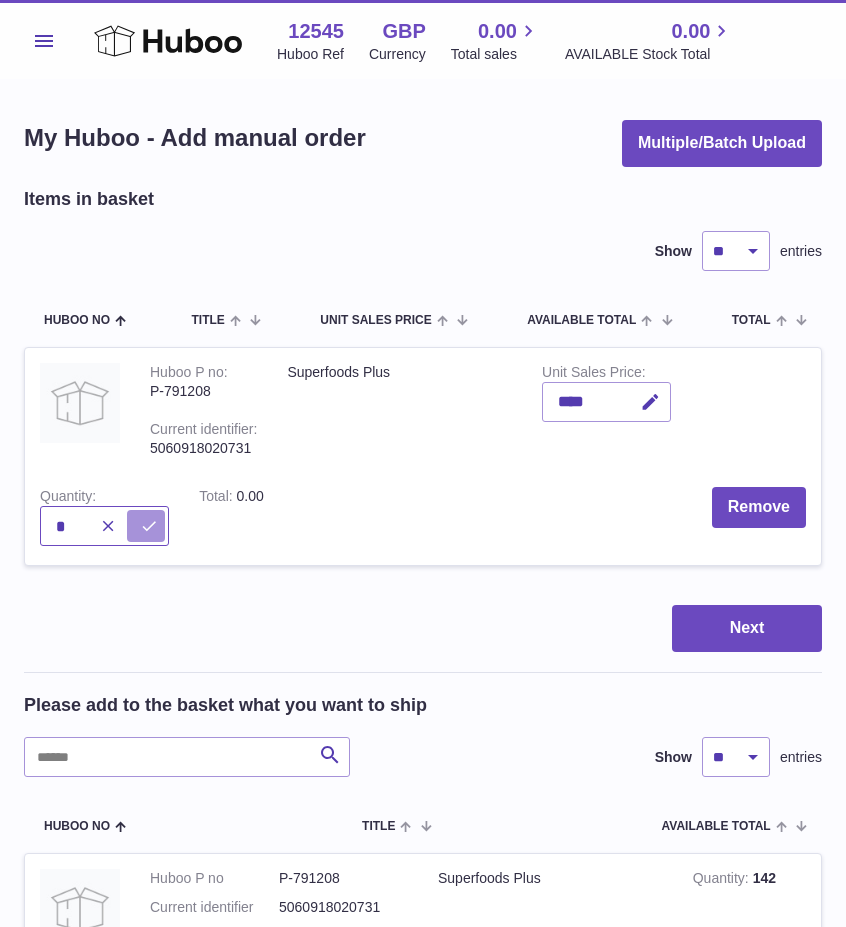 type on "*" 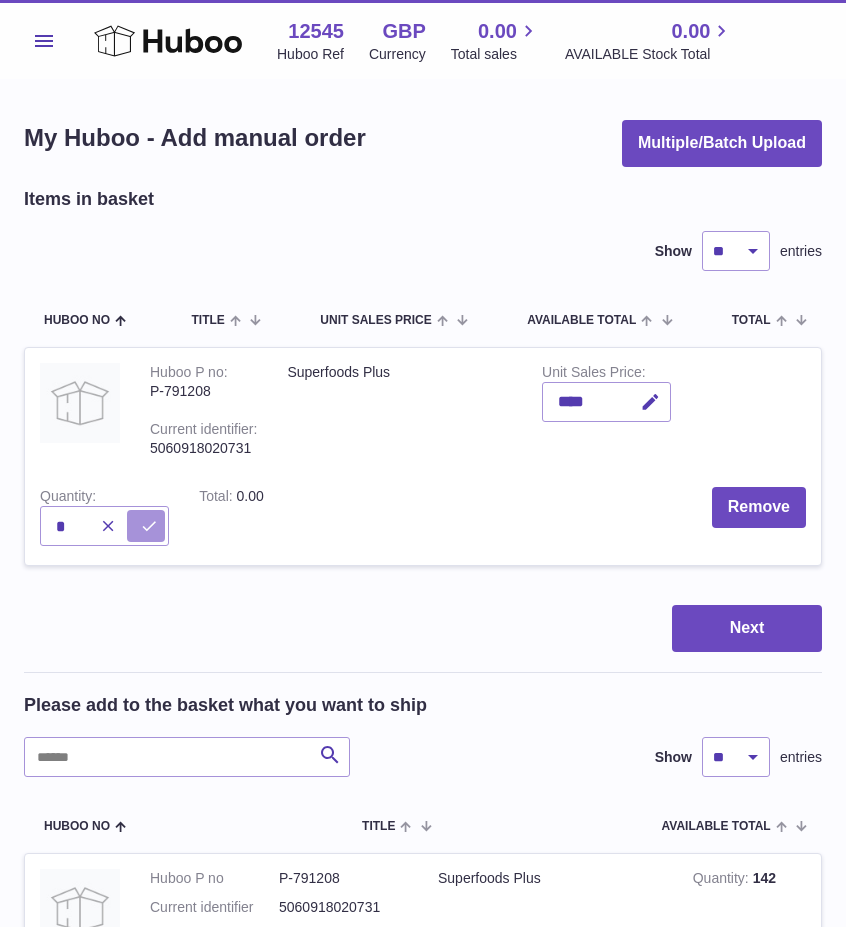 click at bounding box center (146, 526) 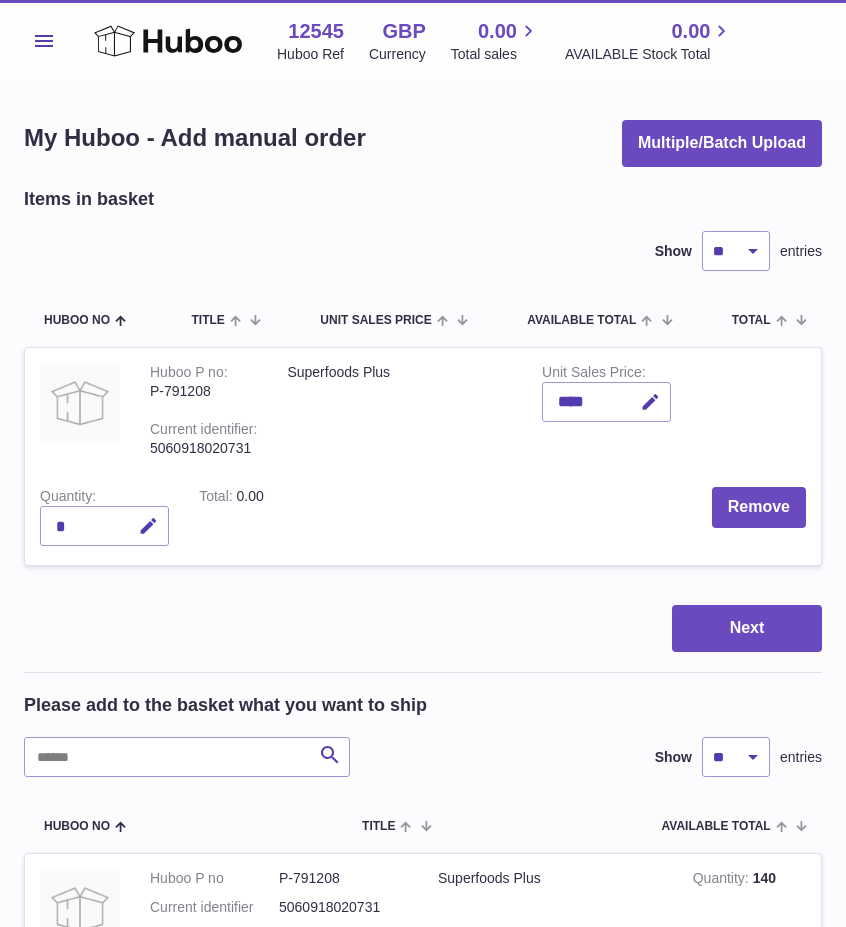 click on "Items in basket
Show
** ** ** ***
entries
Huboo no       Title       Unit Sales Price       AVAILABLE Total       Total
Action
Huboo P no   P-791208   Current identifier   5060918020731
Superfoods Plus
Unit Sales Price
****
Quantity
*
Total   0.00
Remove
Next
Please add to the basket what you want to ship       Search
Show
** ** ** ***
entries
Huboo no       Title
AVAILABLE Total
Action
Huboo P no   P-791208   Current identifier   5060918020731     Client SKU   NG20731
Superfoods Plus
Quantity 140        Huboo P no   P-791209" at bounding box center (423, 1655) 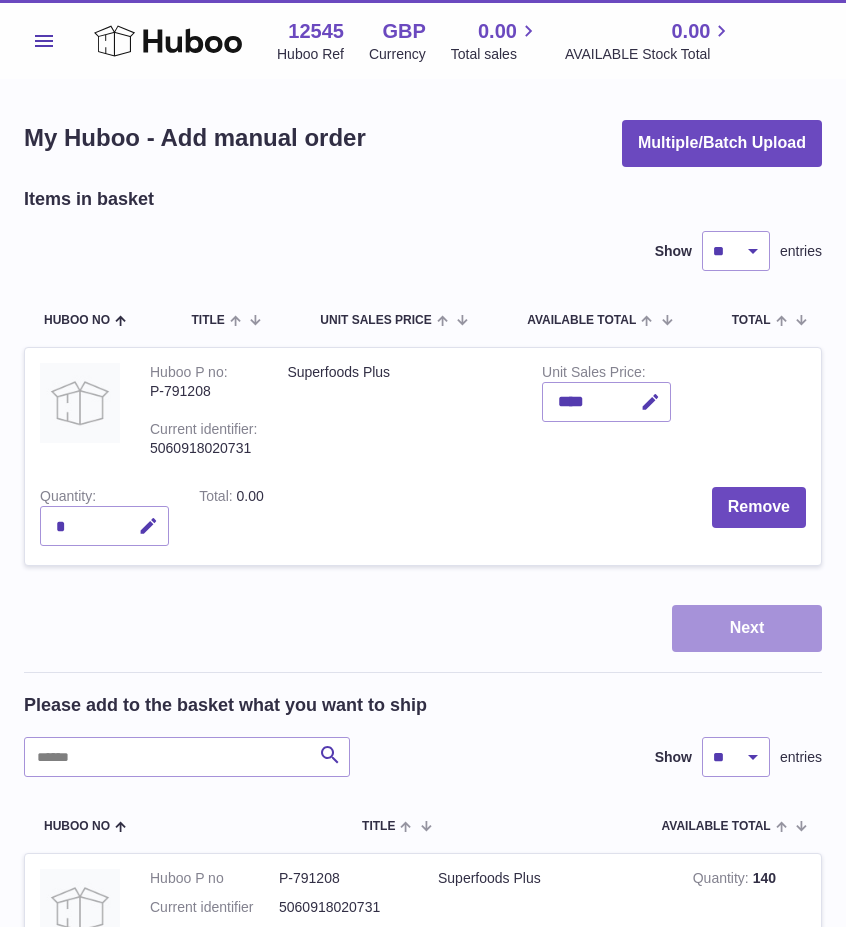 click on "Next" at bounding box center (747, 628) 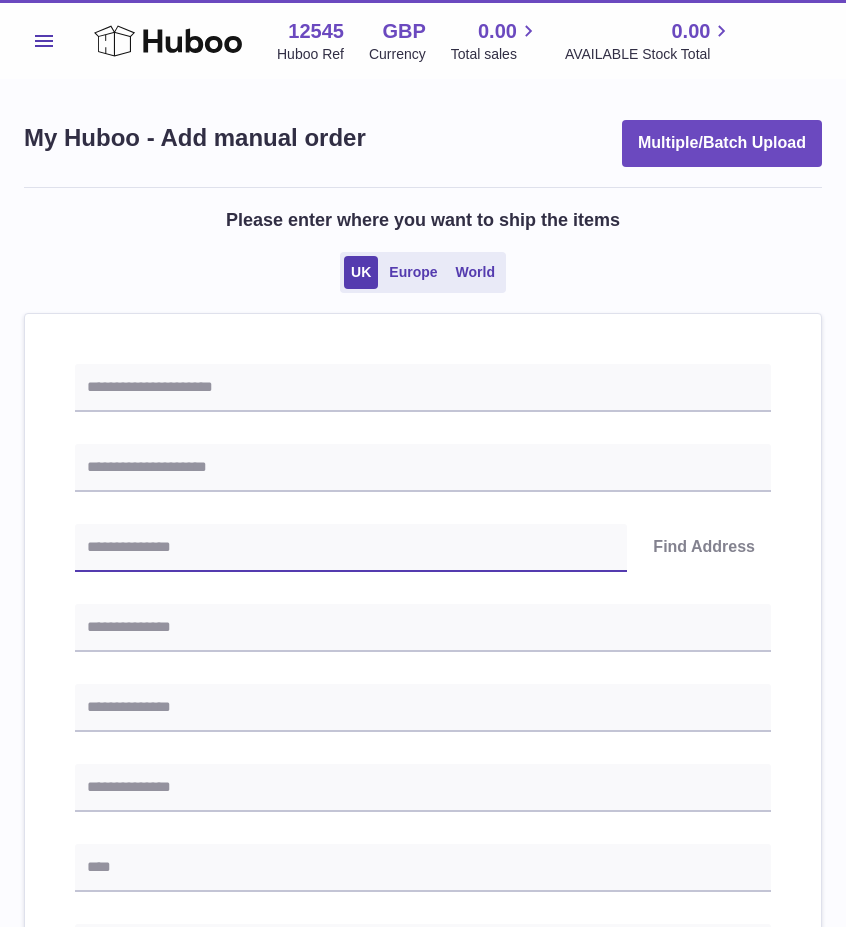 click at bounding box center (351, 548) 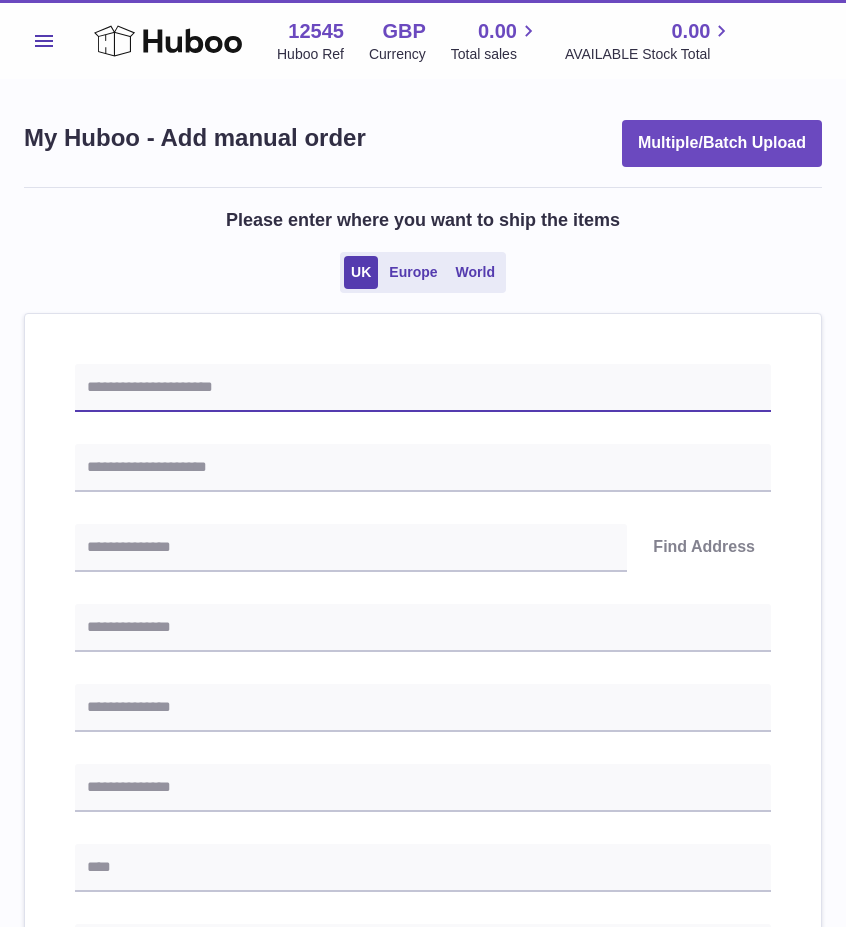click at bounding box center (423, 388) 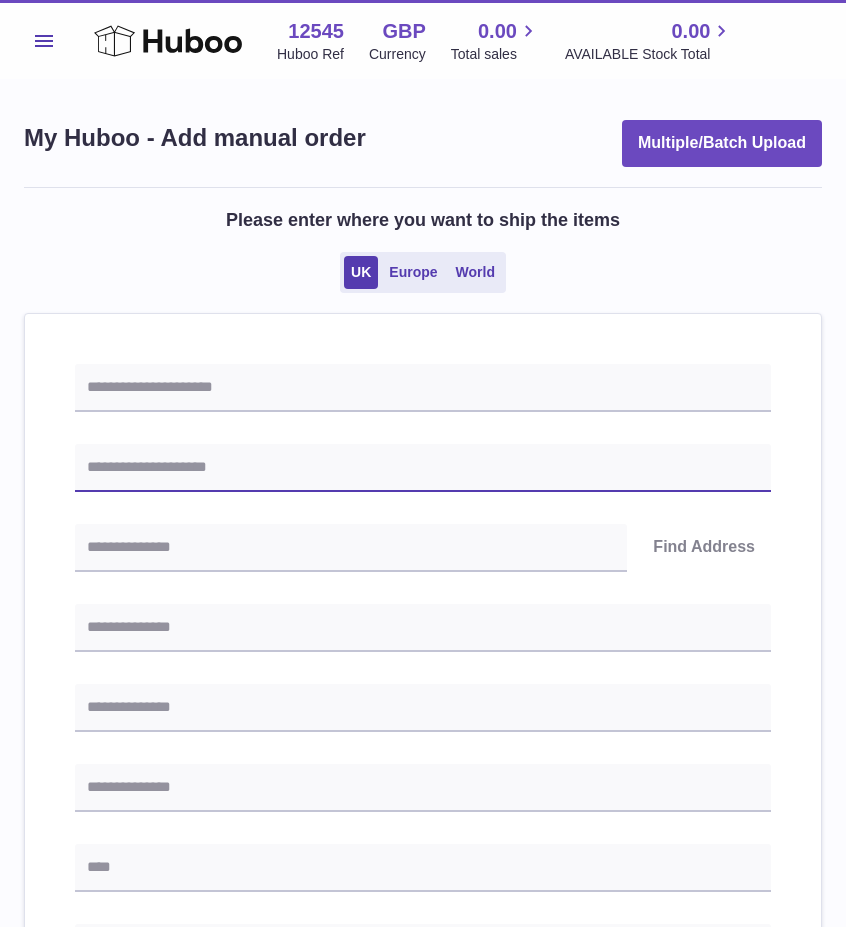 click at bounding box center (423, 468) 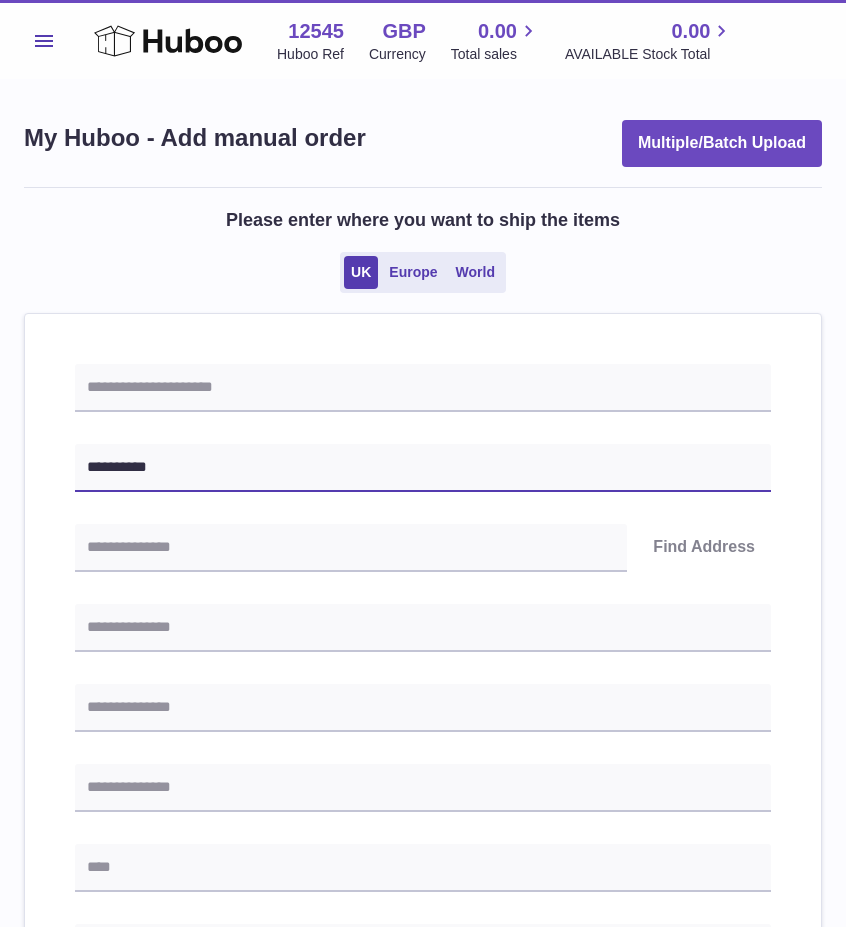 type on "**********" 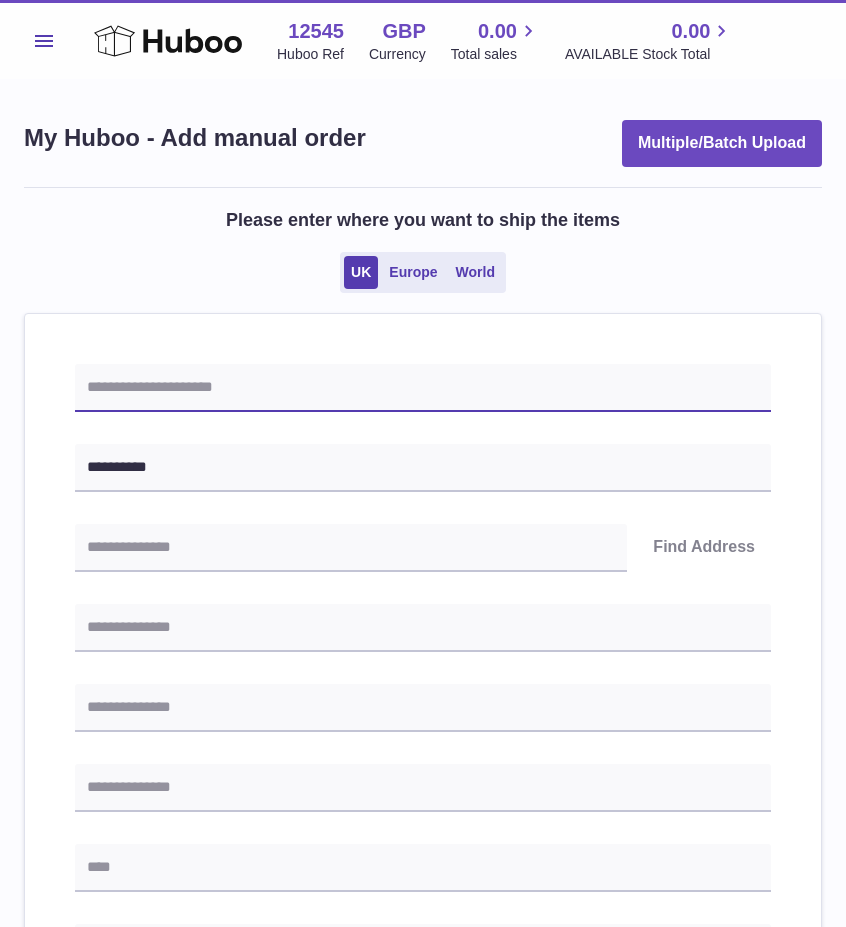 drag, startPoint x: 436, startPoint y: 394, endPoint x: 419, endPoint y: 400, distance: 18.027756 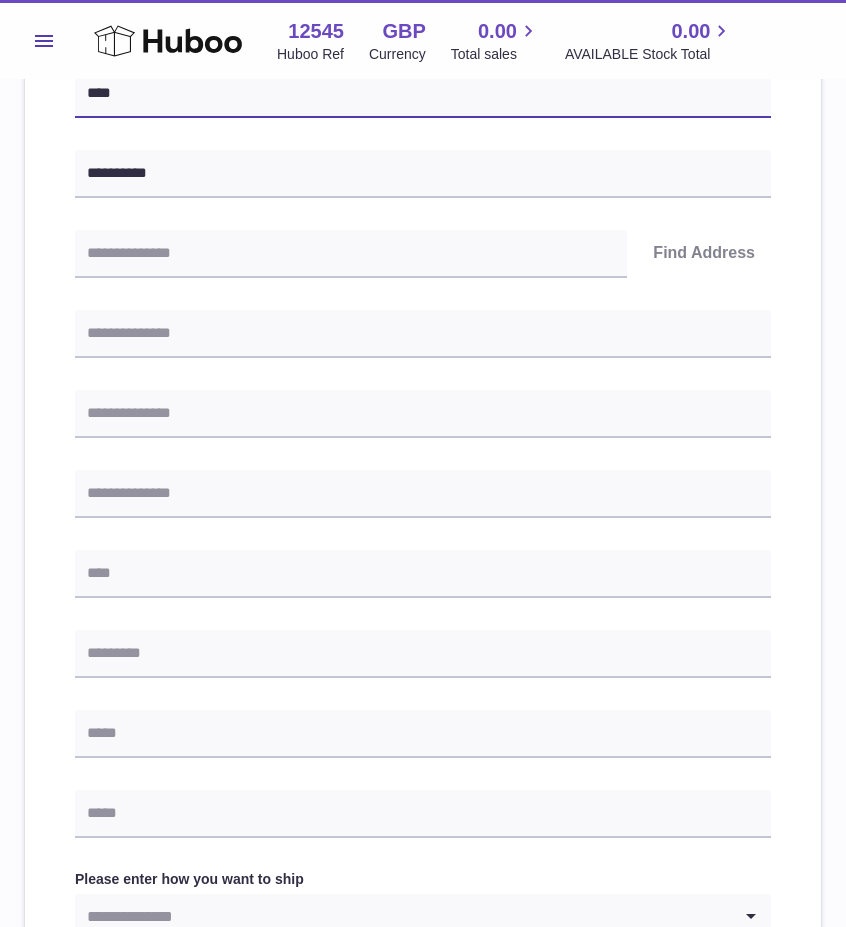 scroll, scrollTop: 300, scrollLeft: 0, axis: vertical 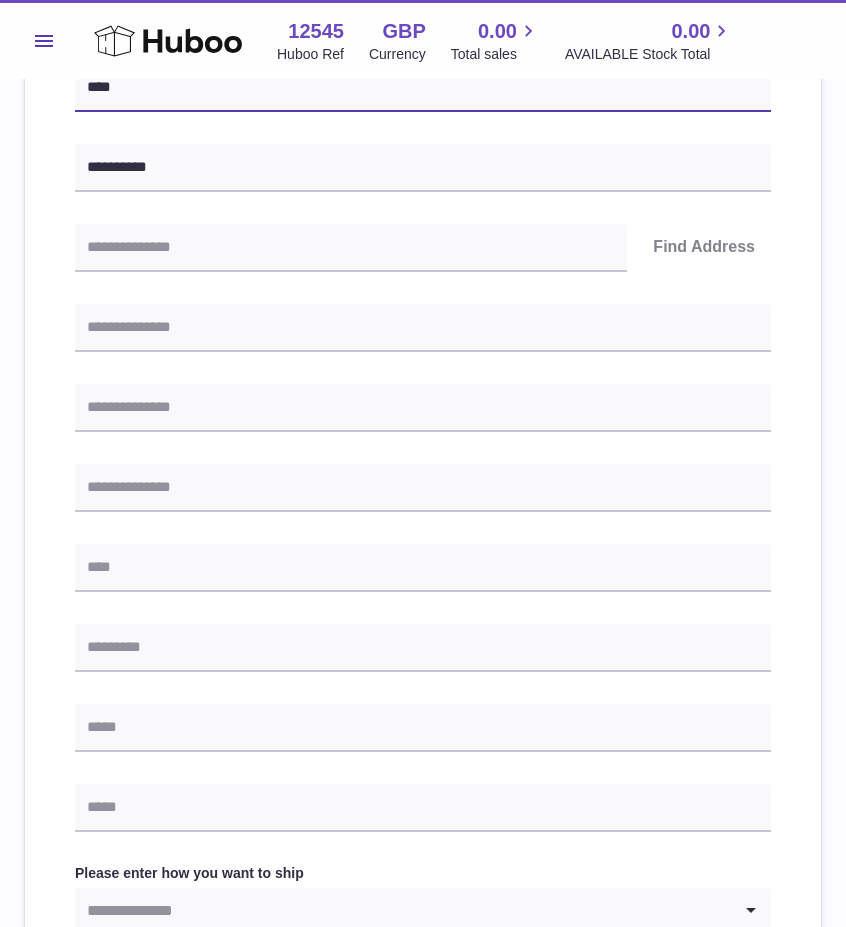 type on "****" 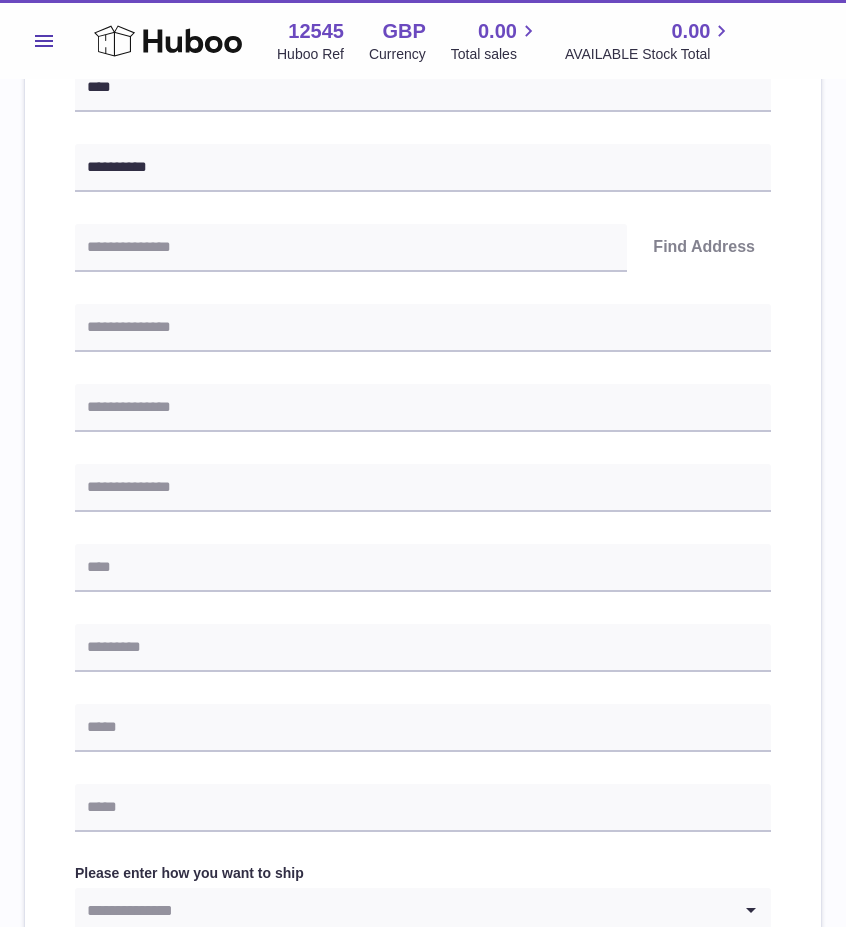 drag, startPoint x: 438, startPoint y: 521, endPoint x: 153, endPoint y: 378, distance: 318.86362 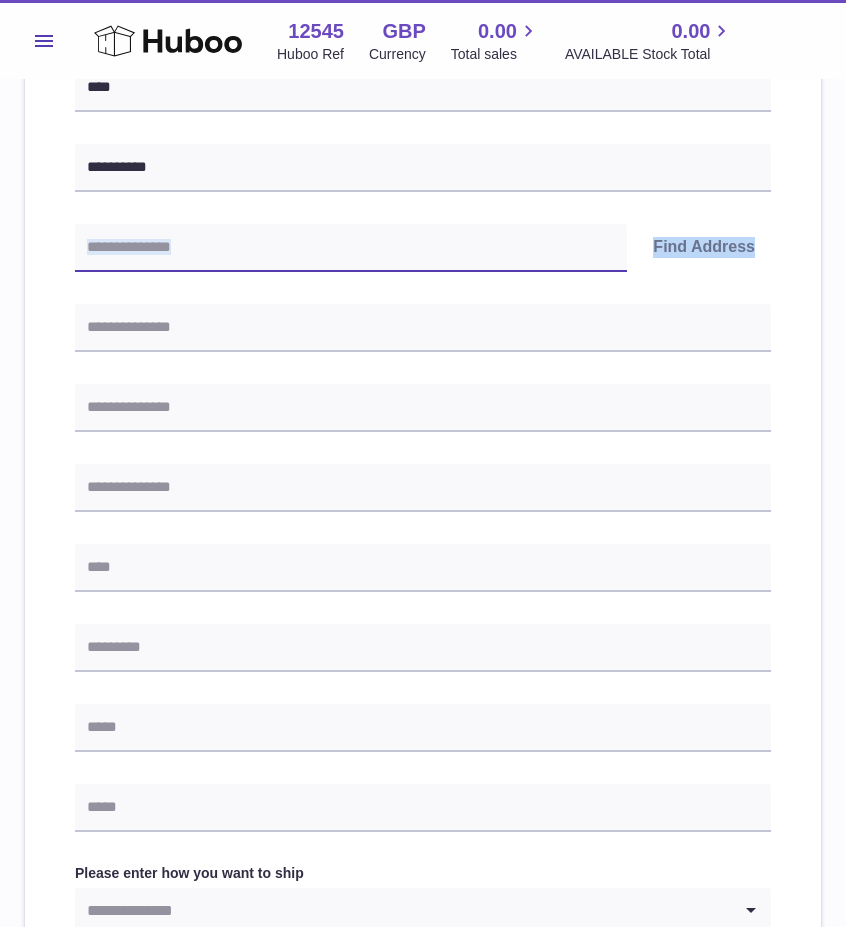 click at bounding box center (351, 248) 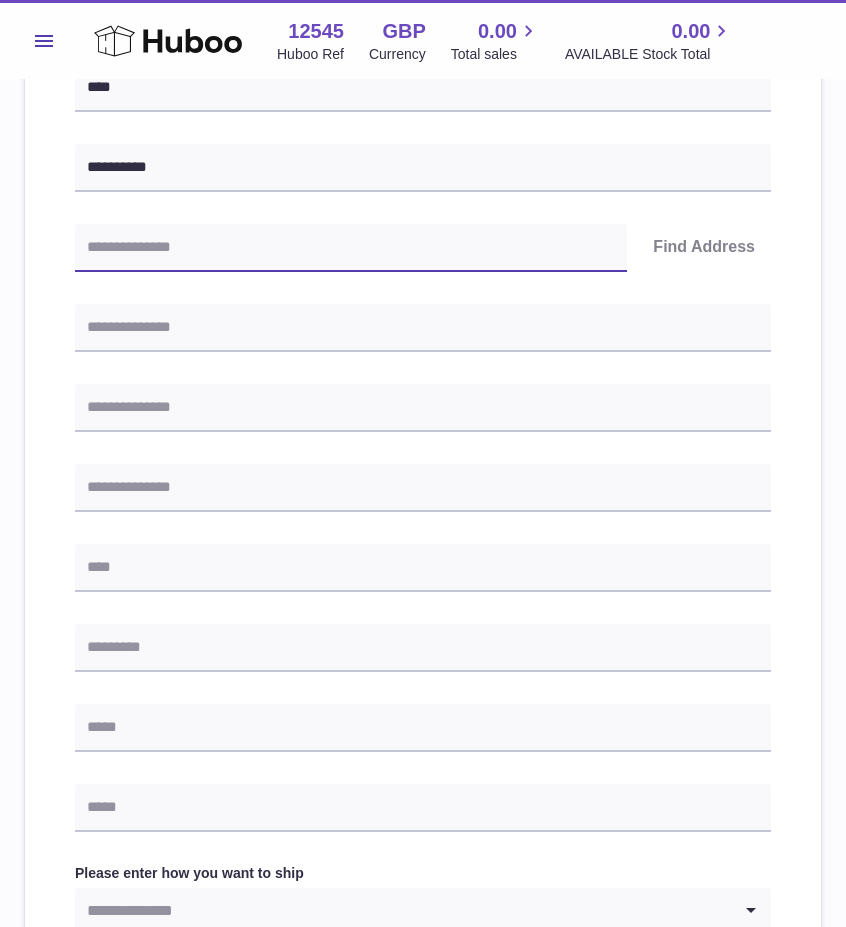 paste on "*******" 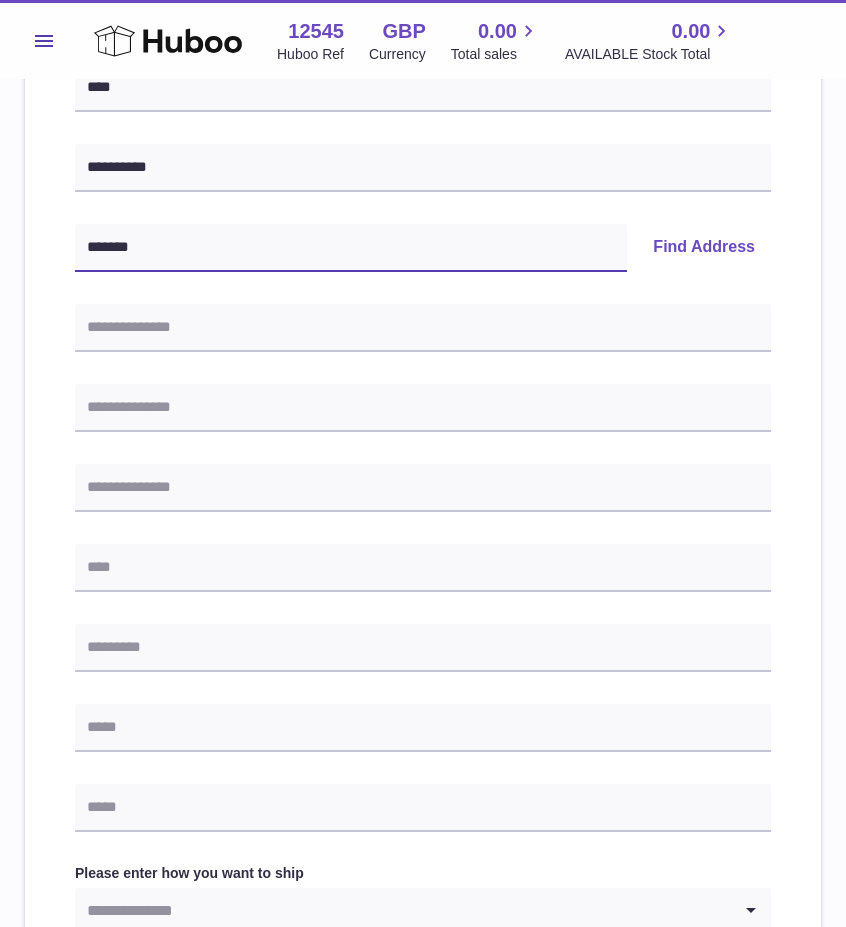 type on "*******" 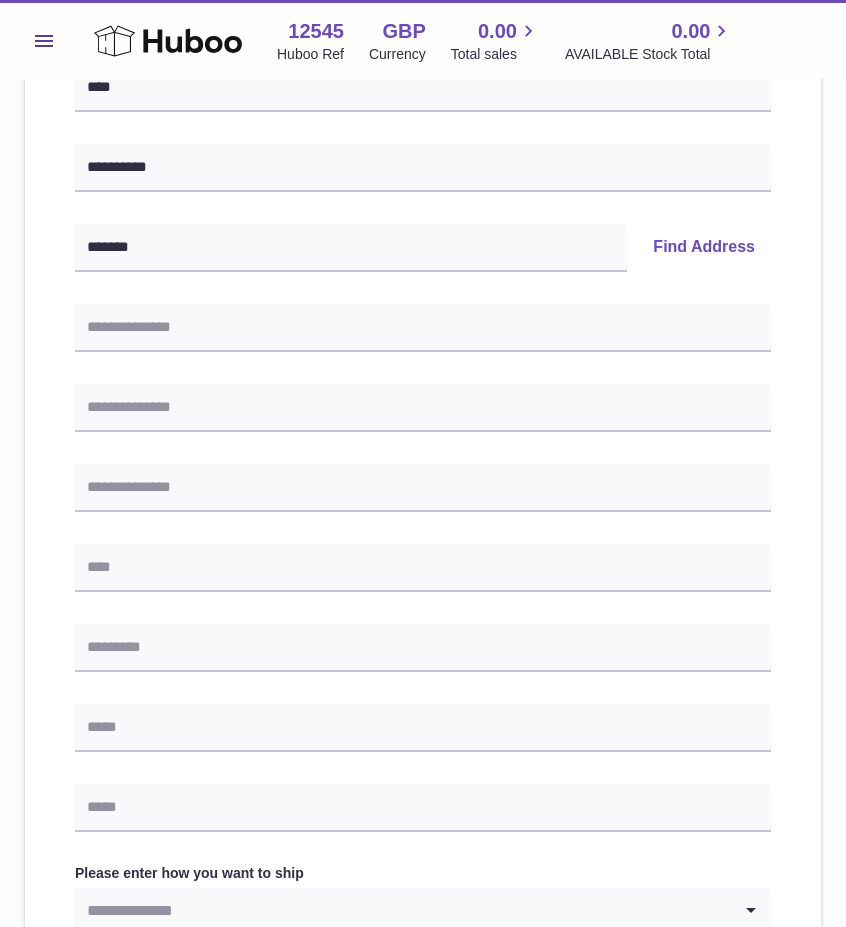click on "Find Address" at bounding box center (704, 248) 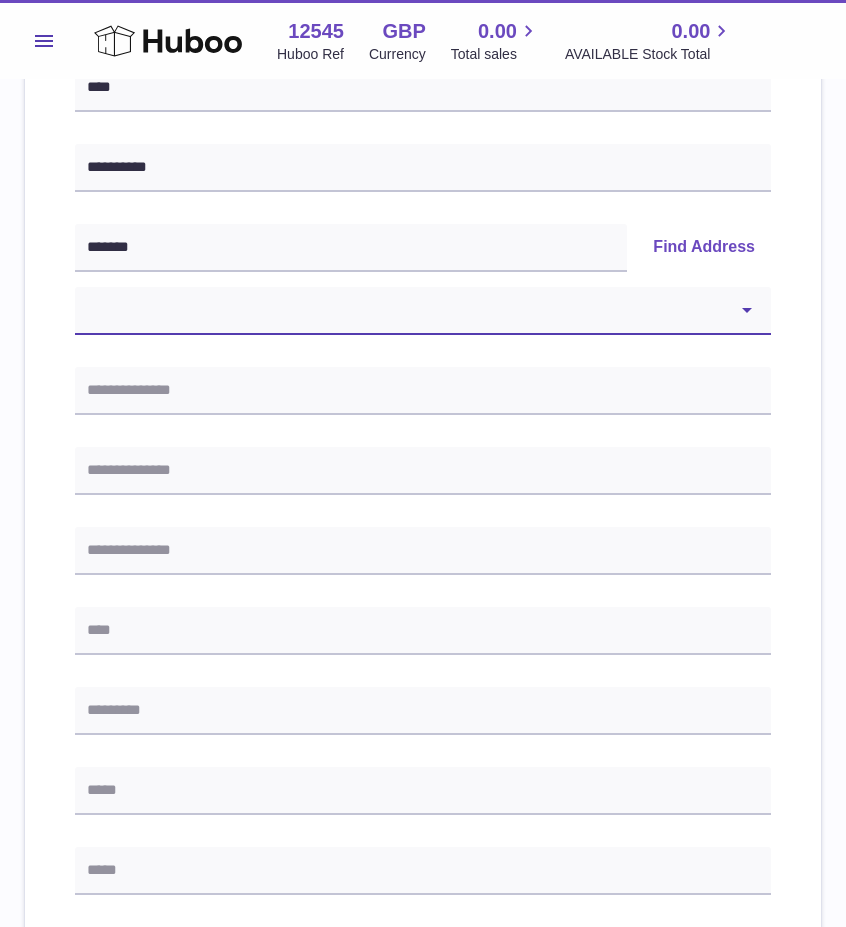 click on "**********" at bounding box center (423, 311) 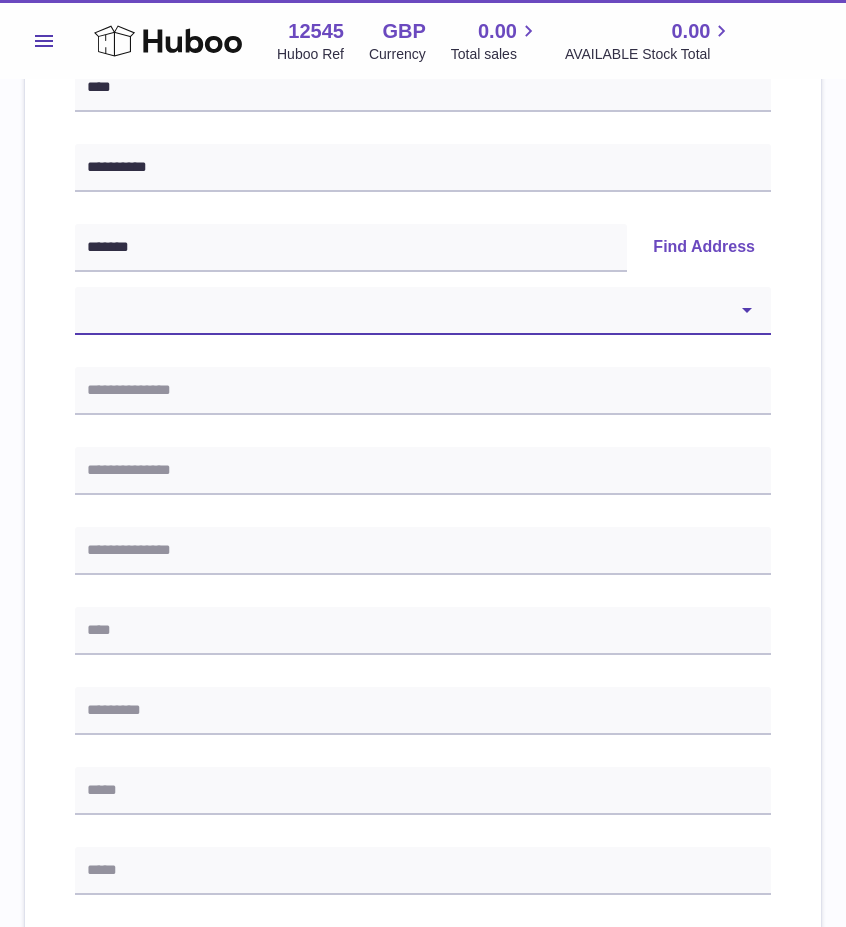 select on "**" 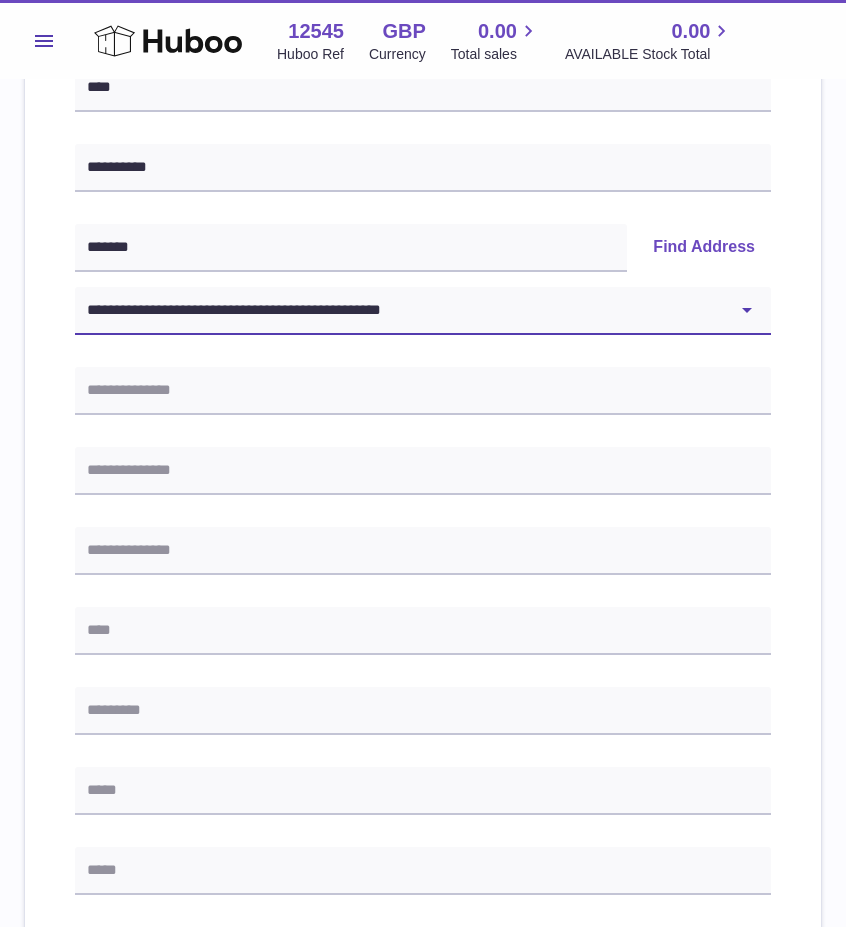 click on "**********" at bounding box center (423, 311) 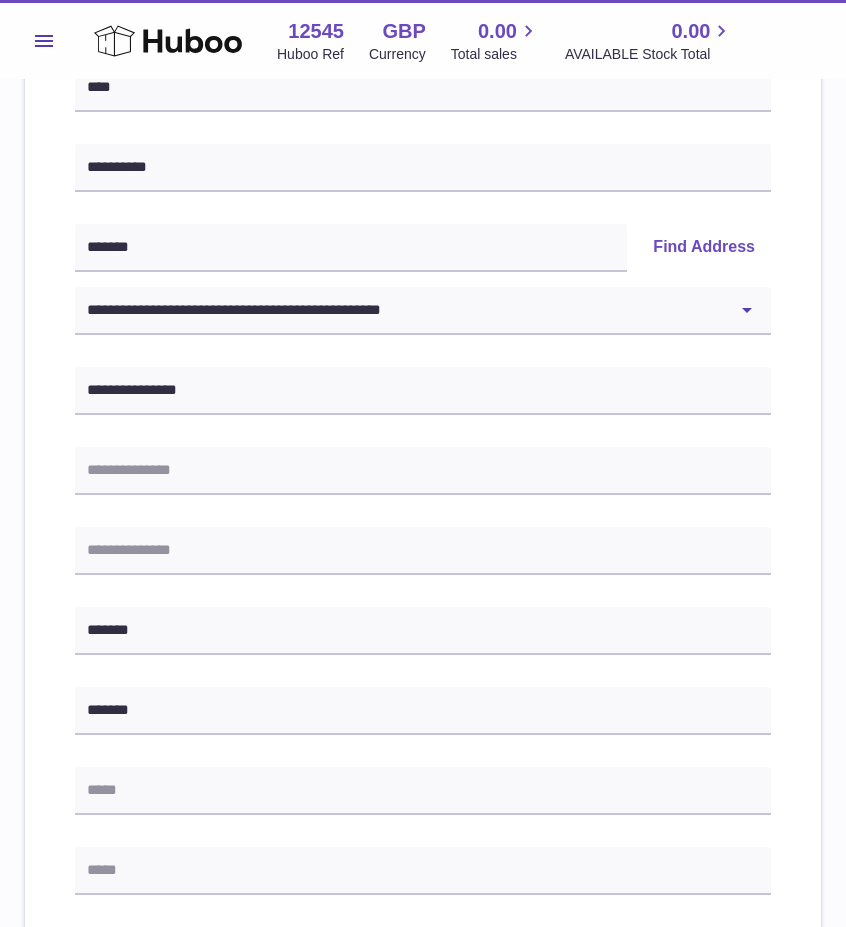 drag, startPoint x: 394, startPoint y: 578, endPoint x: 370, endPoint y: 565, distance: 27.294687 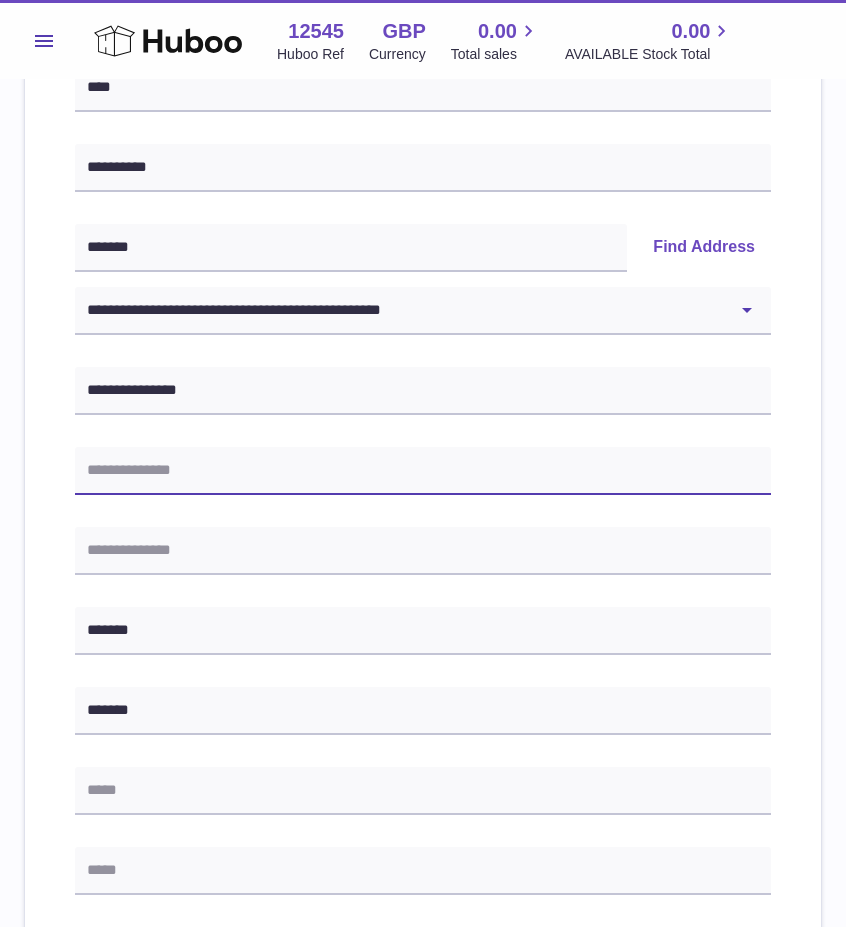 click at bounding box center [423, 471] 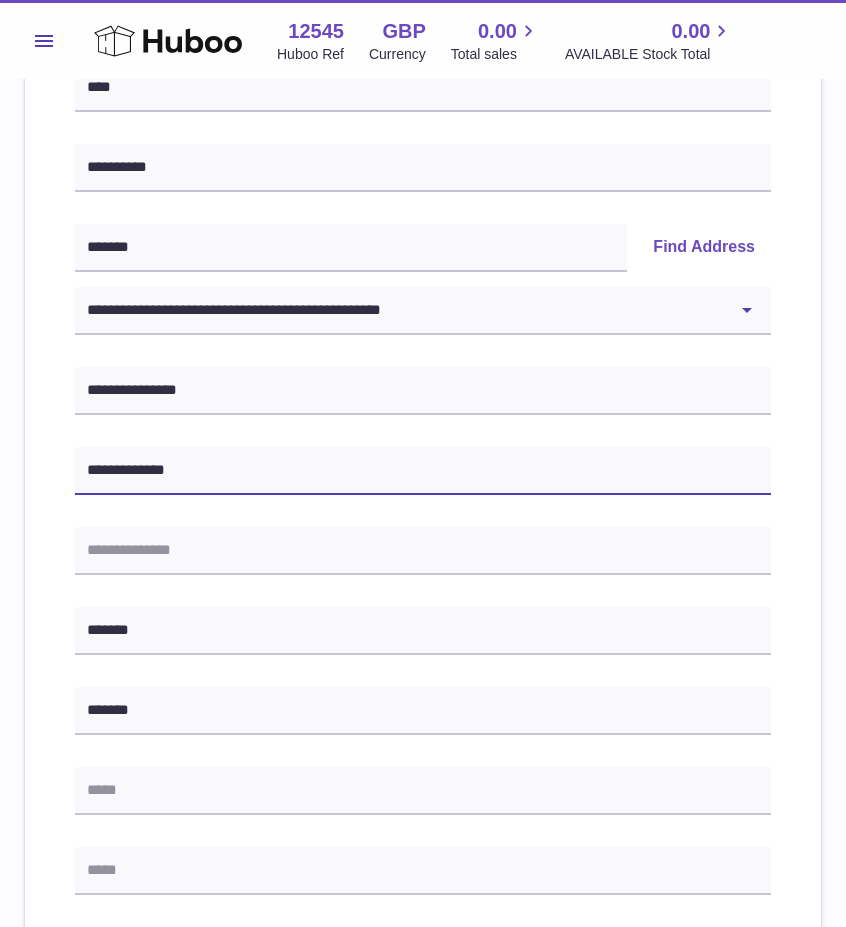 type on "**********" 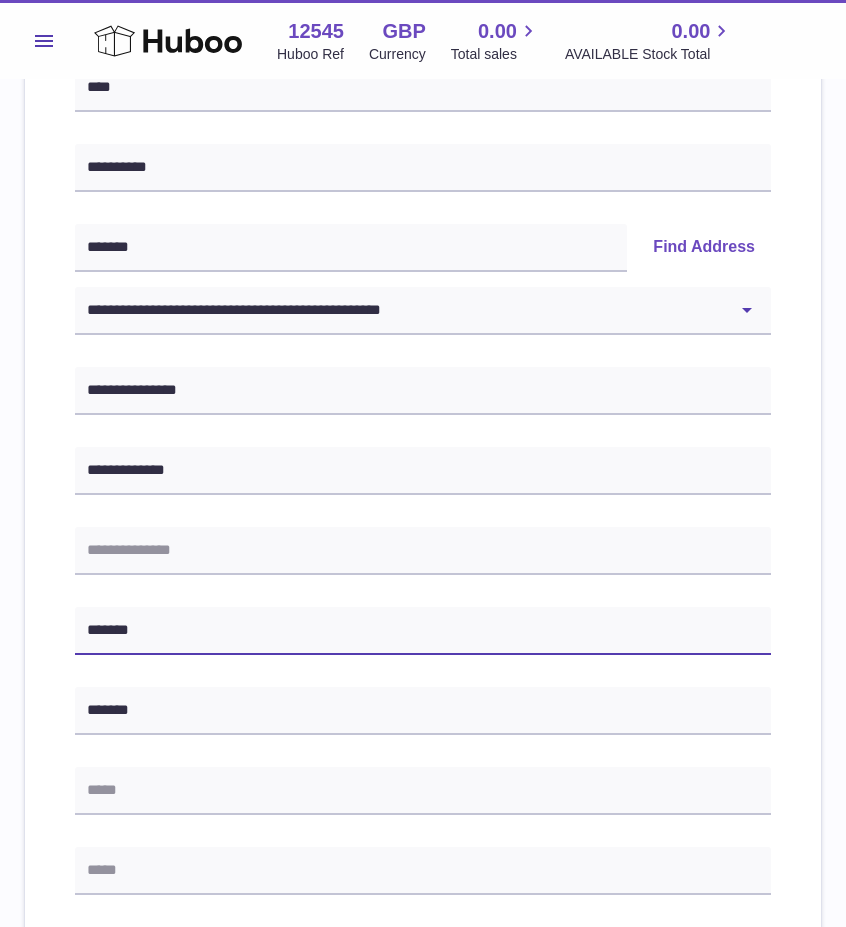 click on "*******" at bounding box center [423, 631] 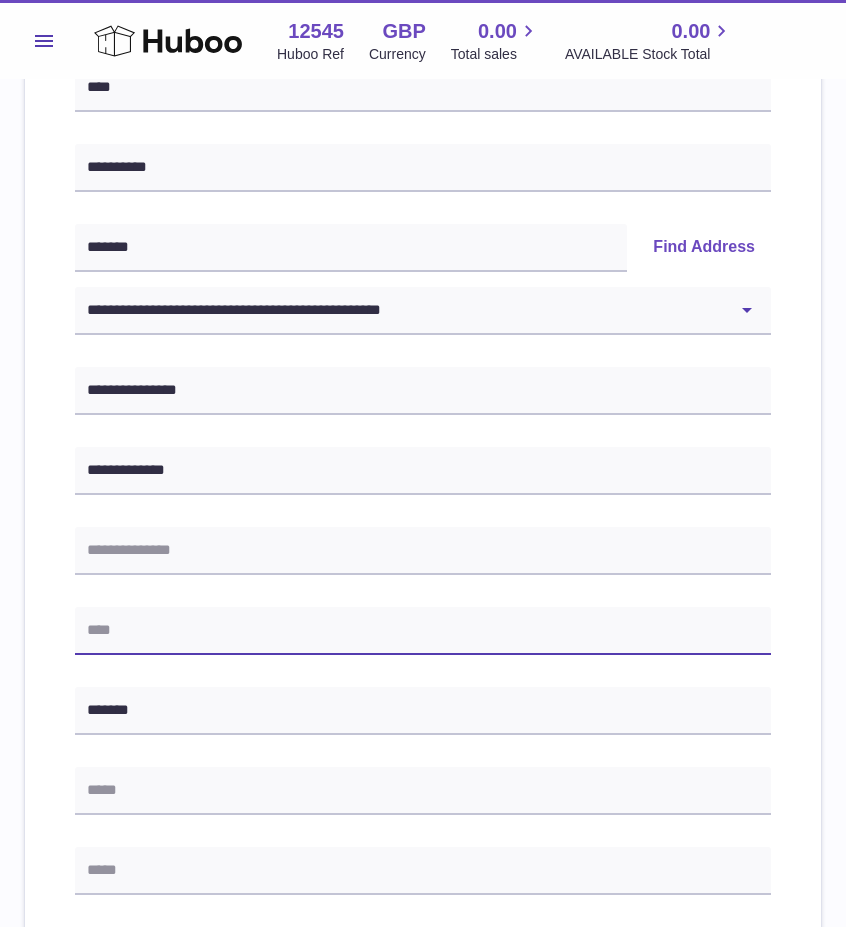 paste on "*******" 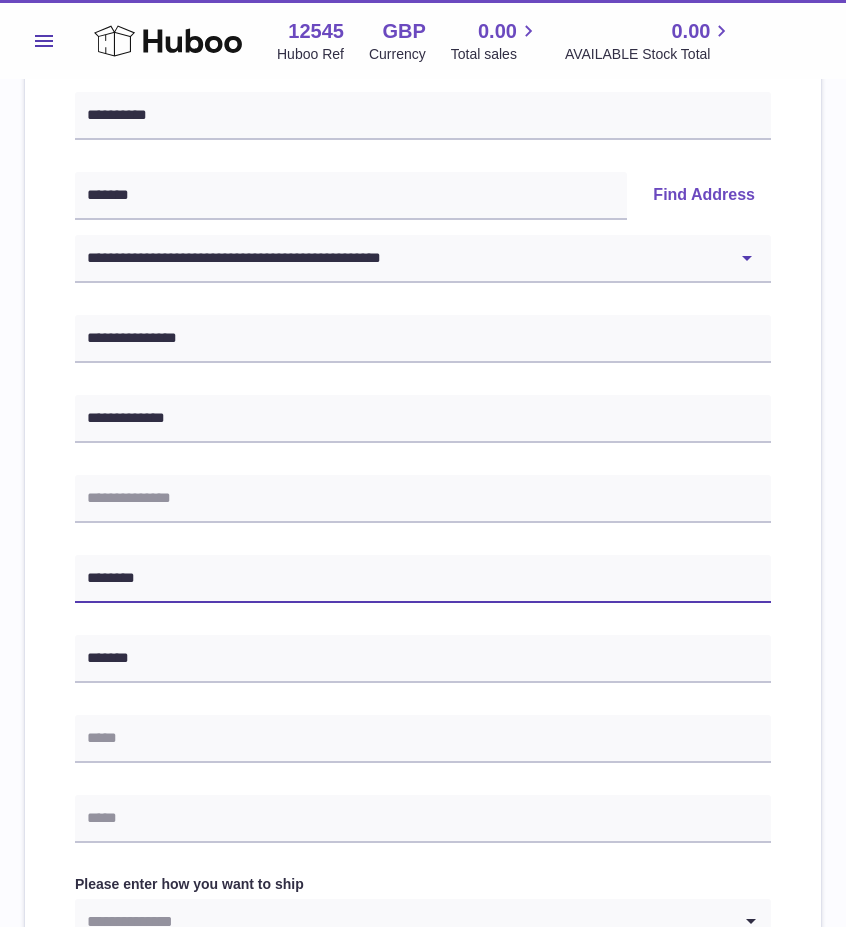 scroll, scrollTop: 400, scrollLeft: 0, axis: vertical 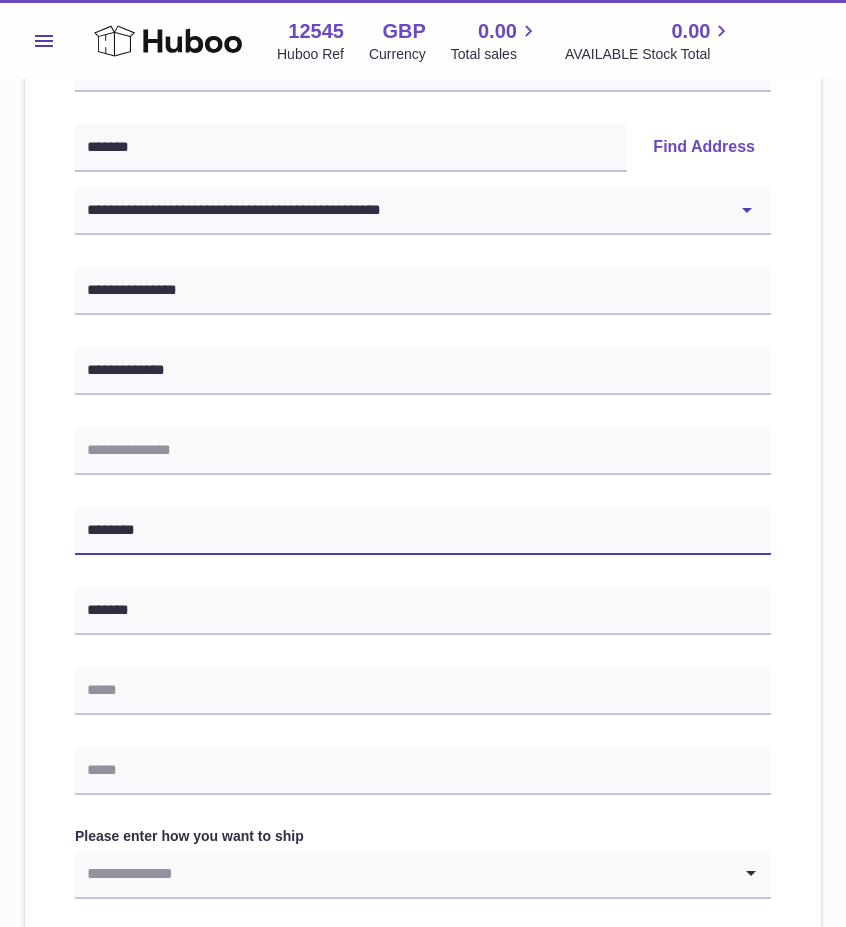 type on "********" 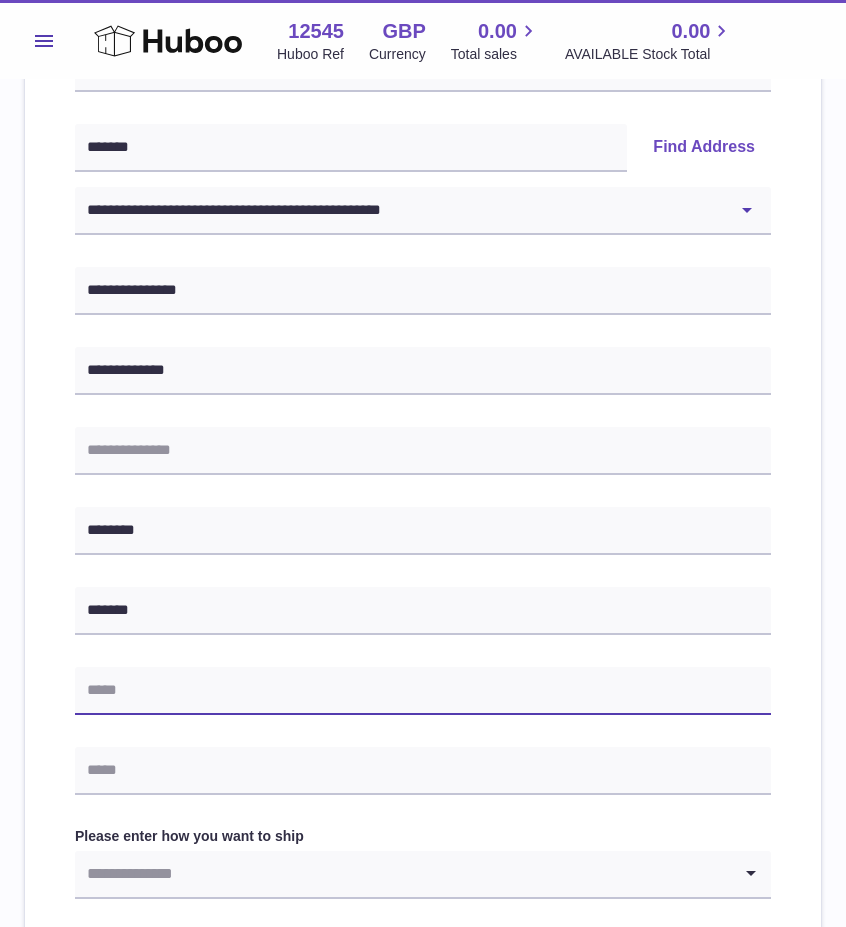 drag, startPoint x: 159, startPoint y: 691, endPoint x: 151, endPoint y: 698, distance: 10.630146 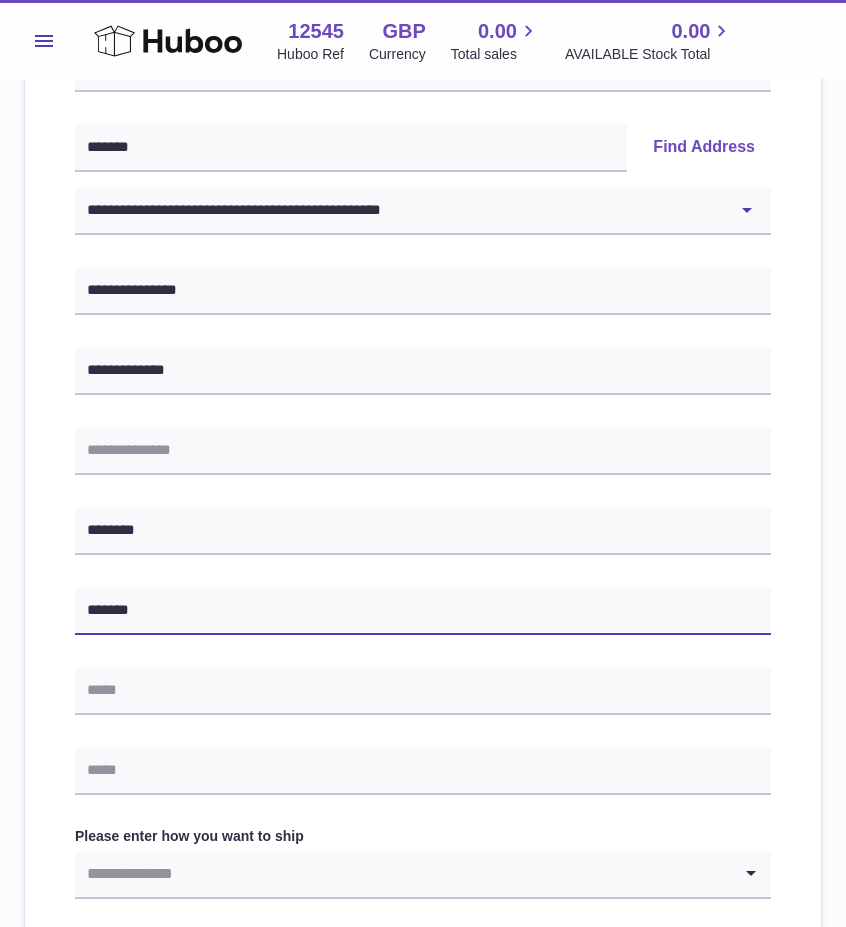 click on "*******" at bounding box center (423, 611) 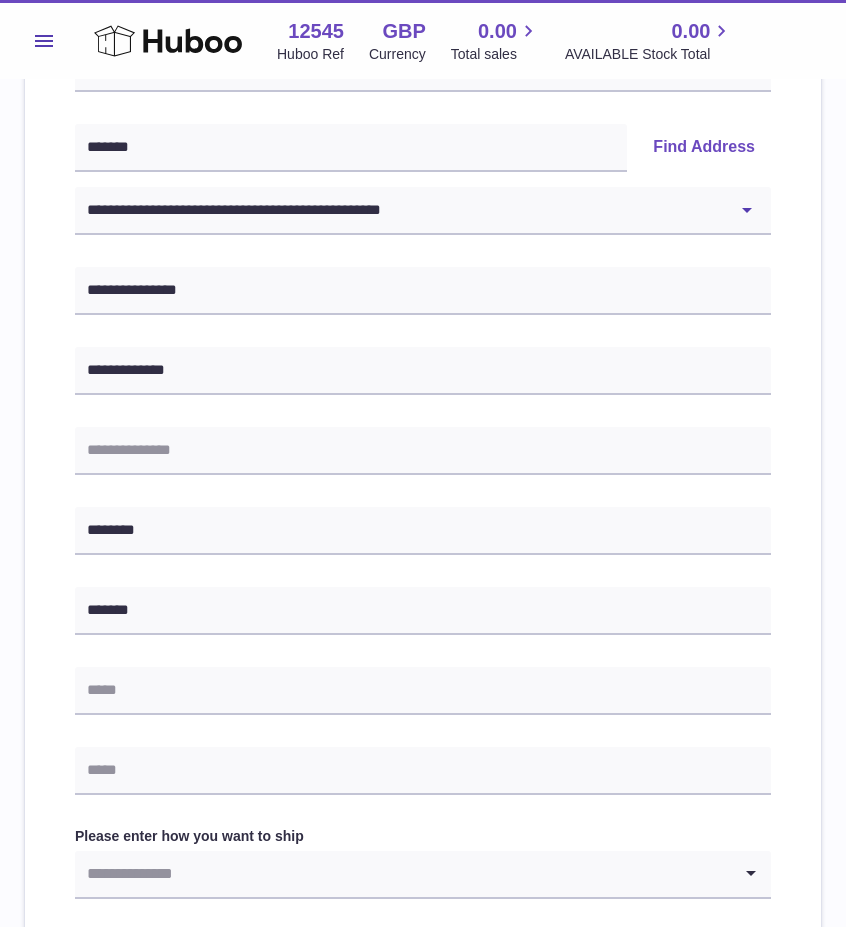 drag, startPoint x: 119, startPoint y: 717, endPoint x: 127, endPoint y: 696, distance: 22.472204 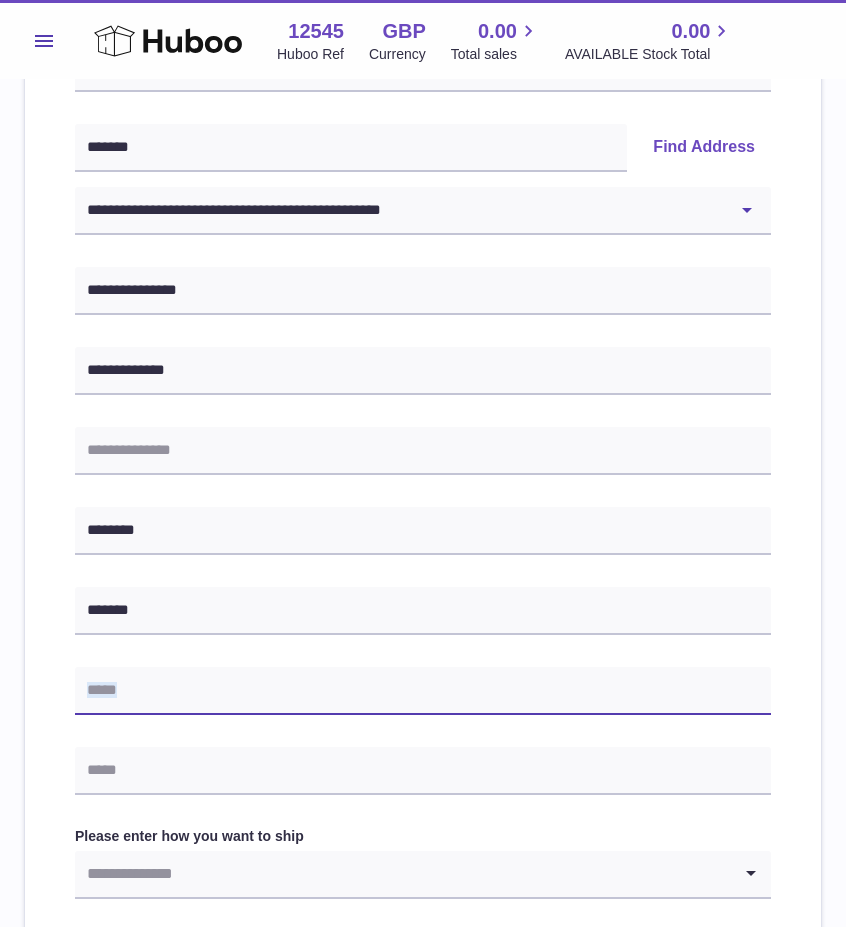 click at bounding box center [423, 691] 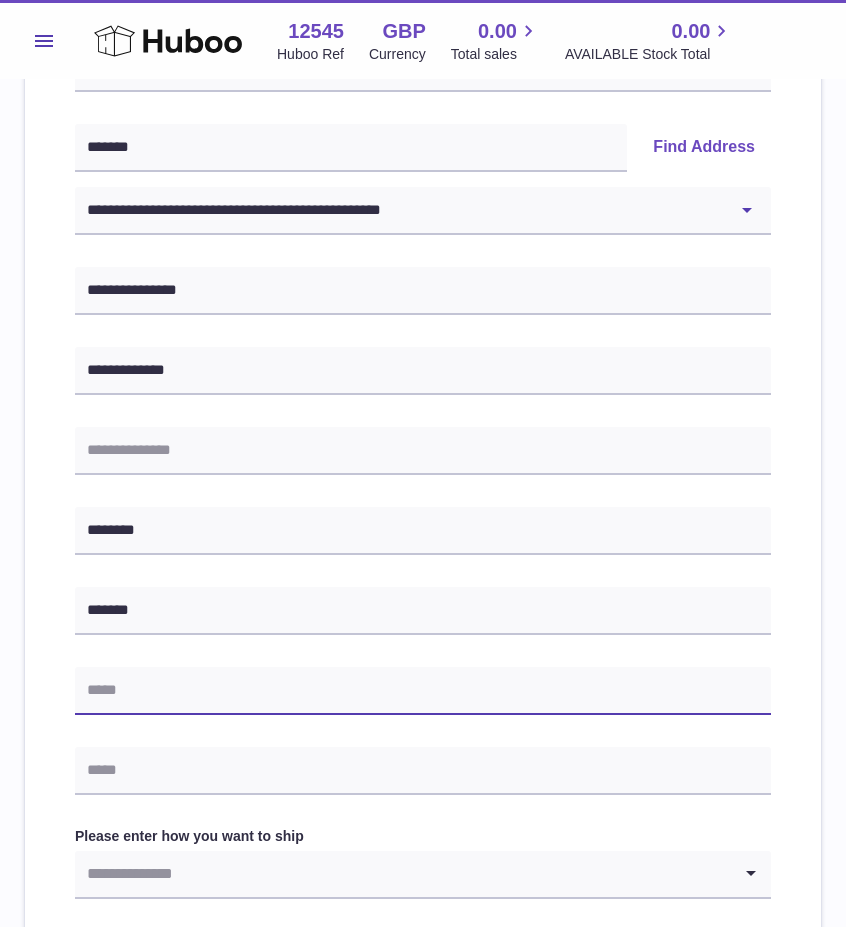 paste on "**********" 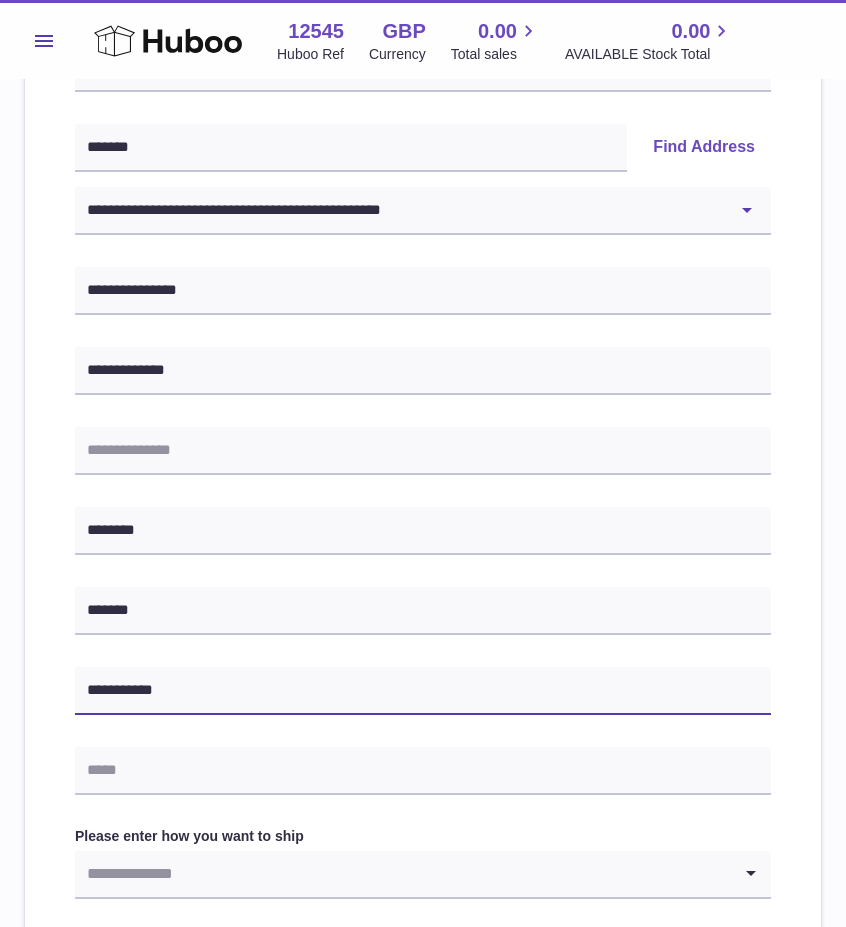 type on "**********" 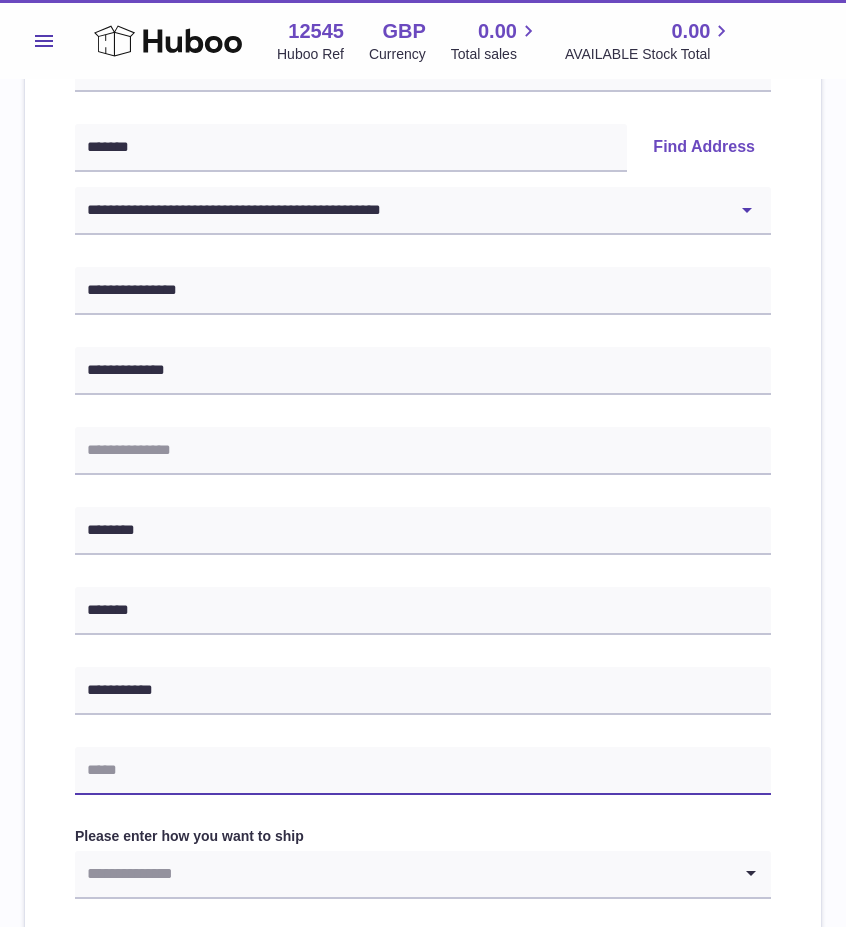 drag, startPoint x: 124, startPoint y: 789, endPoint x: 80, endPoint y: 779, distance: 45.122055 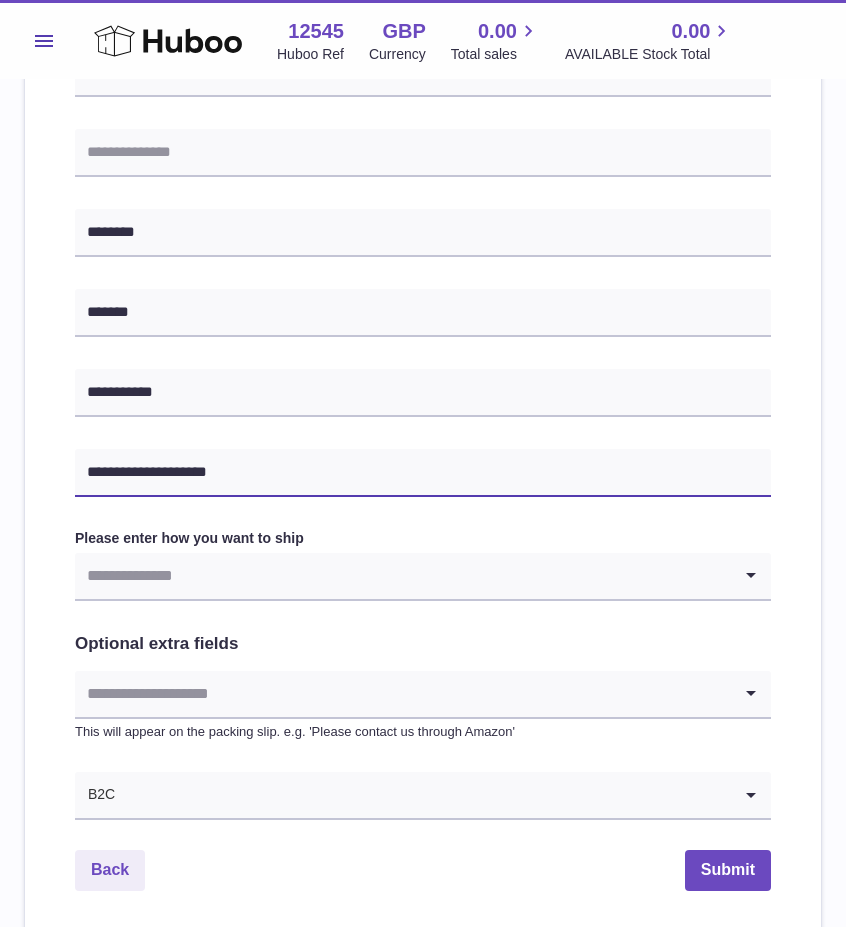 scroll, scrollTop: 700, scrollLeft: 0, axis: vertical 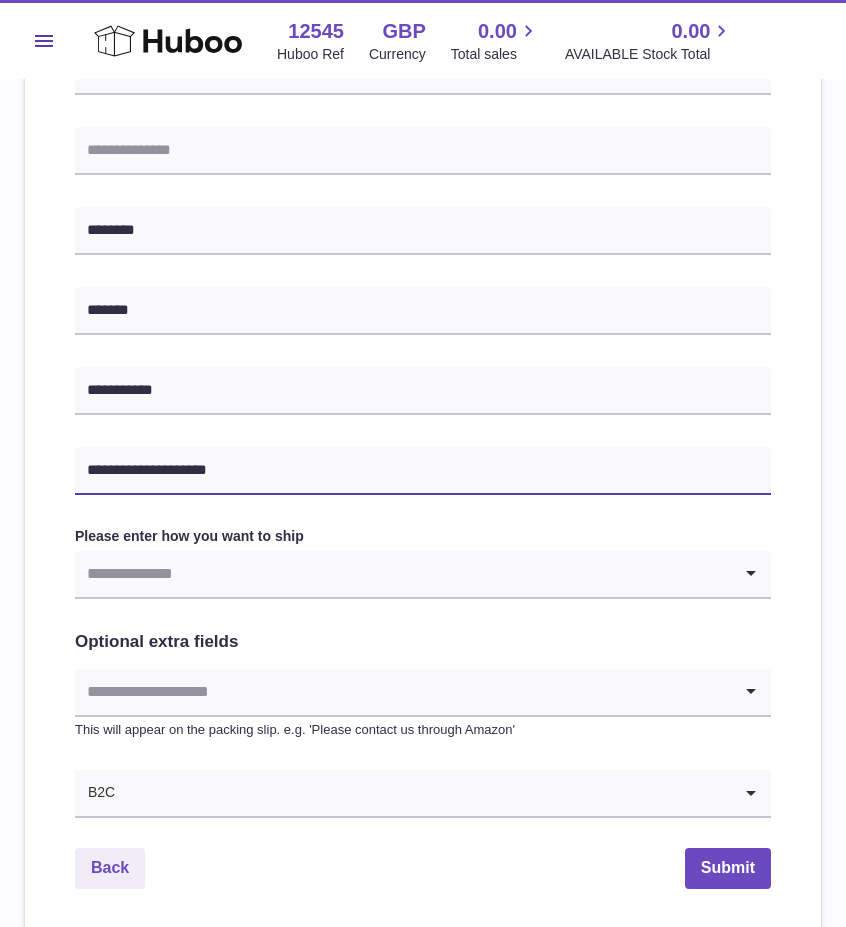type on "**********" 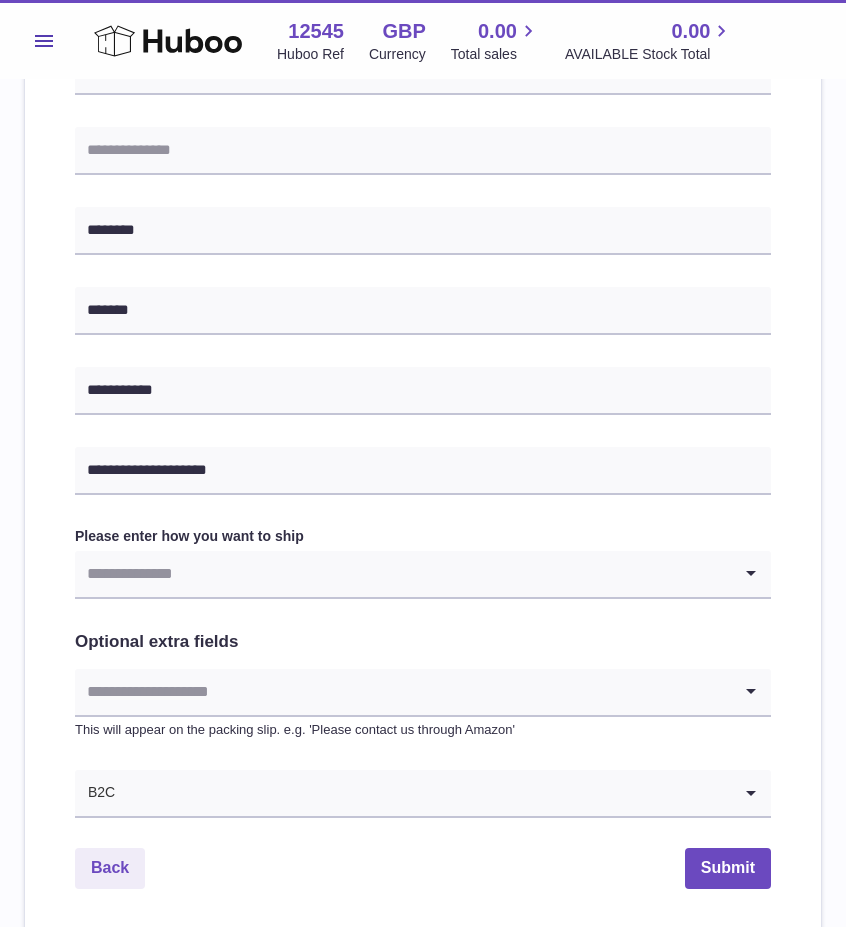 click at bounding box center (403, 574) 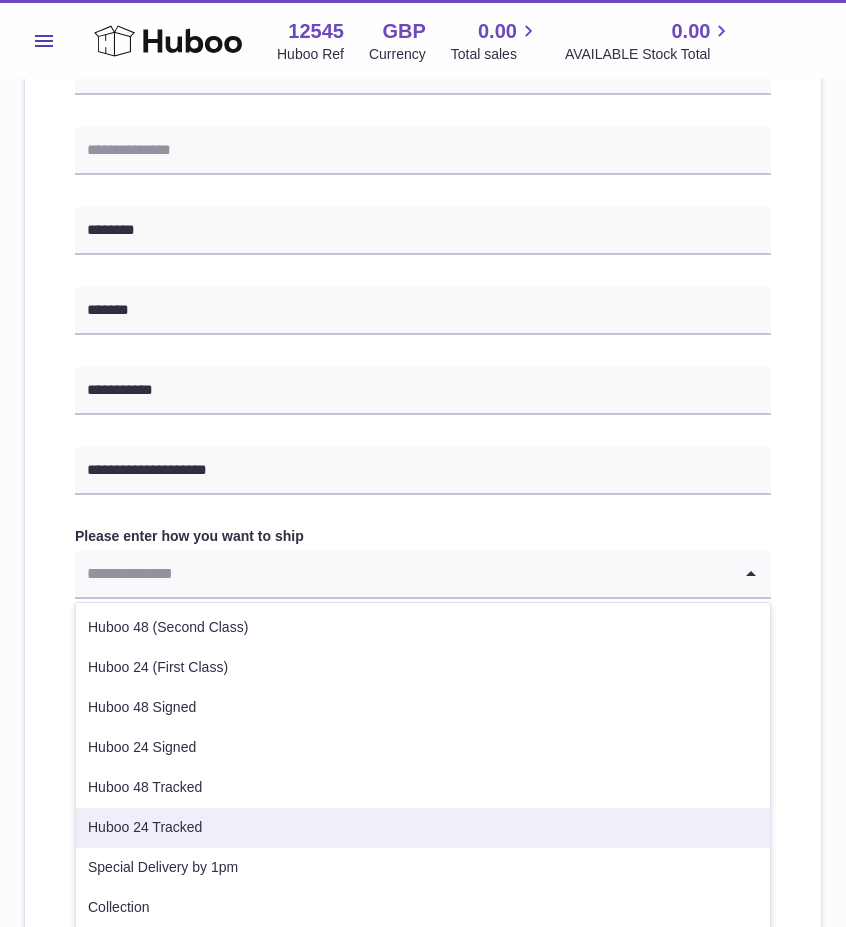 click on "Huboo 24 Tracked" at bounding box center (423, 828) 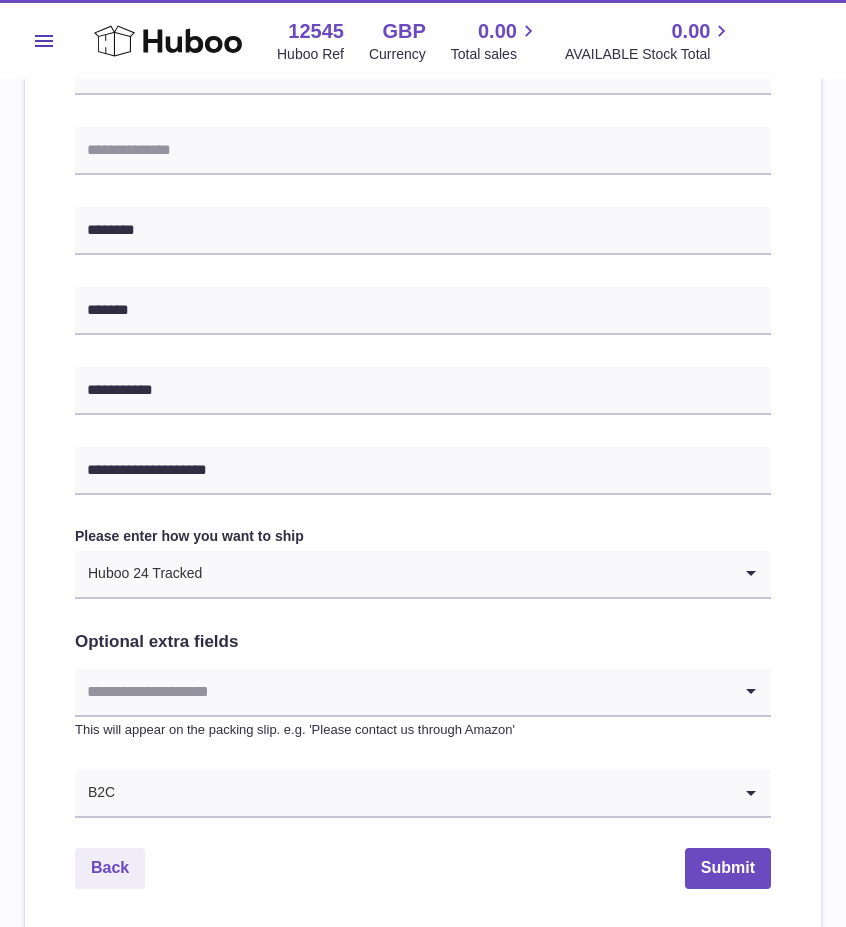 click on "**********" at bounding box center [423, 276] 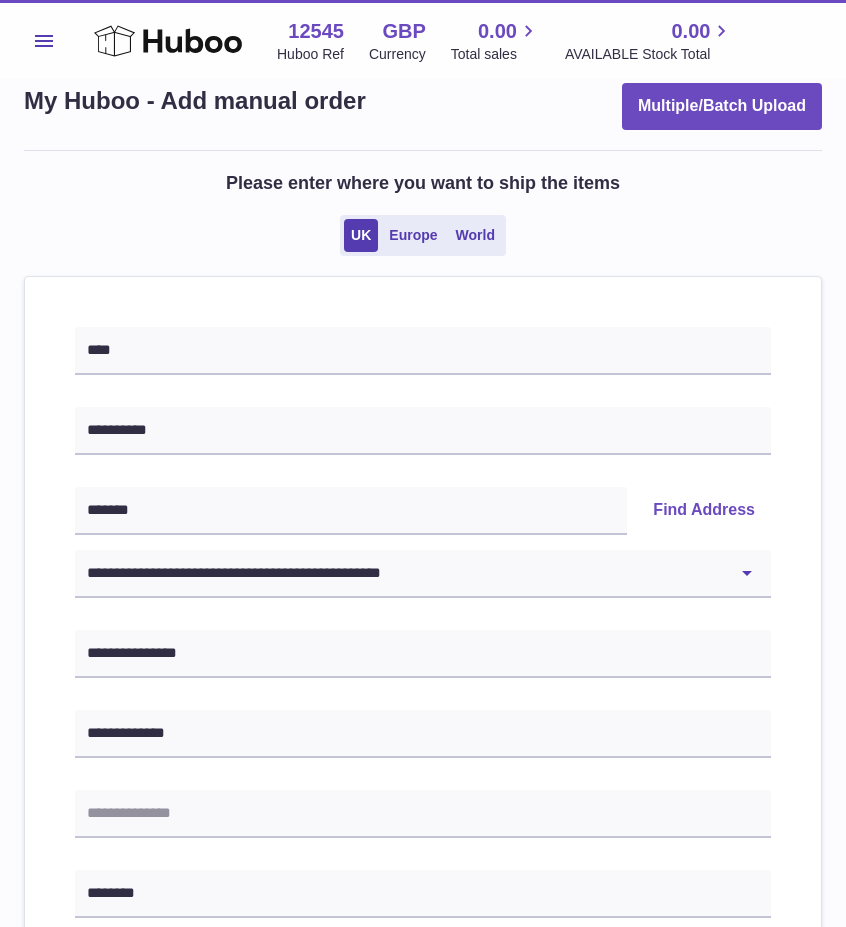 scroll, scrollTop: 0, scrollLeft: 0, axis: both 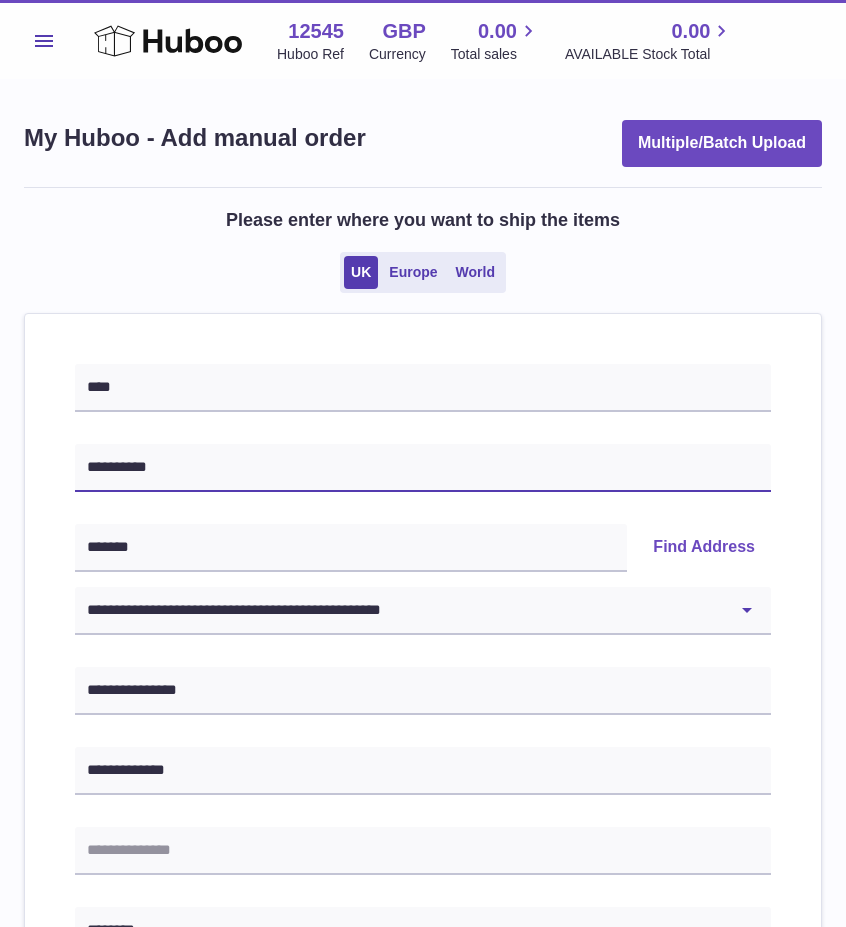 drag, startPoint x: 189, startPoint y: 475, endPoint x: 32, endPoint y: 471, distance: 157.05095 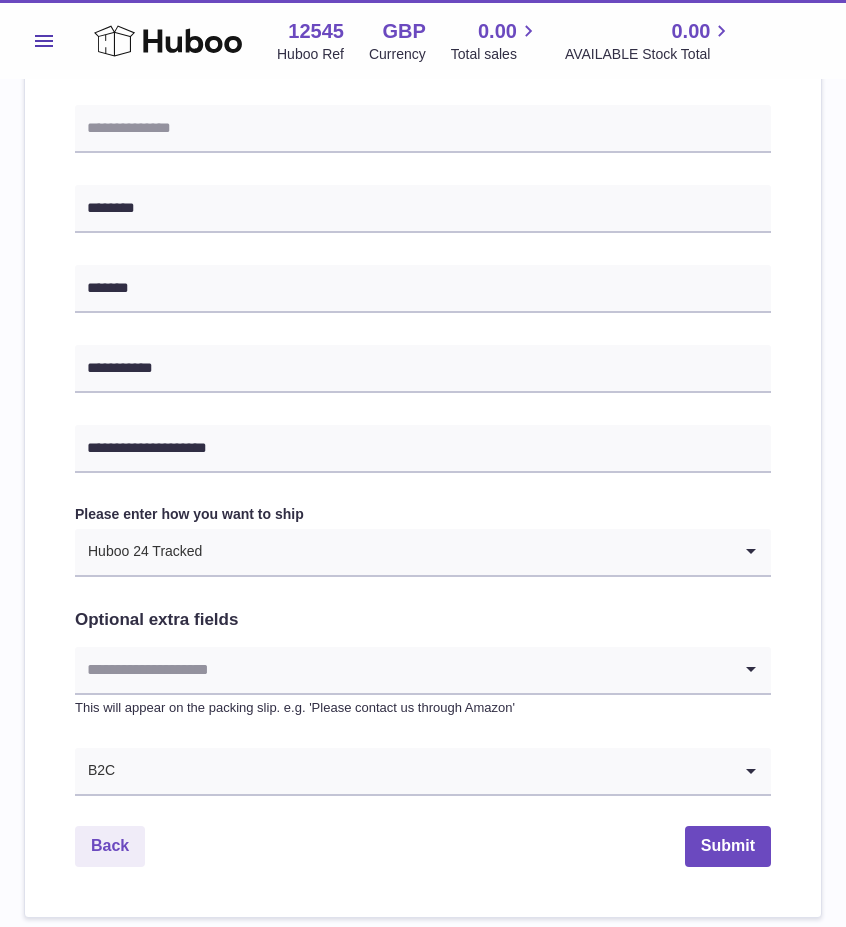 scroll, scrollTop: 871, scrollLeft: 0, axis: vertical 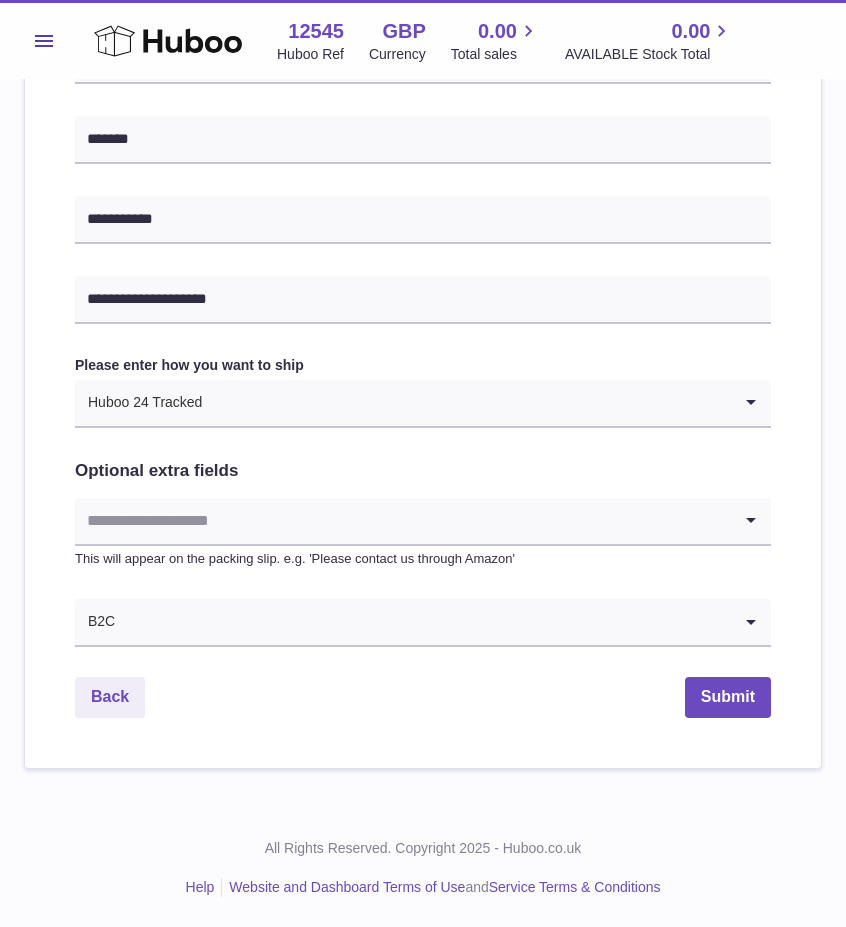 click on "All Rights Reserved. Copyright 2025 - Huboo.co.uk   Help
Website and Dashboard Terms of Use
and
Service Terms & Conditions" at bounding box center (423, 868) 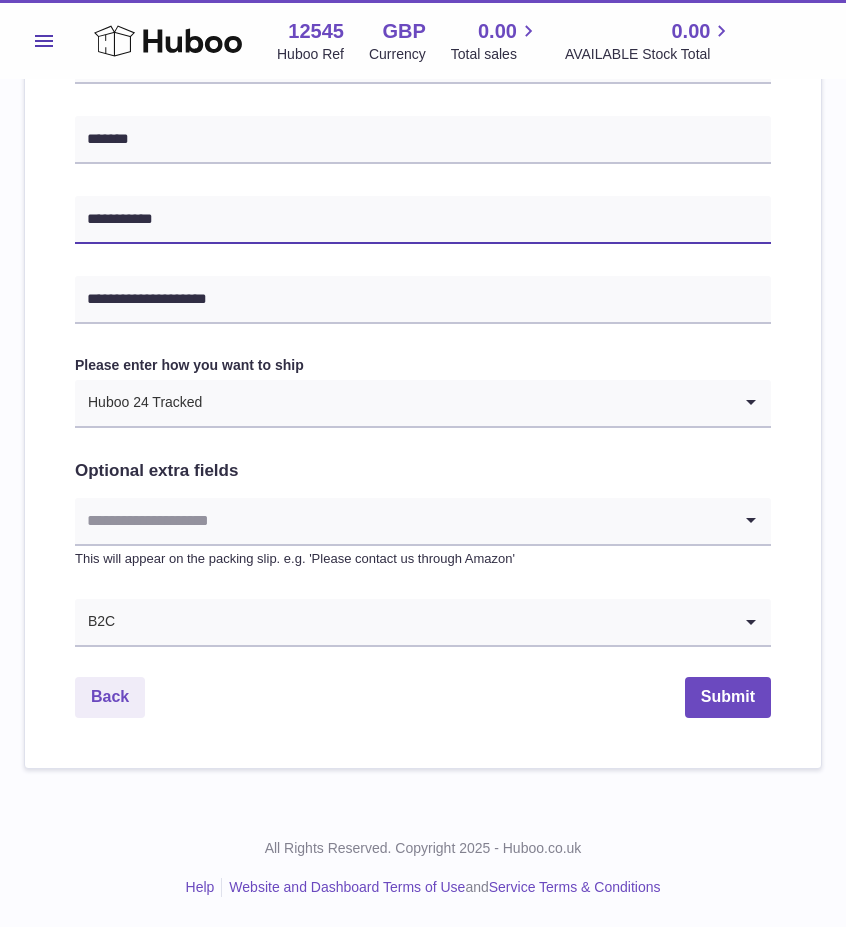 drag, startPoint x: 218, startPoint y: 229, endPoint x: 98, endPoint y: 213, distance: 121.061966 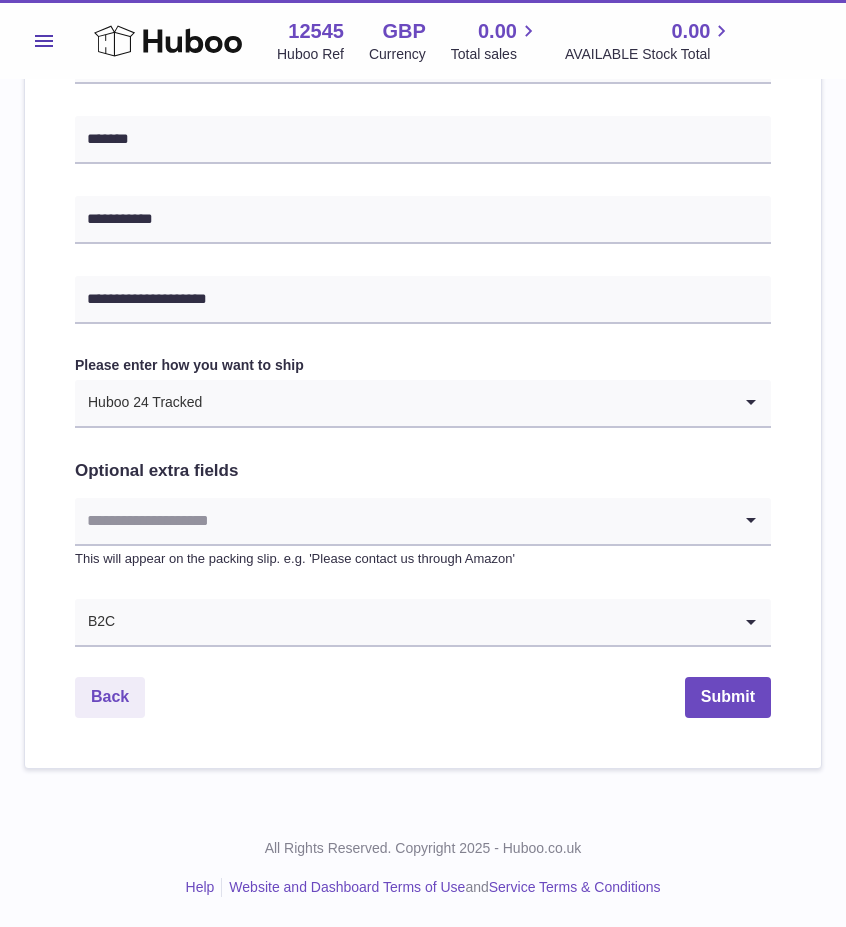 click on "Back
Submit" at bounding box center (423, 697) 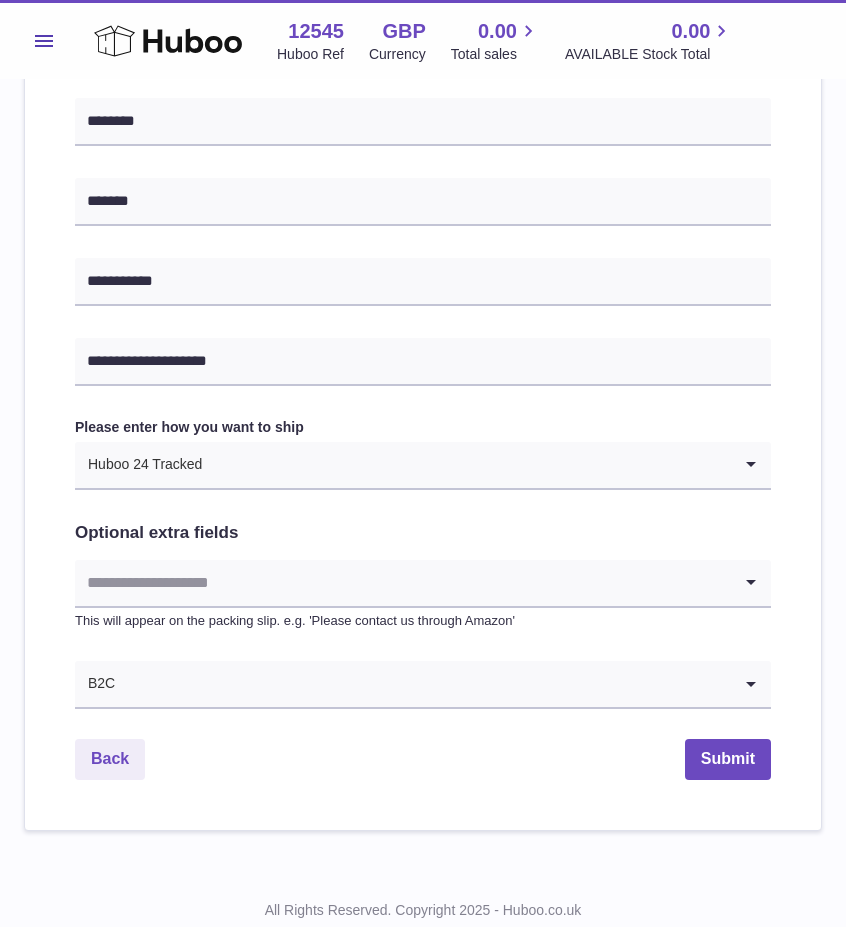 scroll, scrollTop: 871, scrollLeft: 0, axis: vertical 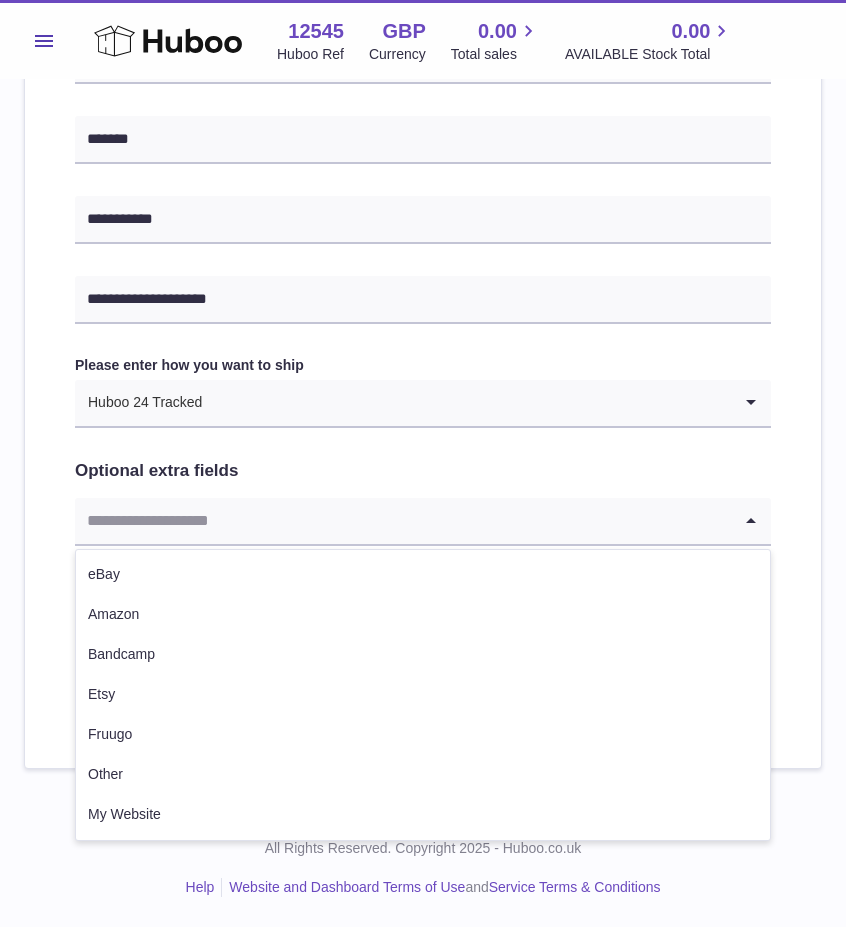 click at bounding box center [403, 521] 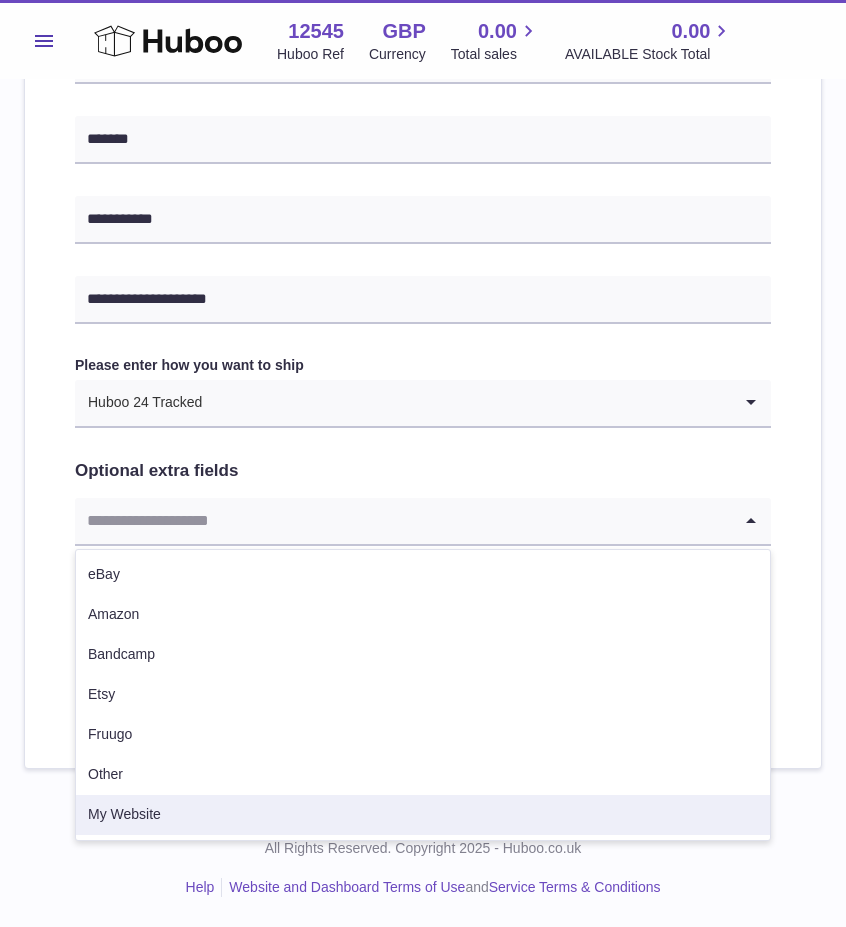 click on "My Website" at bounding box center [423, 815] 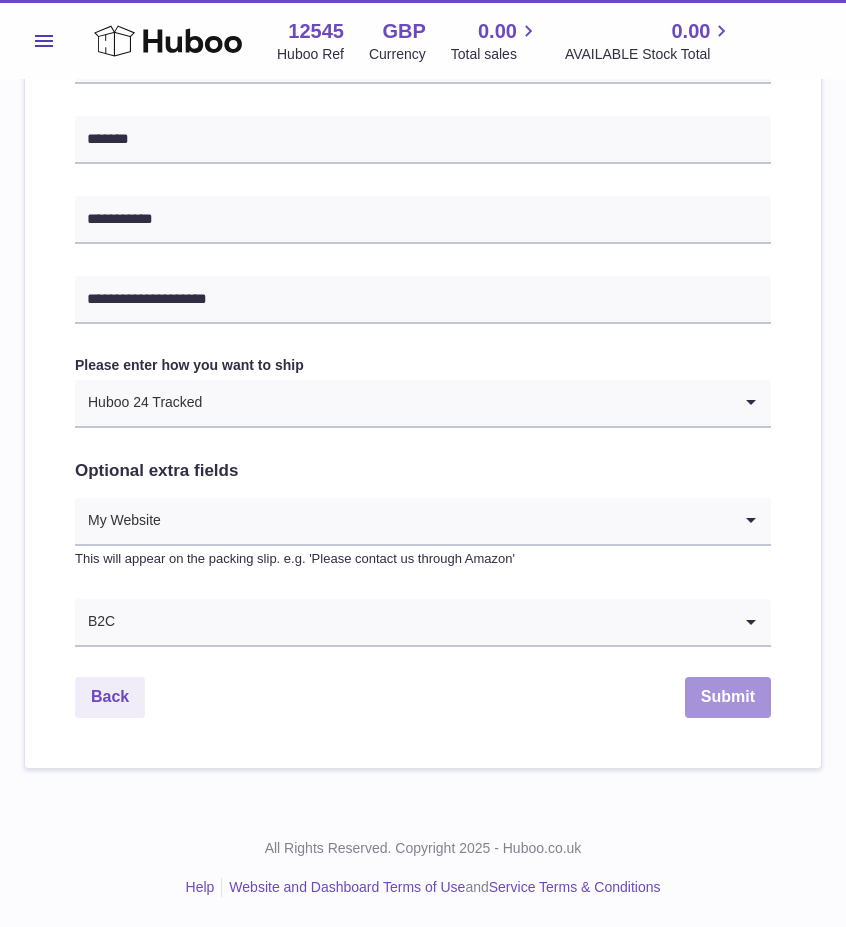 click on "Submit" at bounding box center (728, 697) 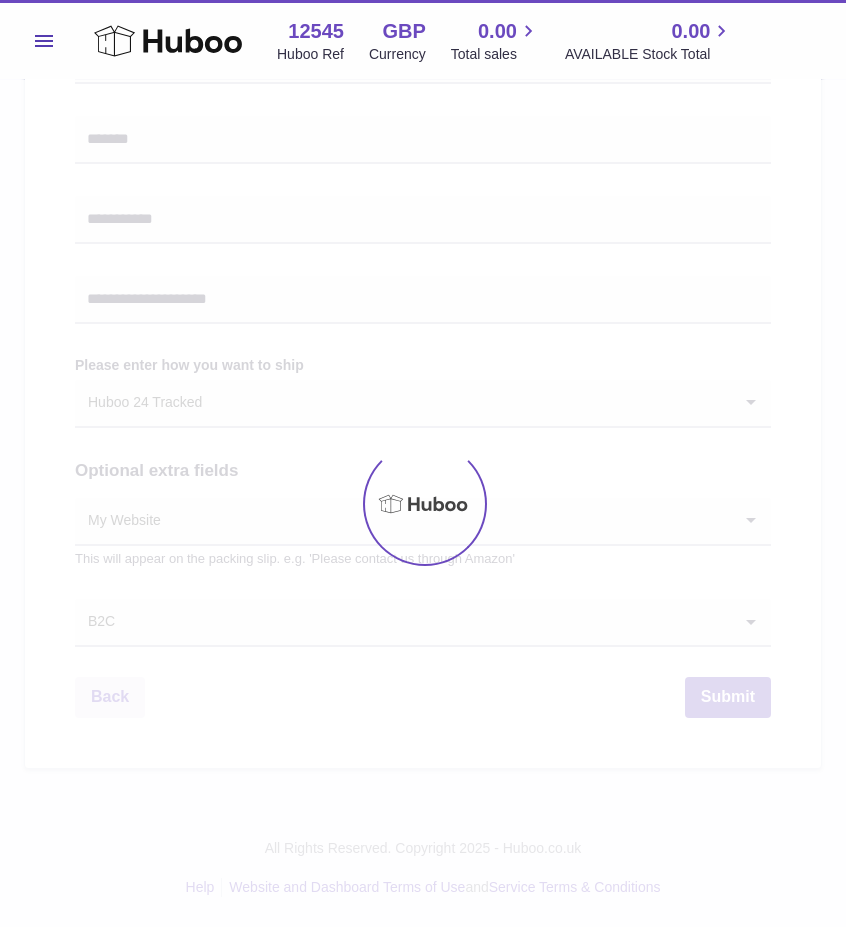 scroll, scrollTop: 0, scrollLeft: 0, axis: both 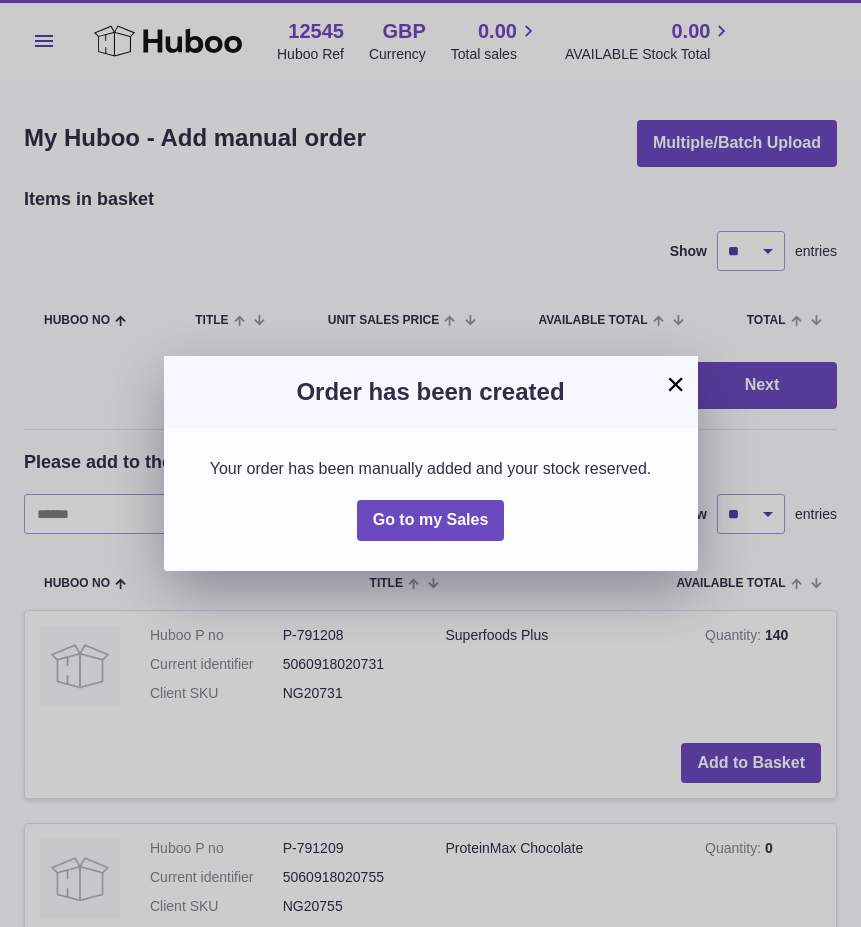 click on "×" at bounding box center [676, 384] 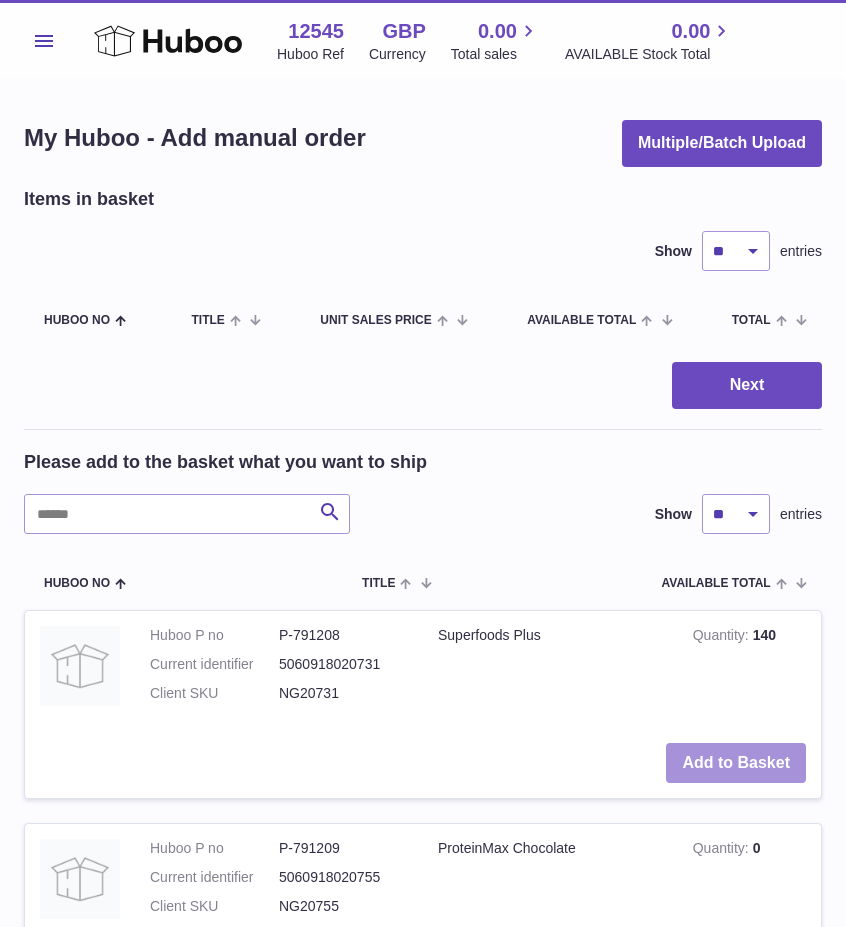 click on "Add to Basket" at bounding box center [736, 763] 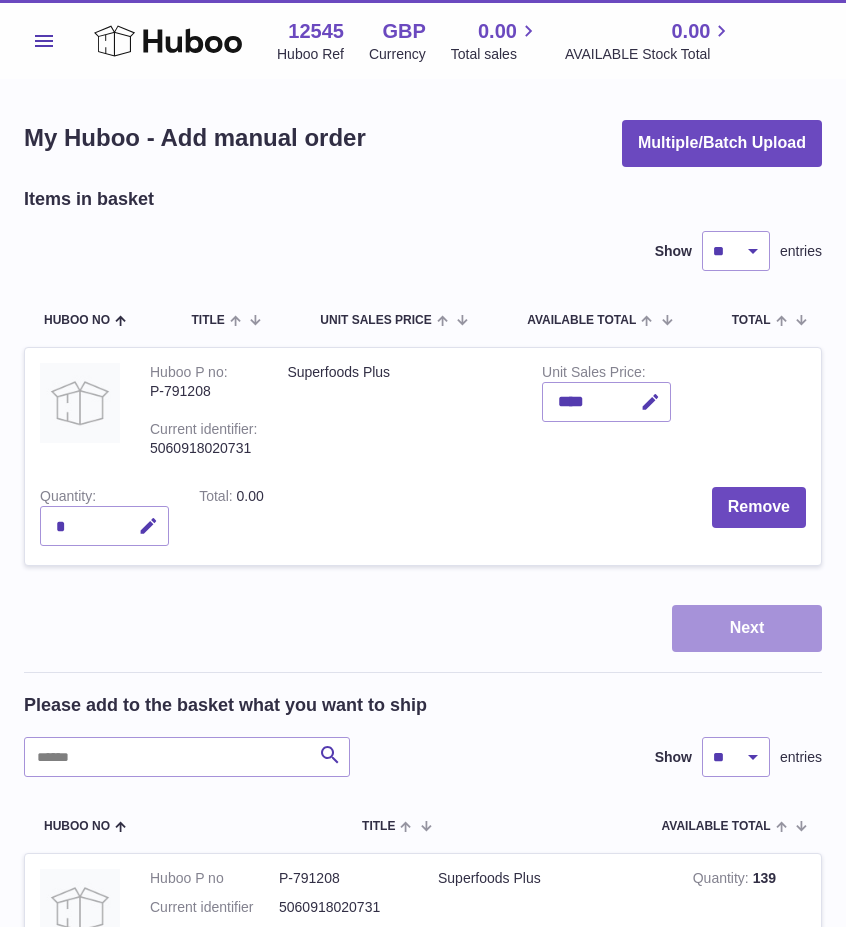 click on "Next" at bounding box center (747, 628) 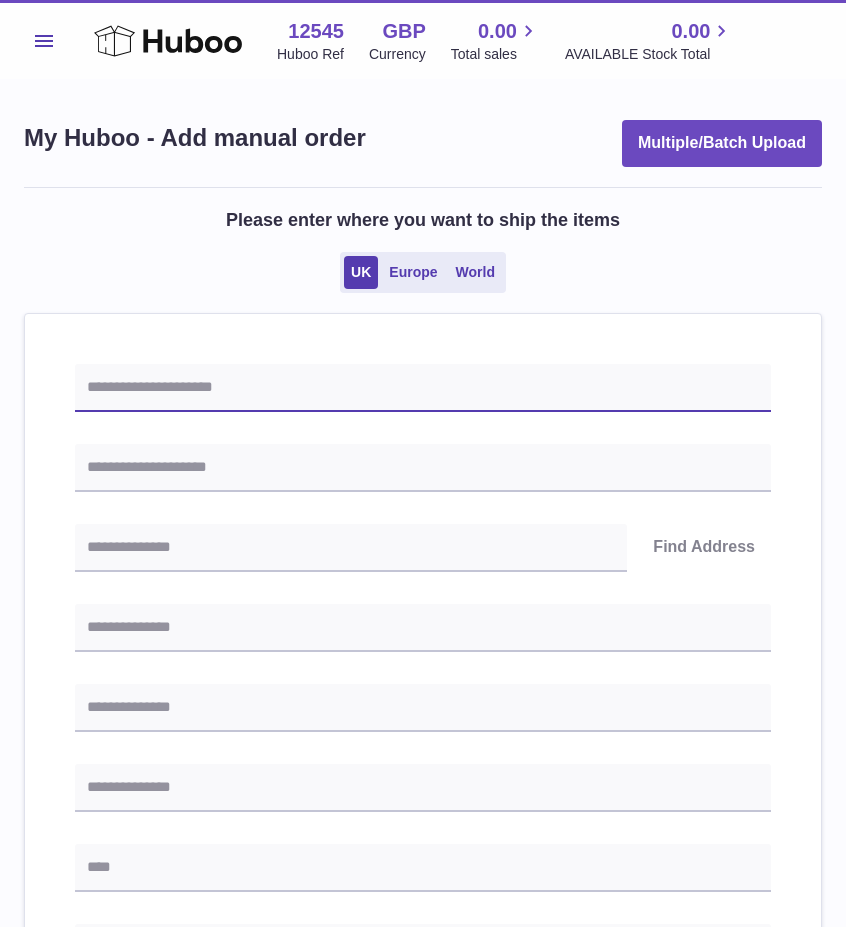 click at bounding box center [423, 388] 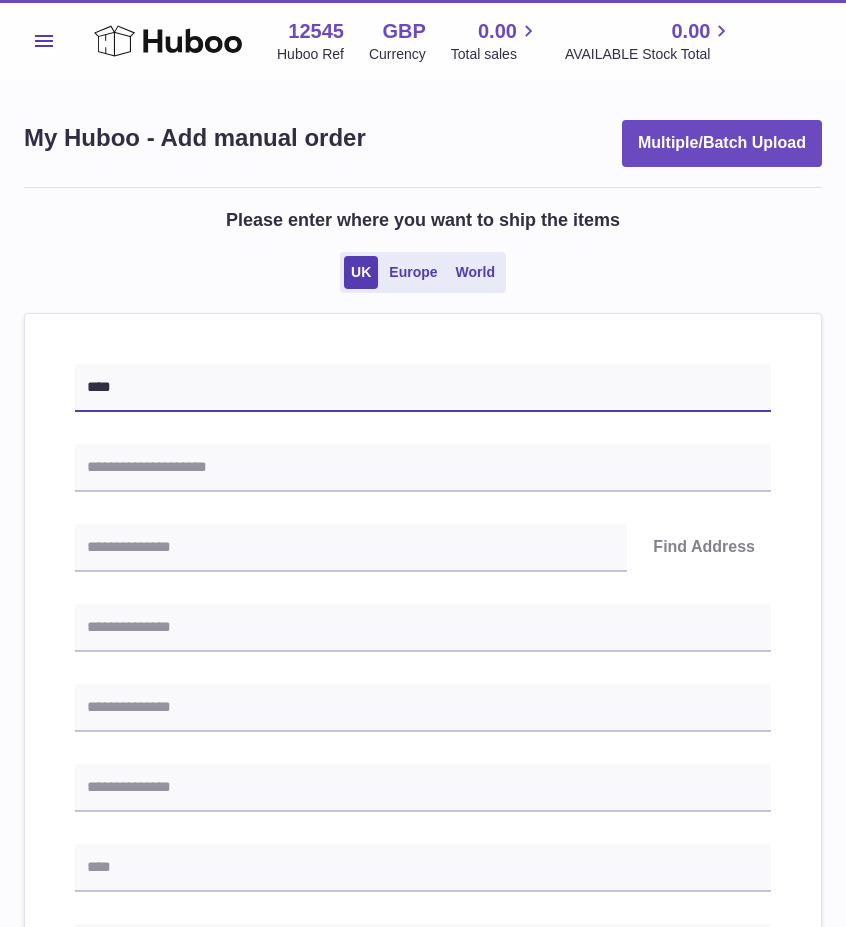 type on "****" 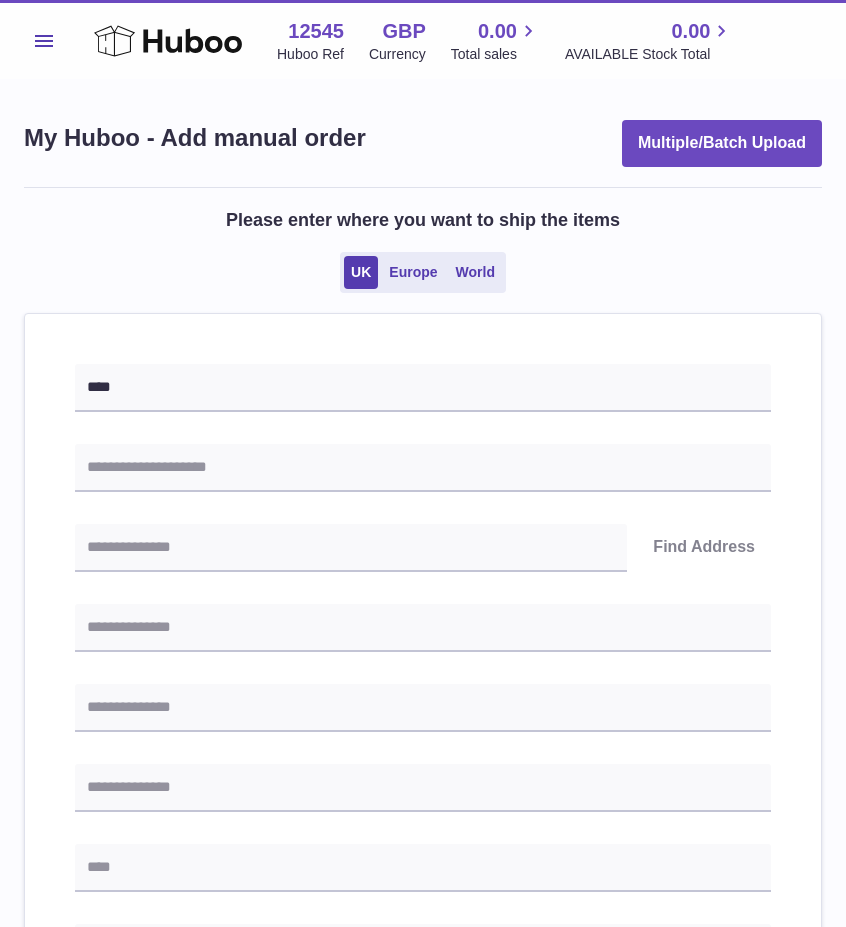 drag, startPoint x: 651, startPoint y: 529, endPoint x: 494, endPoint y: 537, distance: 157.20369 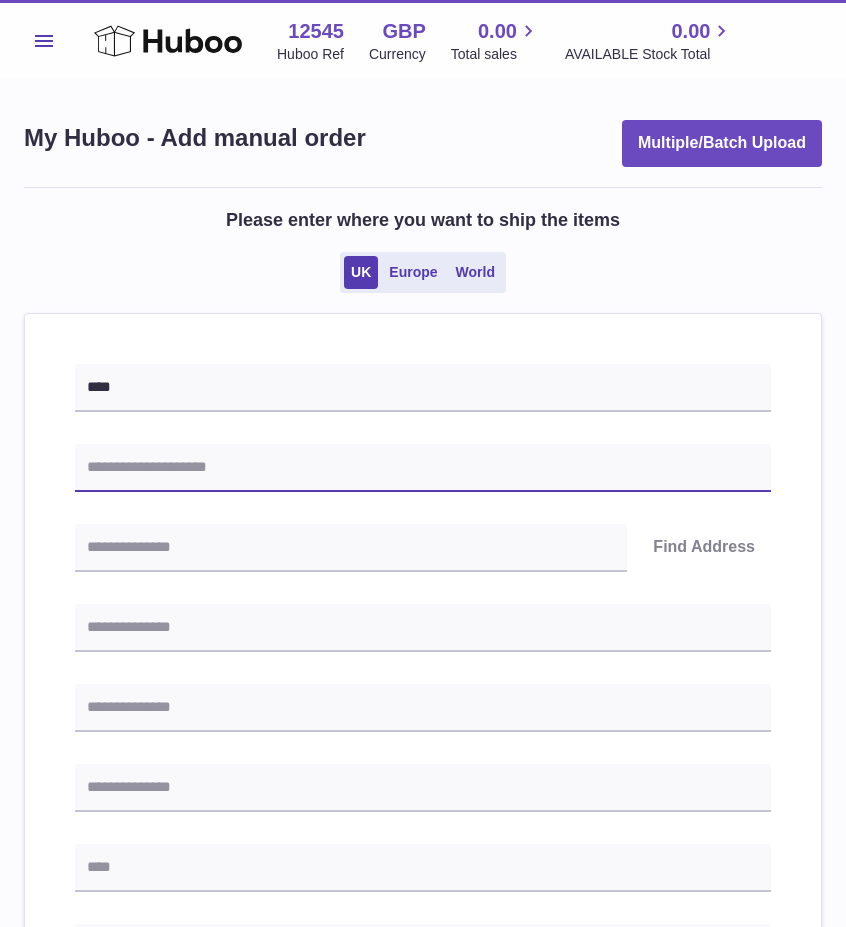 click at bounding box center (423, 468) 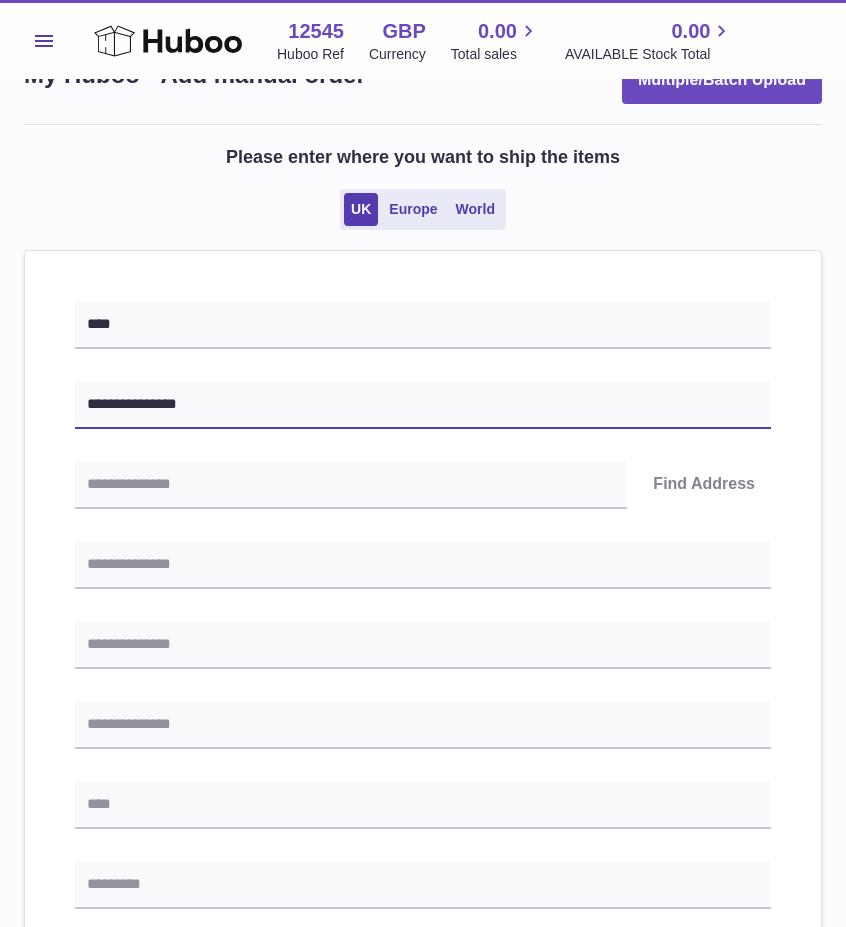 scroll, scrollTop: 100, scrollLeft: 0, axis: vertical 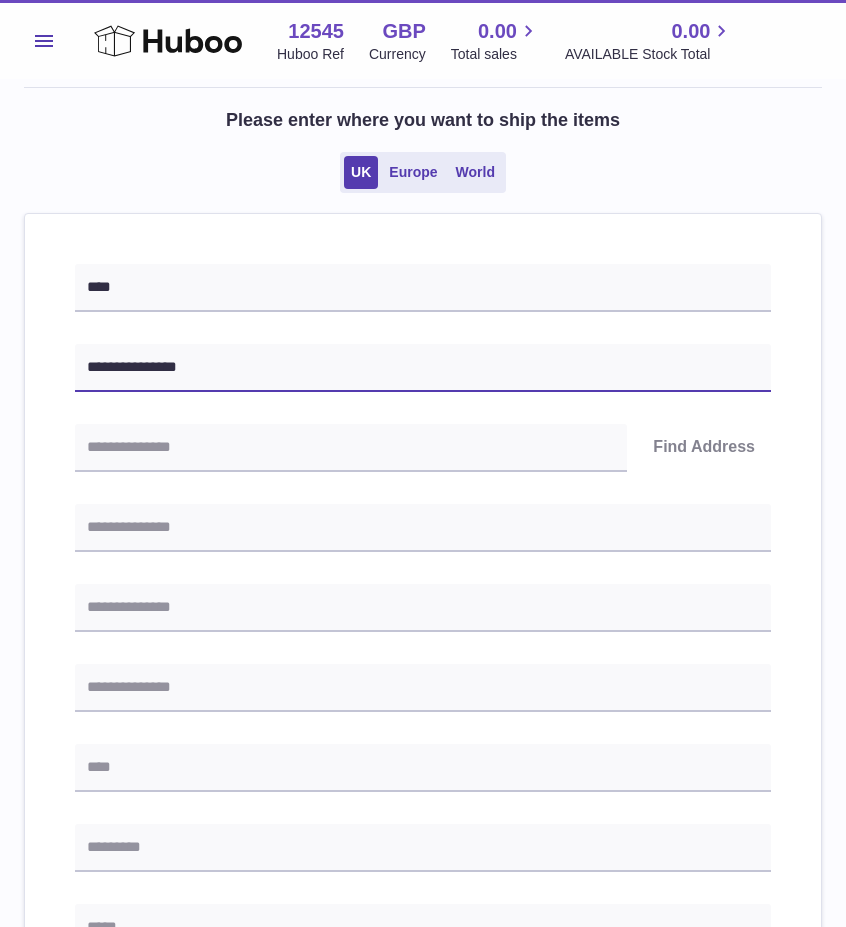 type on "**********" 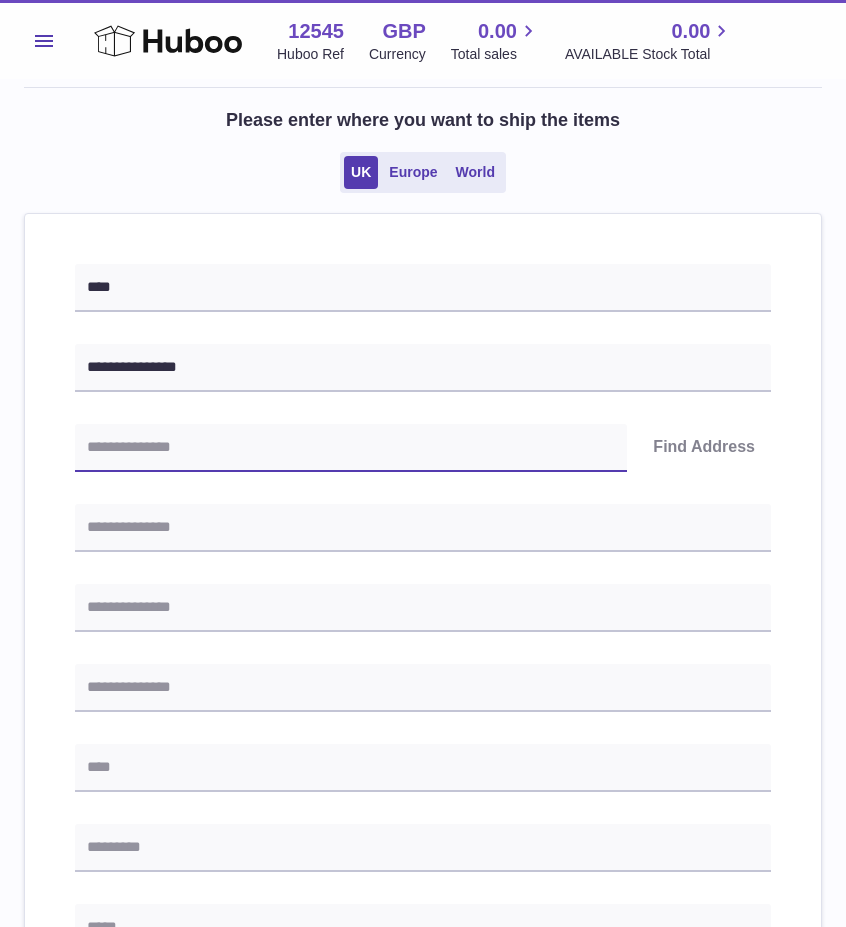 click at bounding box center [351, 448] 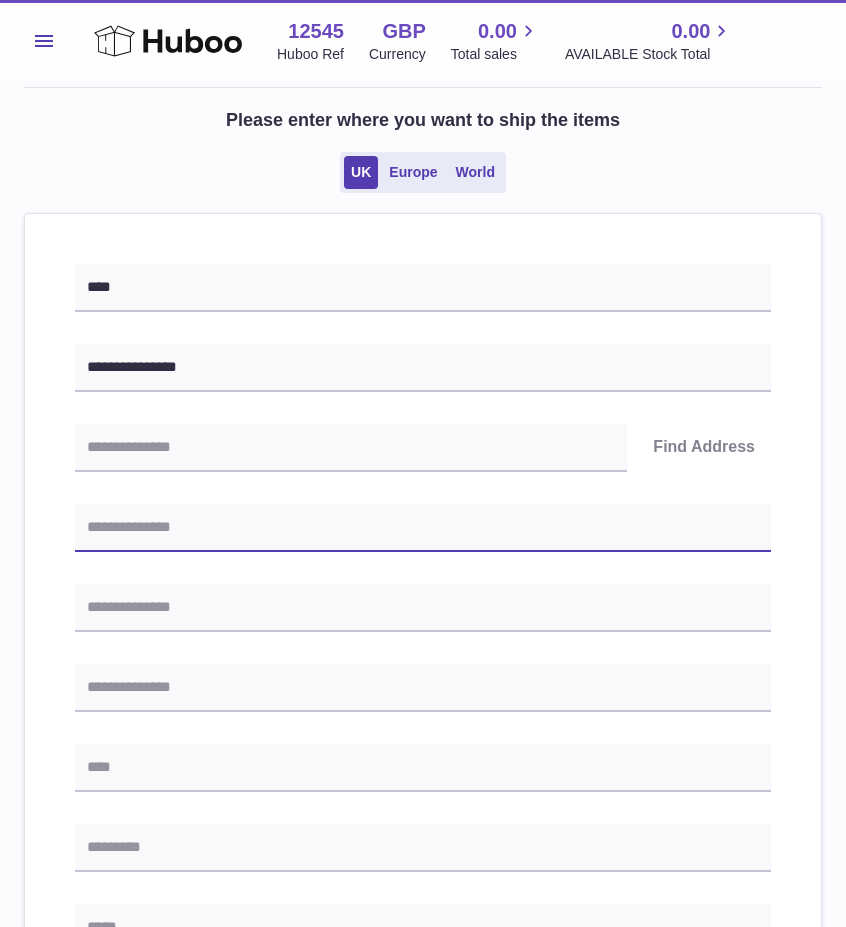 drag, startPoint x: 444, startPoint y: 530, endPoint x: 160, endPoint y: 446, distance: 296.1621 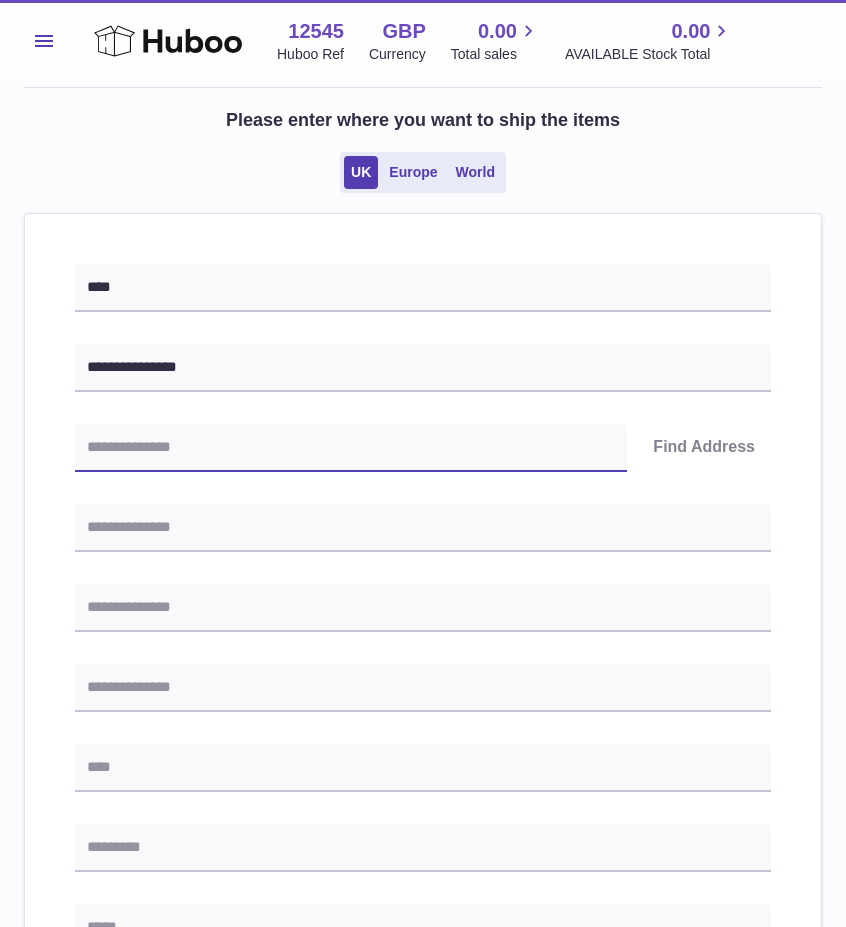 click at bounding box center (351, 448) 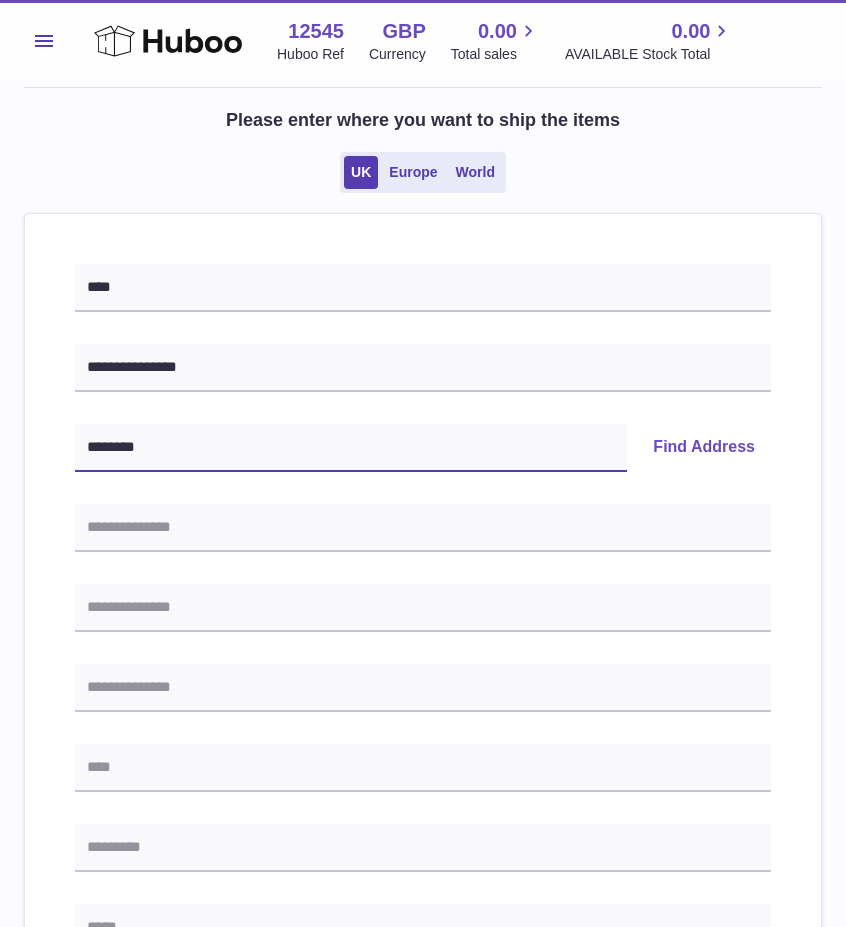 type on "********" 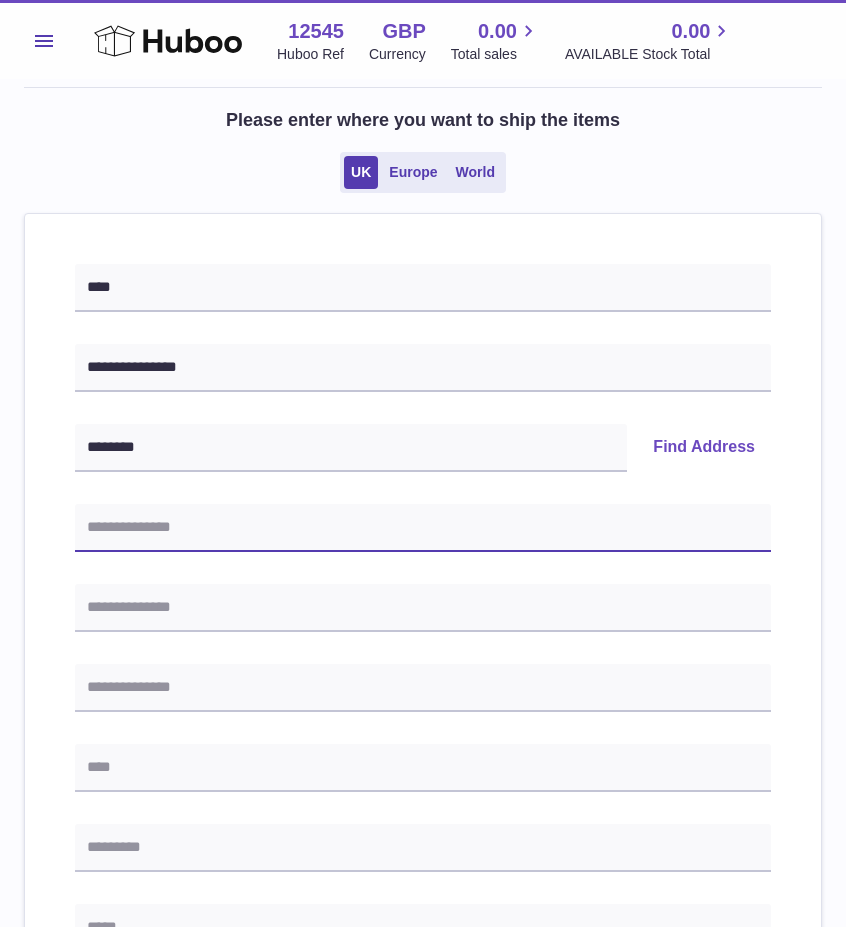 click at bounding box center [423, 528] 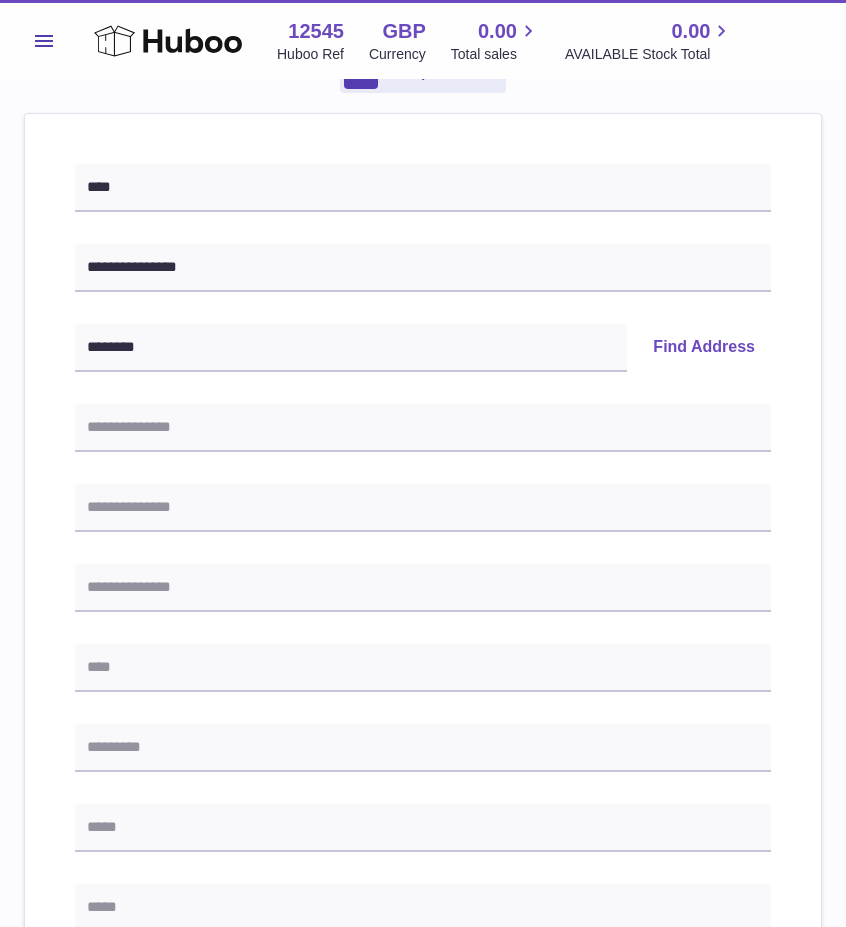 click on "Find Address" at bounding box center (704, 348) 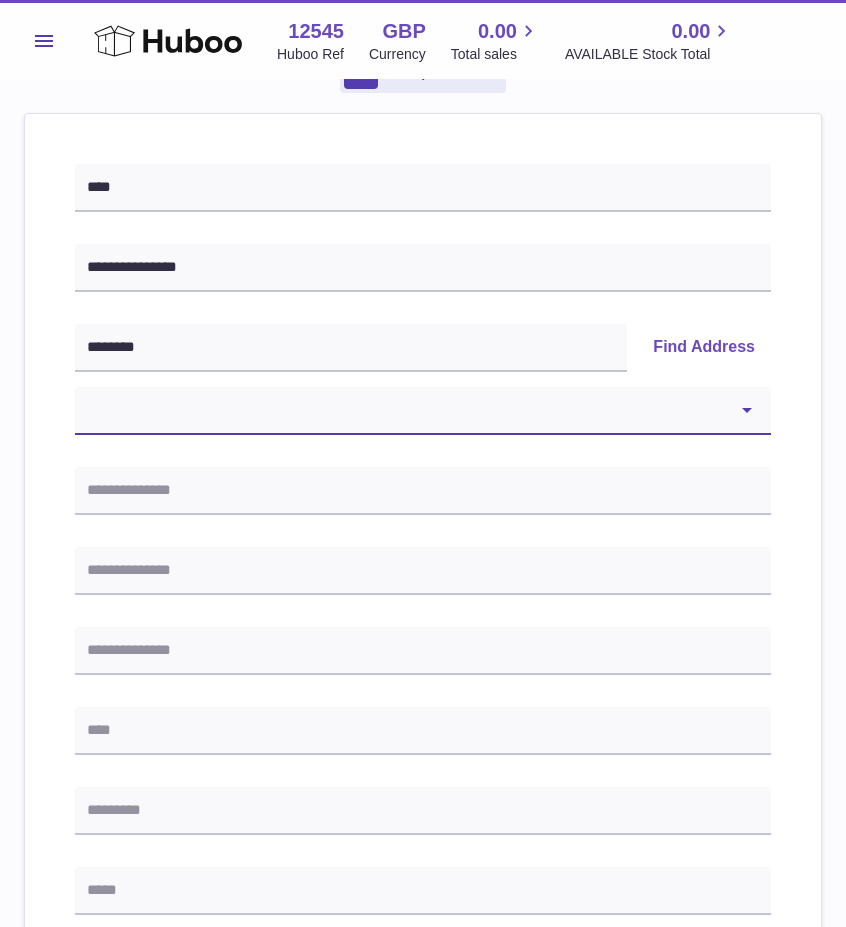 click on "**********" at bounding box center (423, 411) 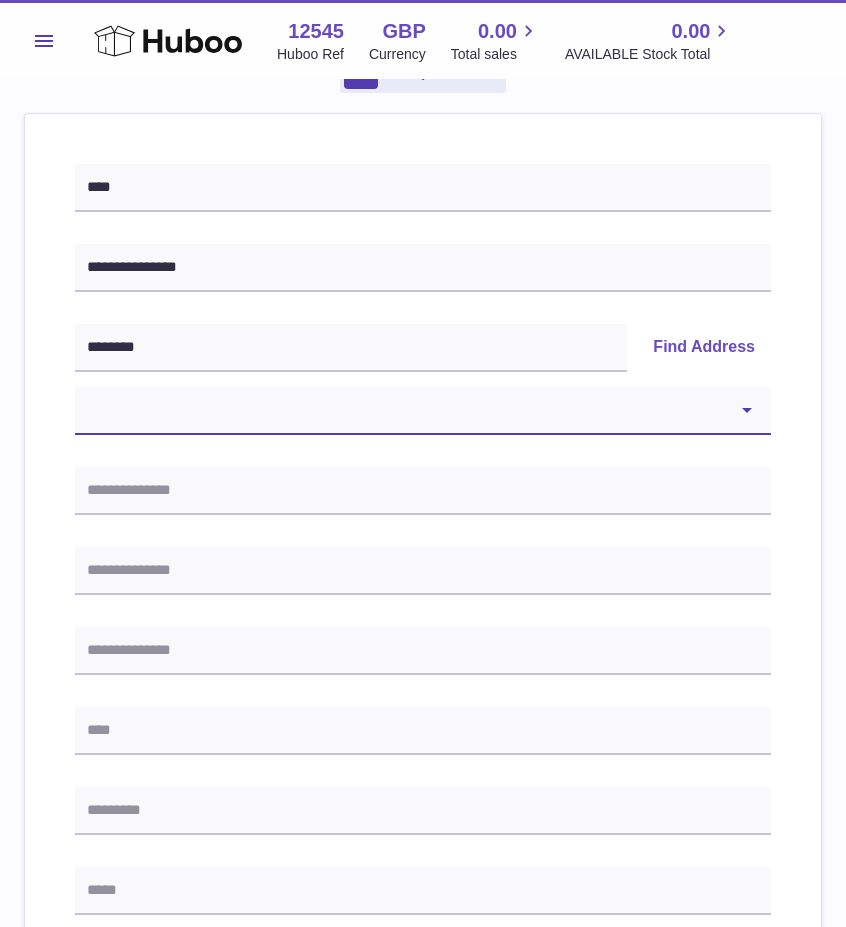 select on "**" 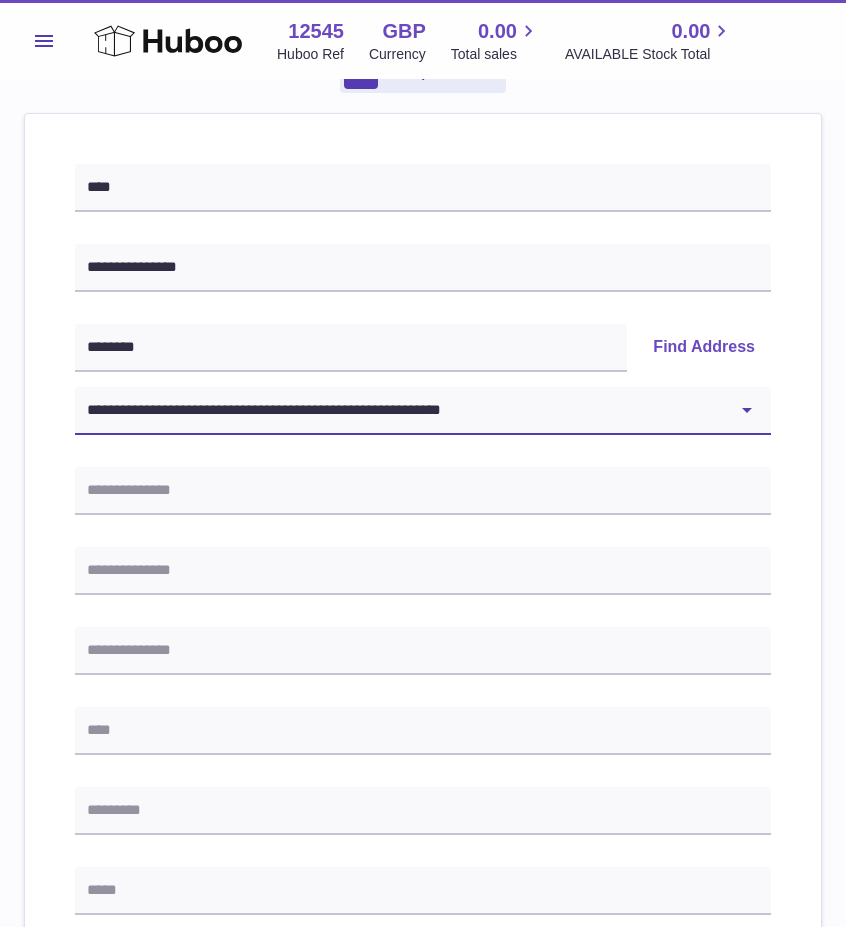 click on "**********" at bounding box center [423, 411] 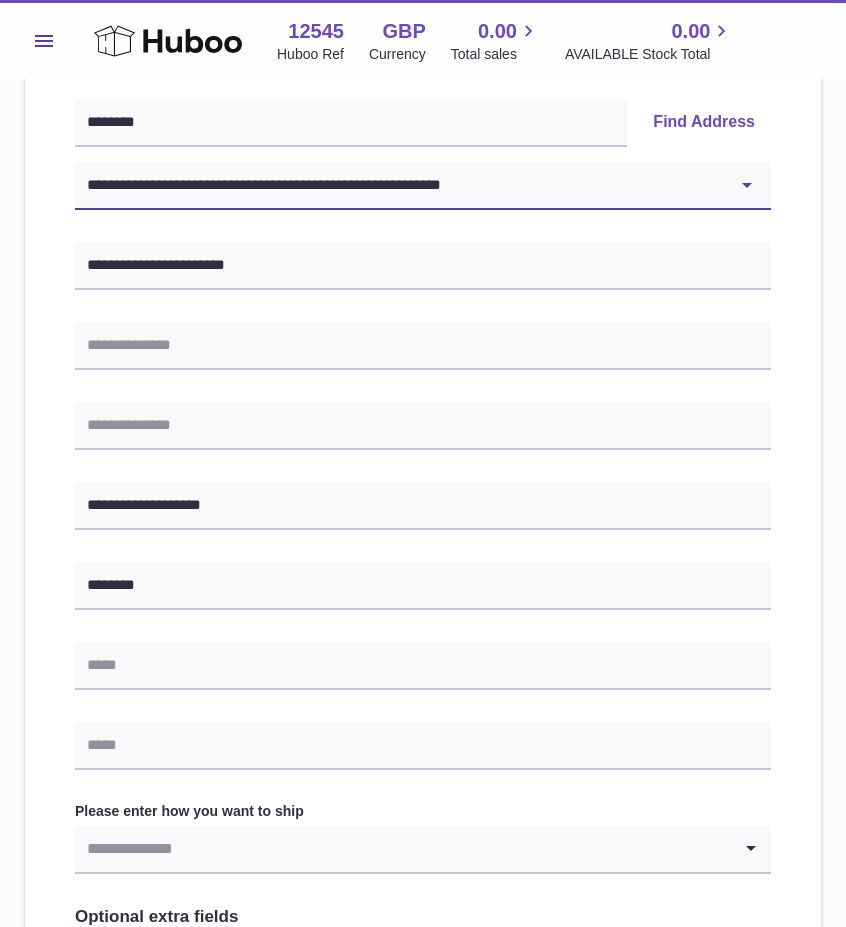 scroll, scrollTop: 600, scrollLeft: 0, axis: vertical 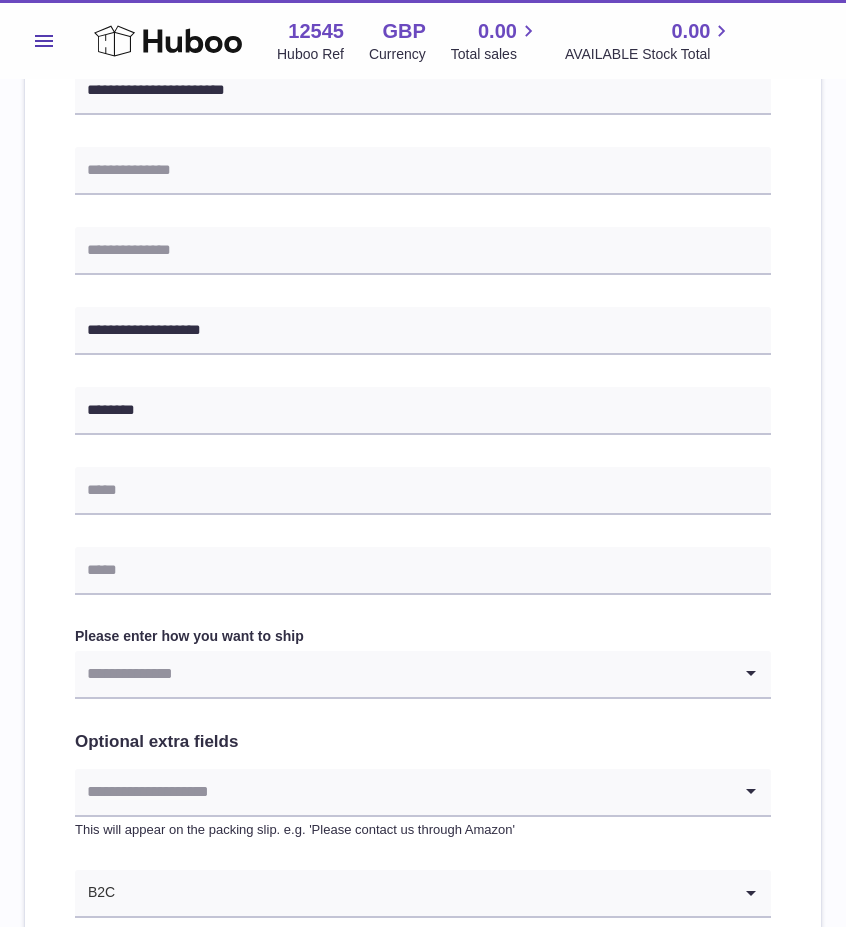 click on "**********" at bounding box center [423, 341] 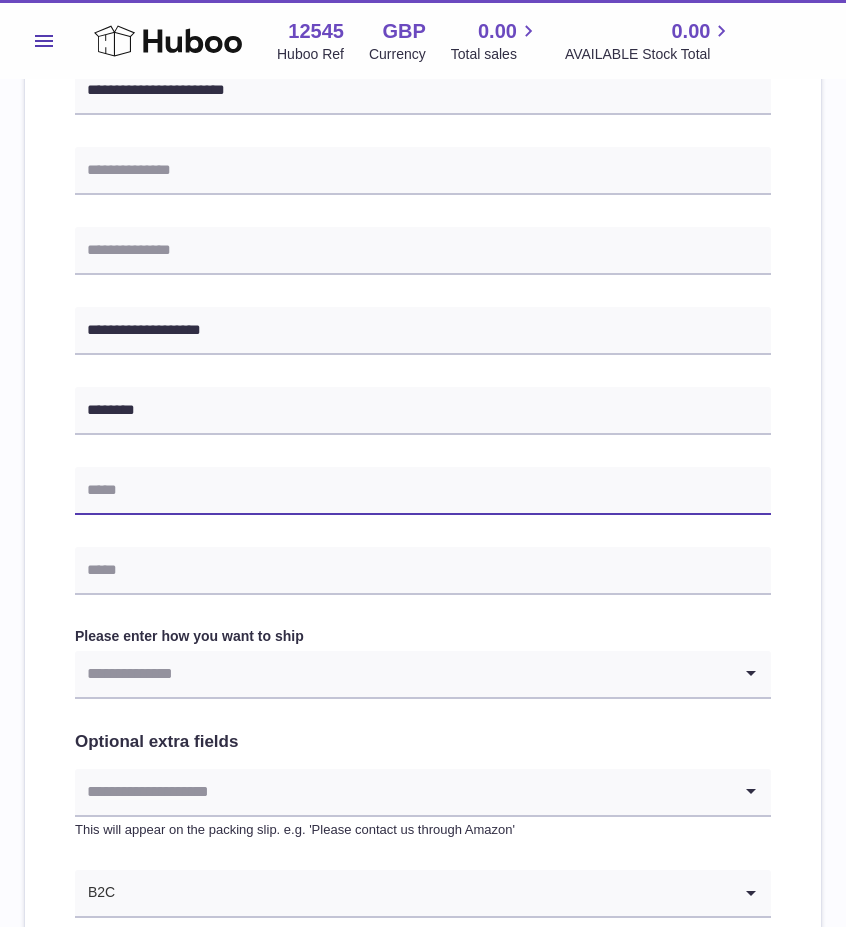 click at bounding box center (423, 491) 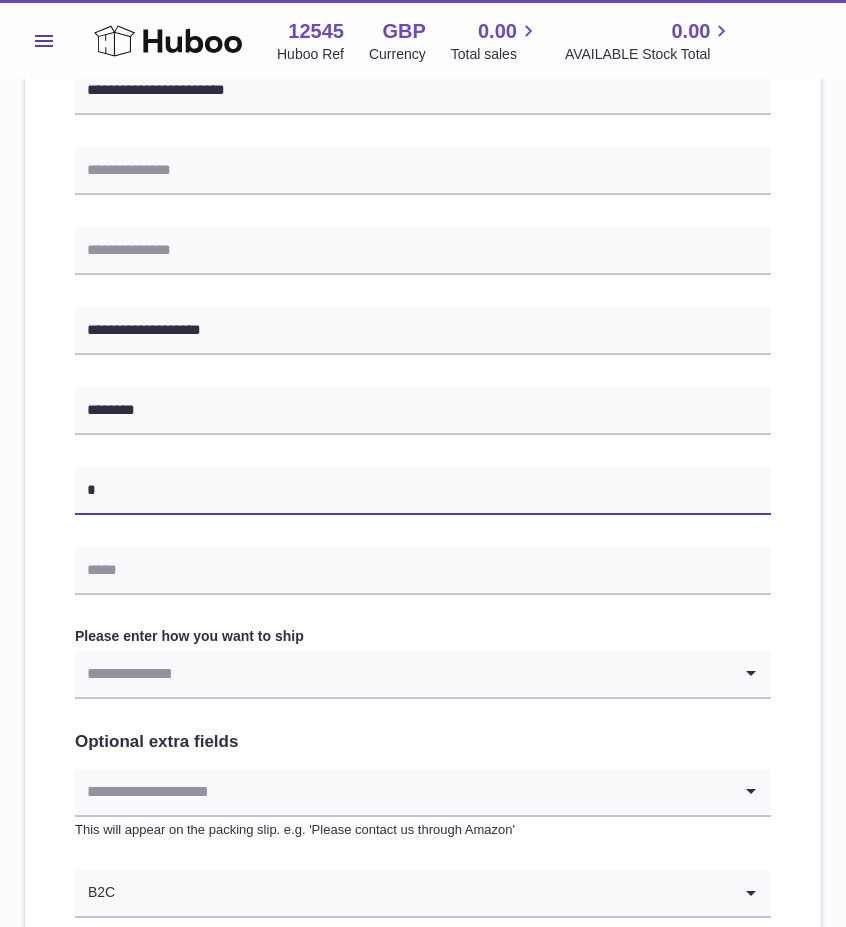 paste on "**********" 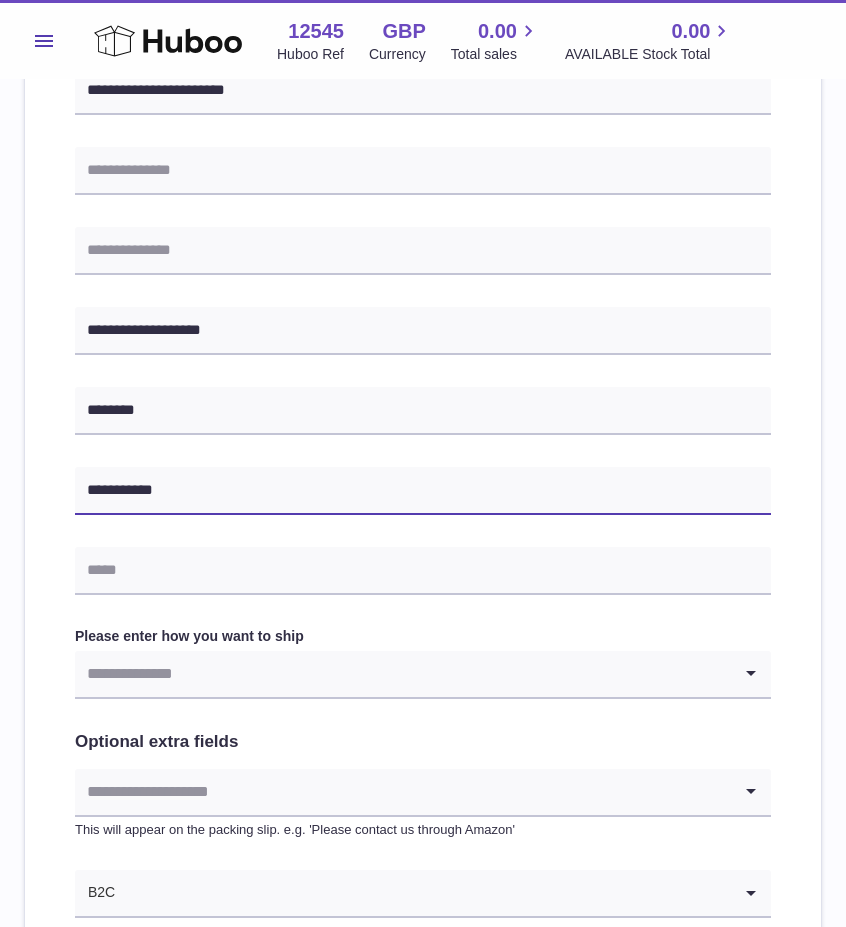 type on "**********" 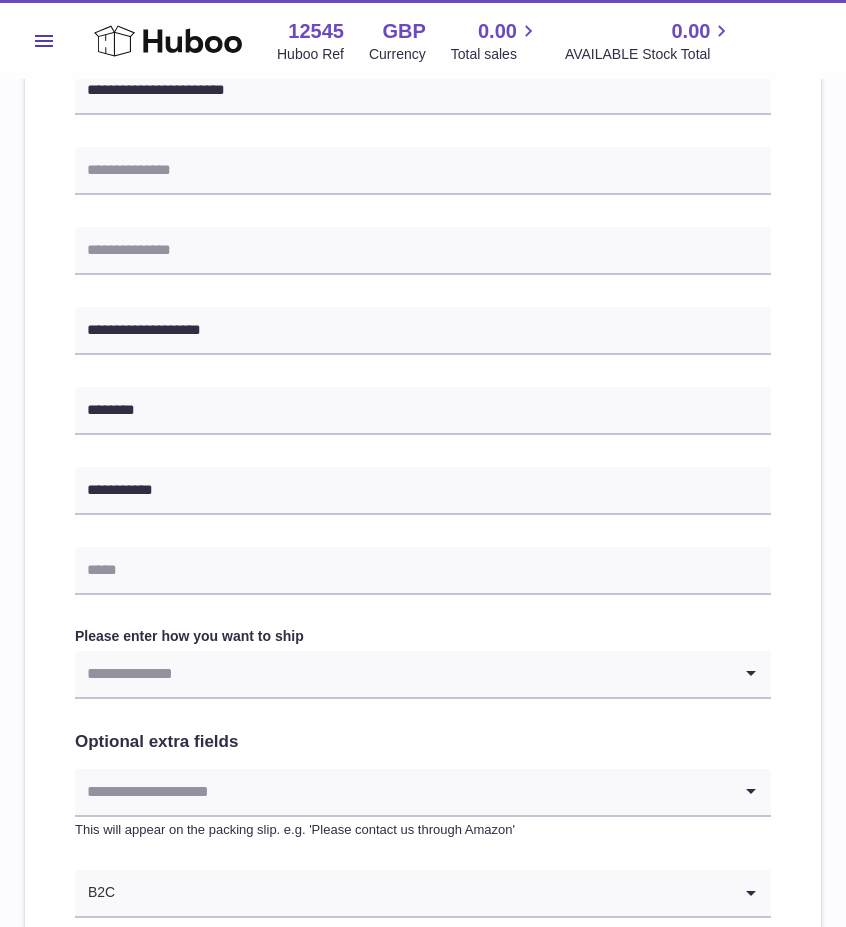 click on "**********" at bounding box center [423, 341] 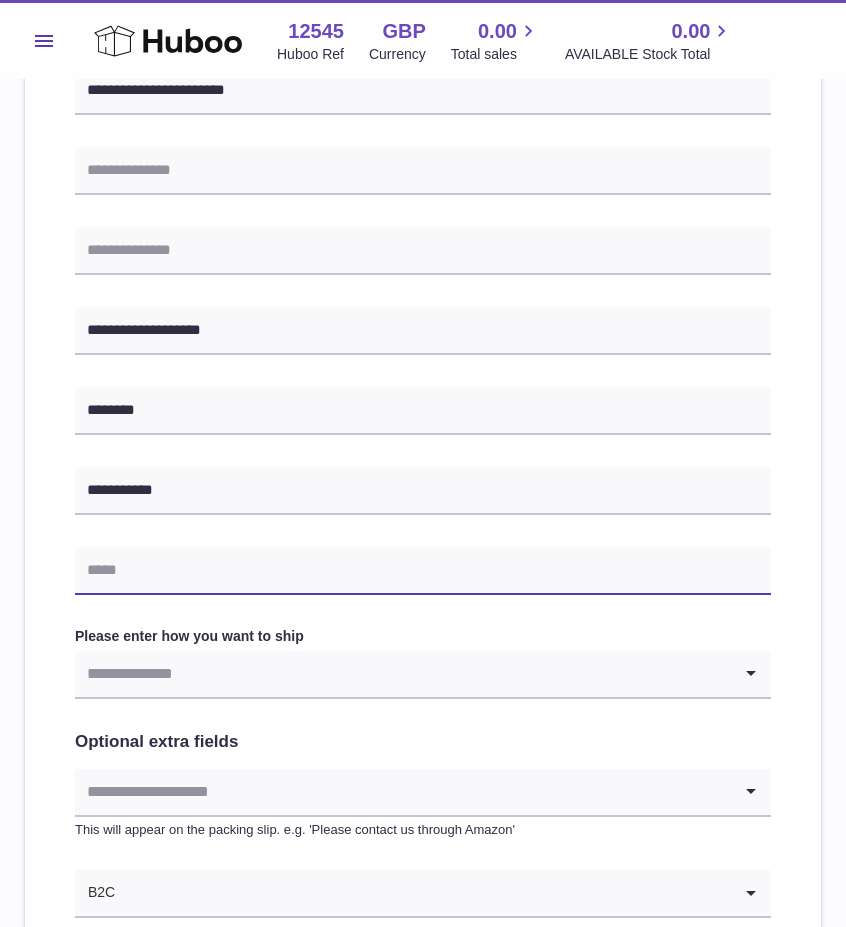drag, startPoint x: 422, startPoint y: 753, endPoint x: 216, endPoint y: 569, distance: 276.21005 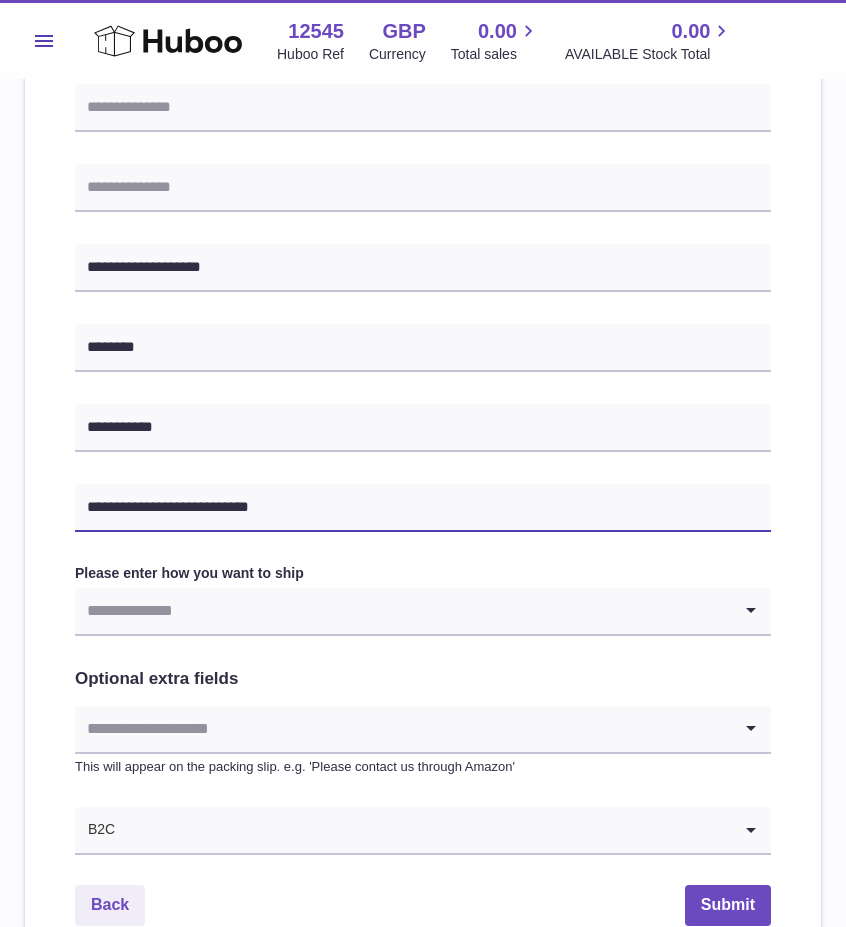 scroll, scrollTop: 700, scrollLeft: 0, axis: vertical 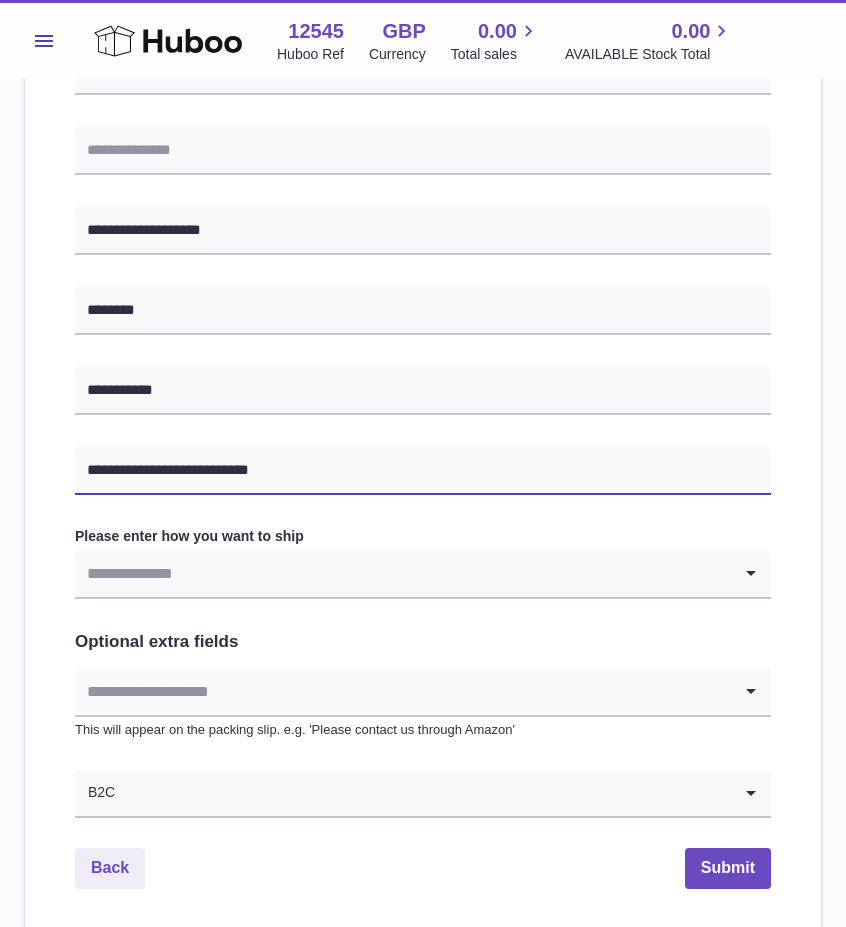 type on "**********" 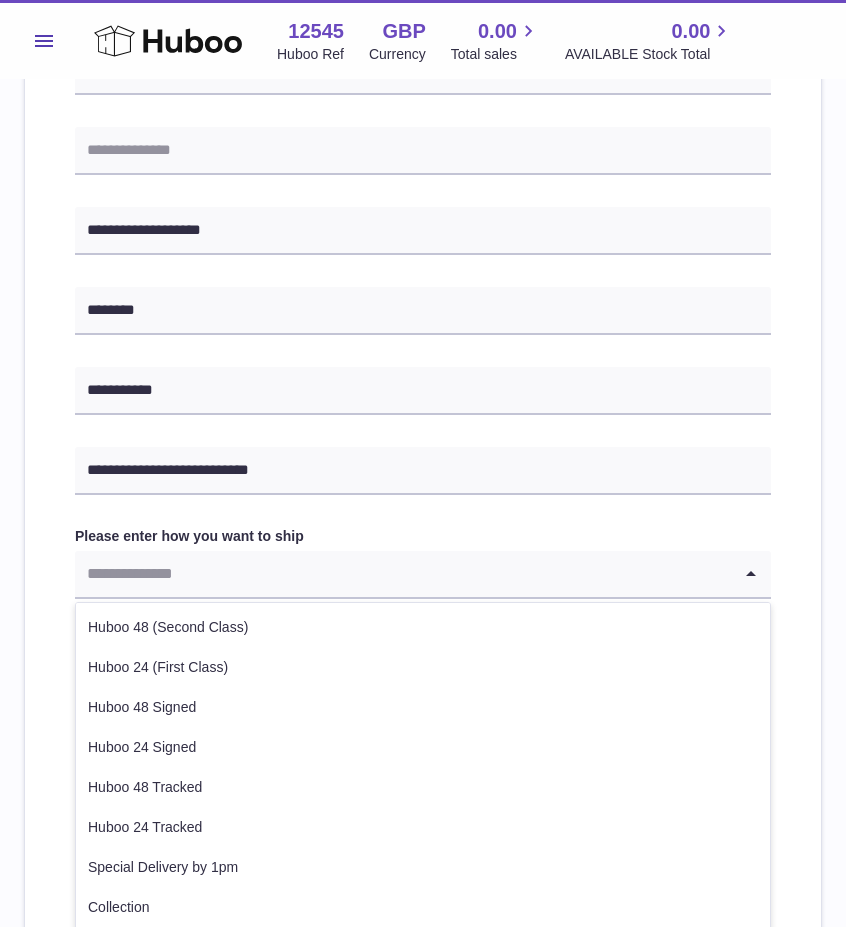 click at bounding box center [403, 574] 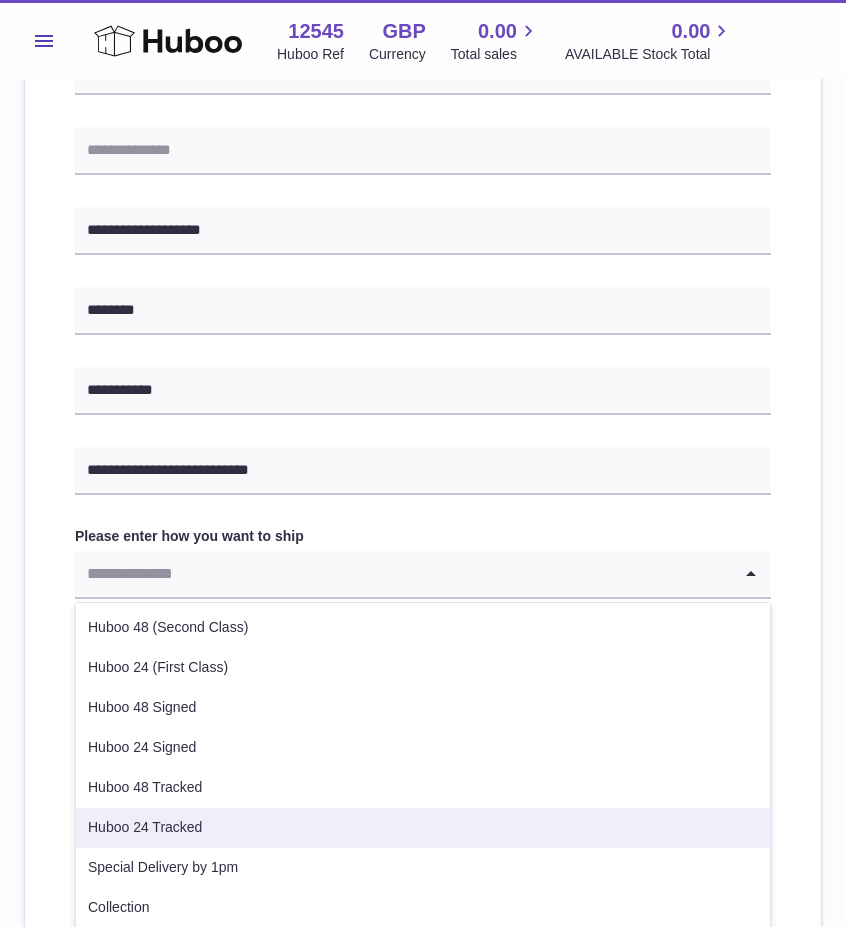 click on "Huboo 24 Tracked" at bounding box center [423, 828] 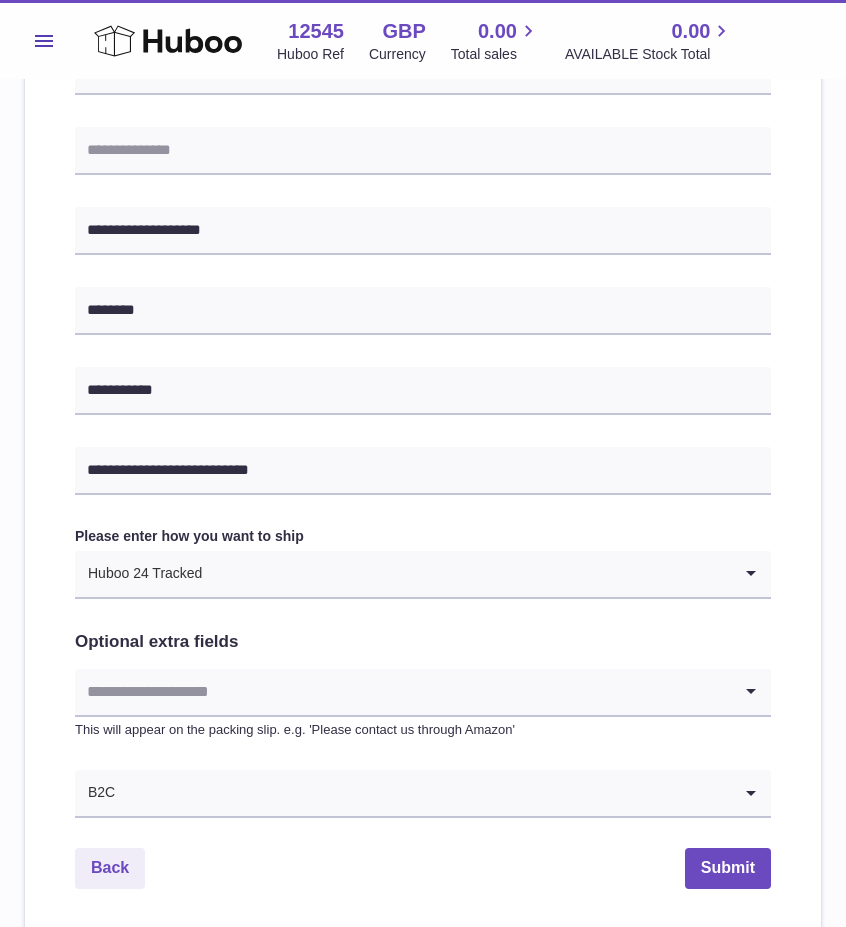 click at bounding box center [403, 692] 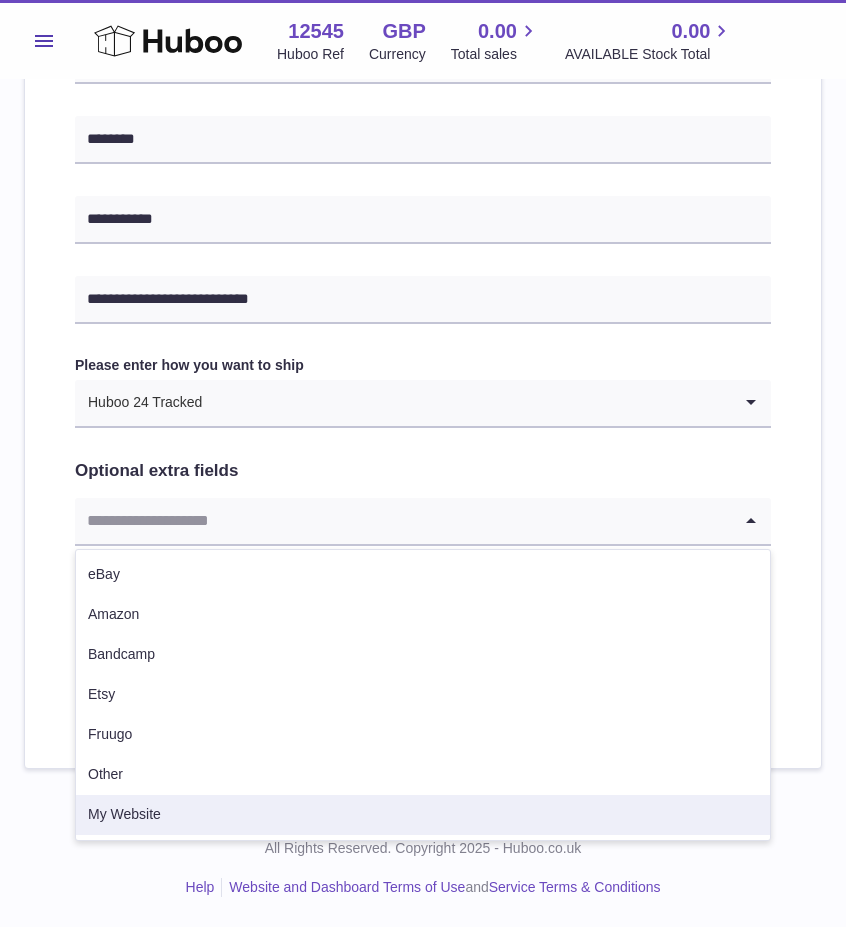 click on "My Website" at bounding box center (423, 815) 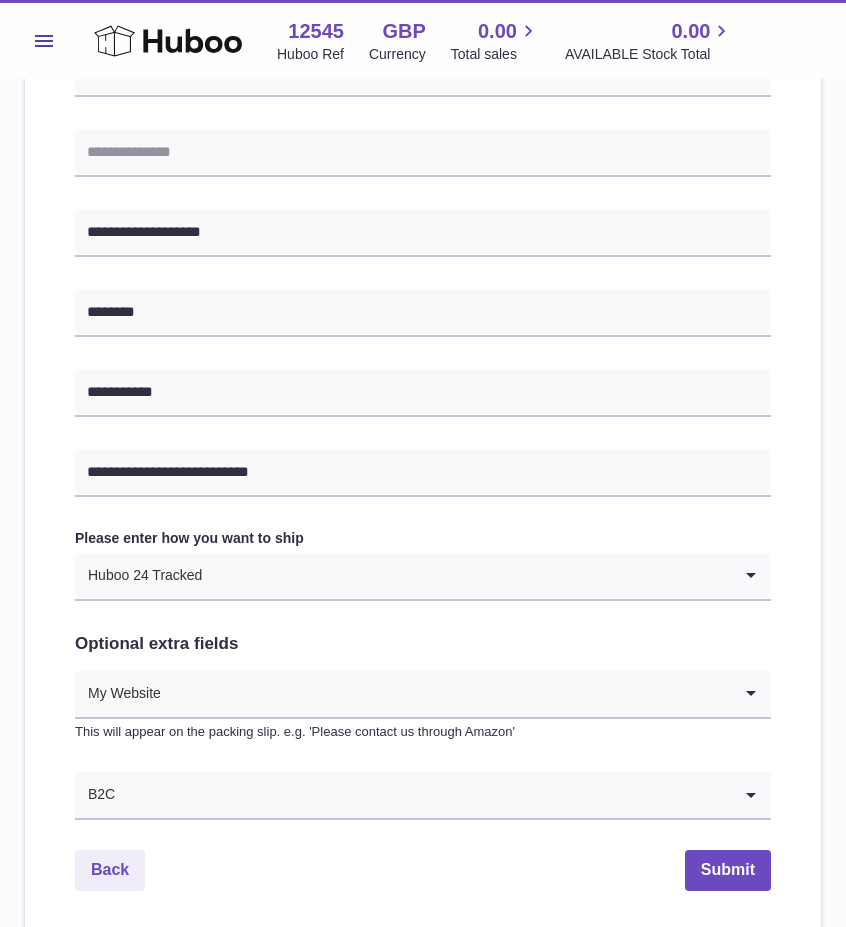 scroll, scrollTop: 871, scrollLeft: 0, axis: vertical 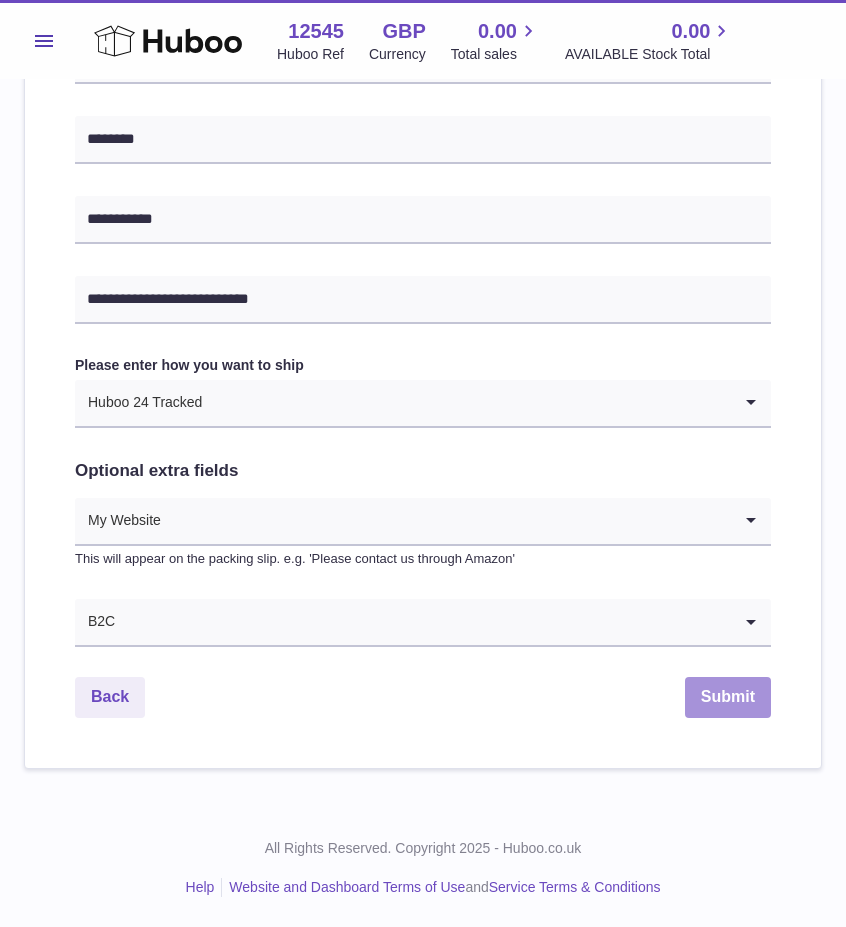 click on "Submit" at bounding box center (728, 697) 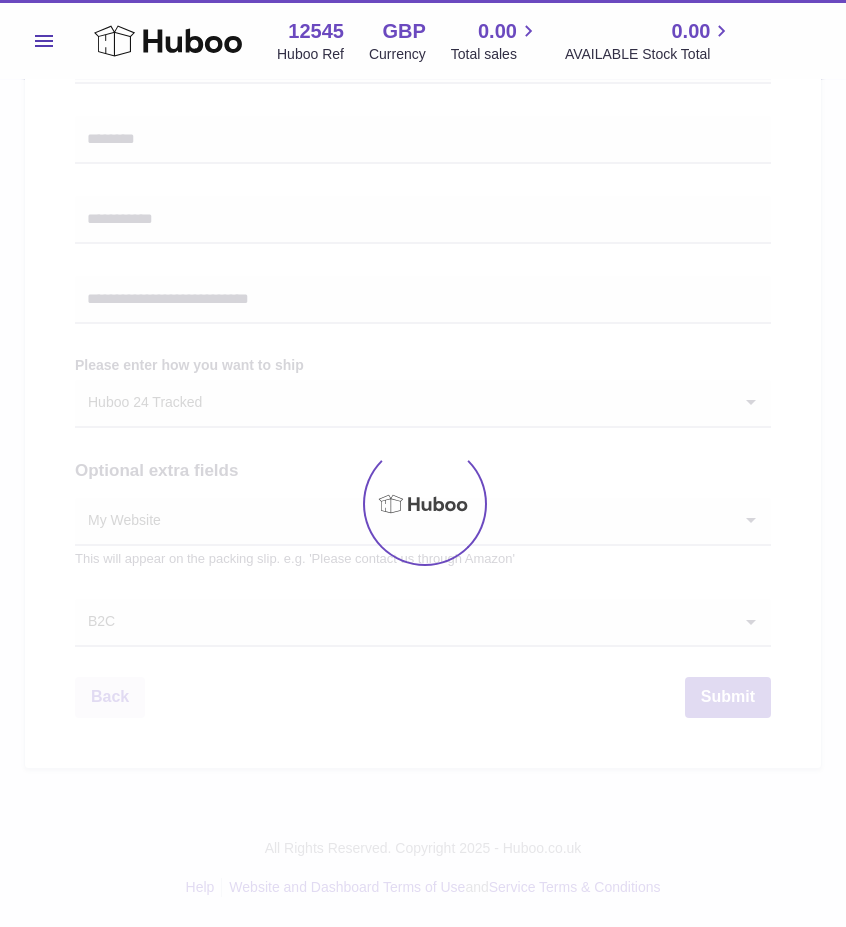 scroll, scrollTop: 0, scrollLeft: 0, axis: both 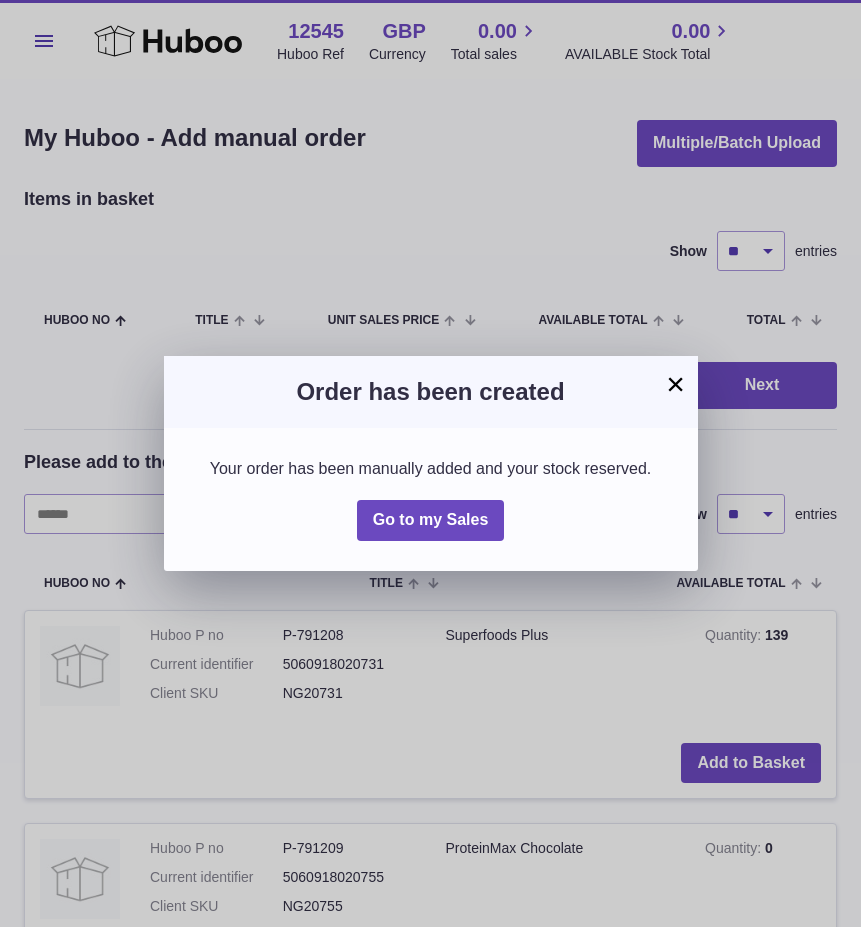 click on "×" at bounding box center (676, 384) 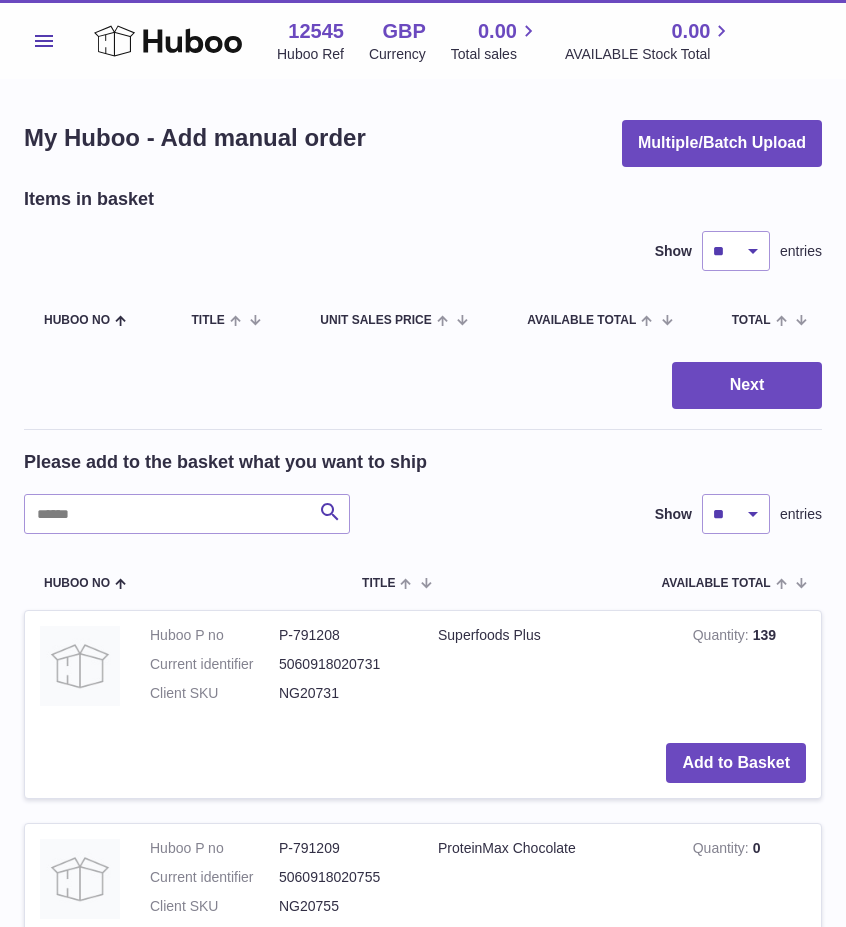 drag, startPoint x: 288, startPoint y: 228, endPoint x: 225, endPoint y: 209, distance: 65.802734 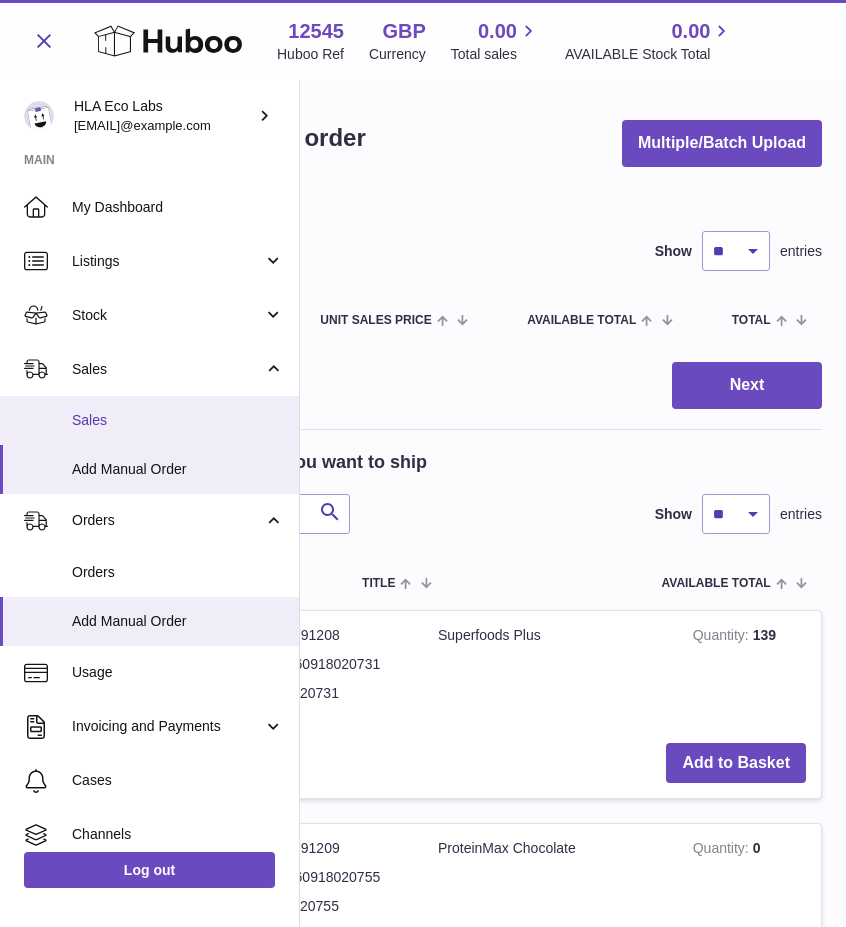 click on "Sales" at bounding box center (178, 420) 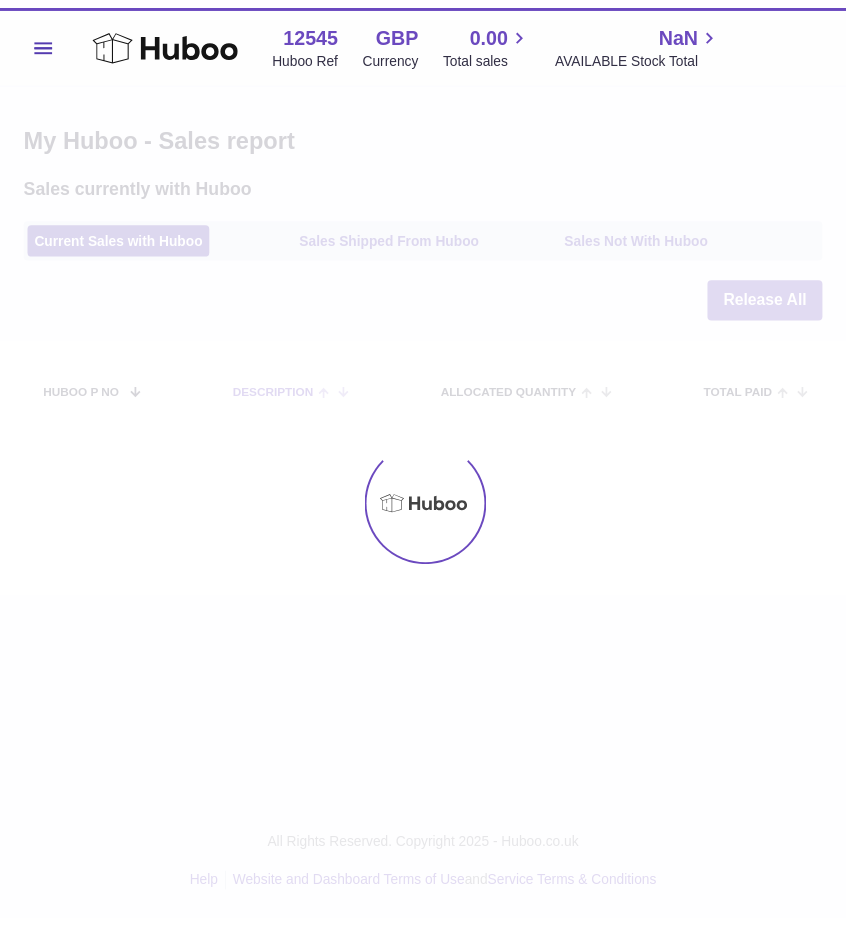 scroll, scrollTop: 0, scrollLeft: 0, axis: both 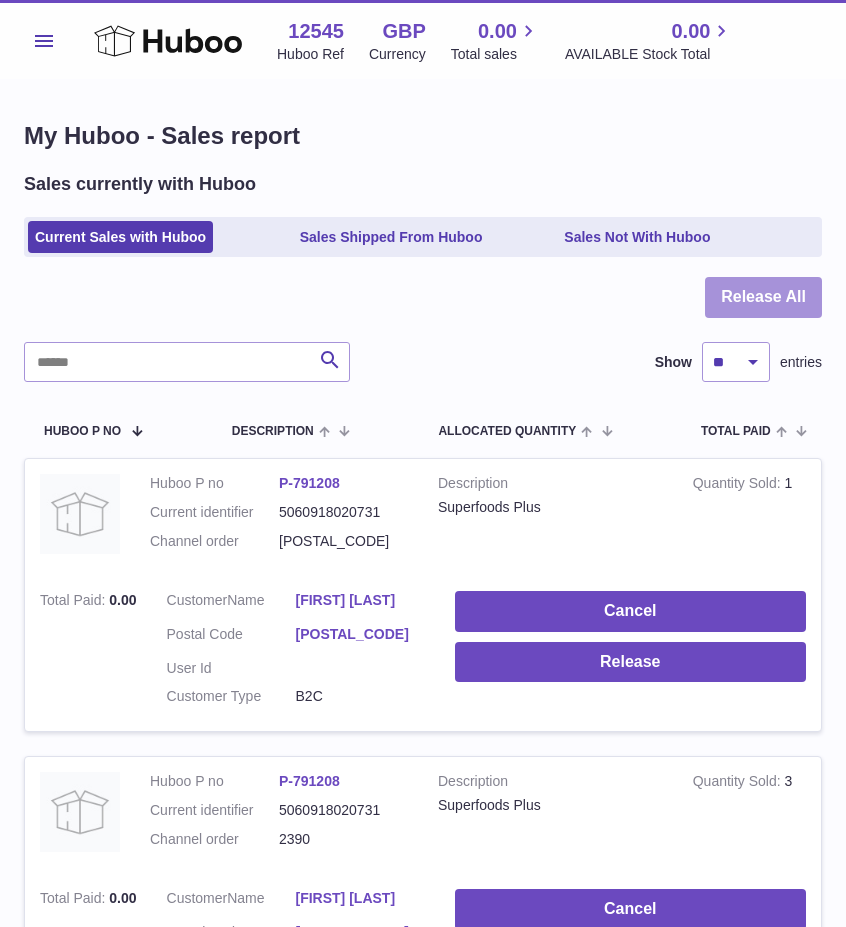 click on "Release All" at bounding box center [763, 297] 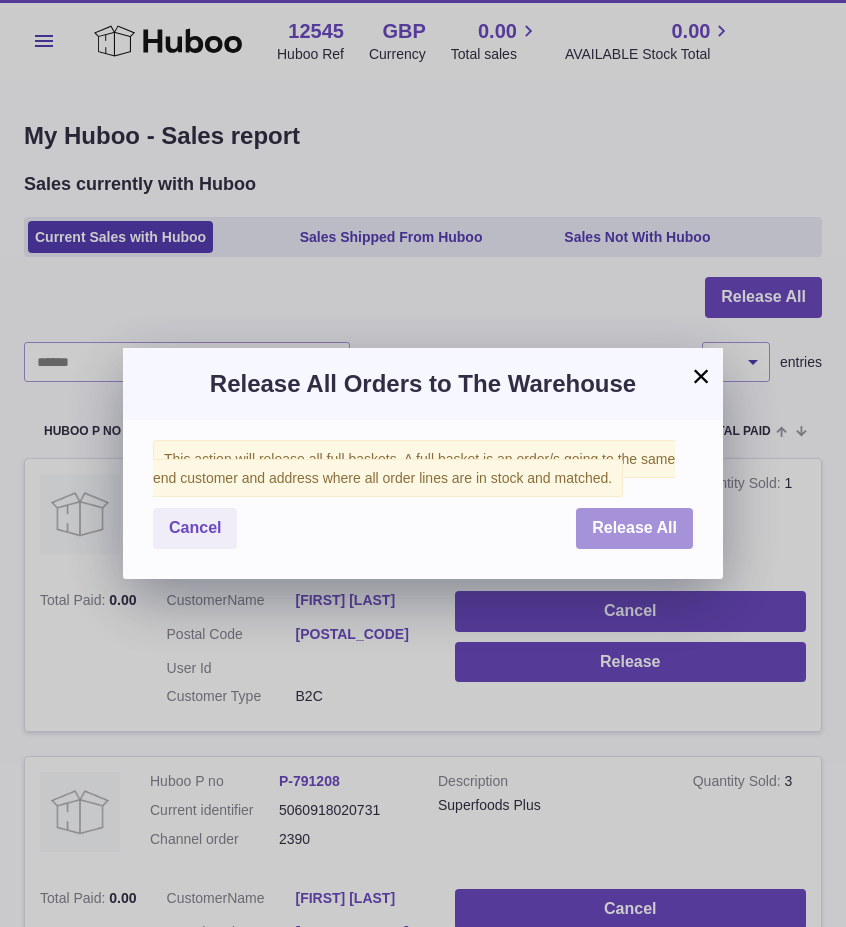 click on "Release All" at bounding box center (634, 527) 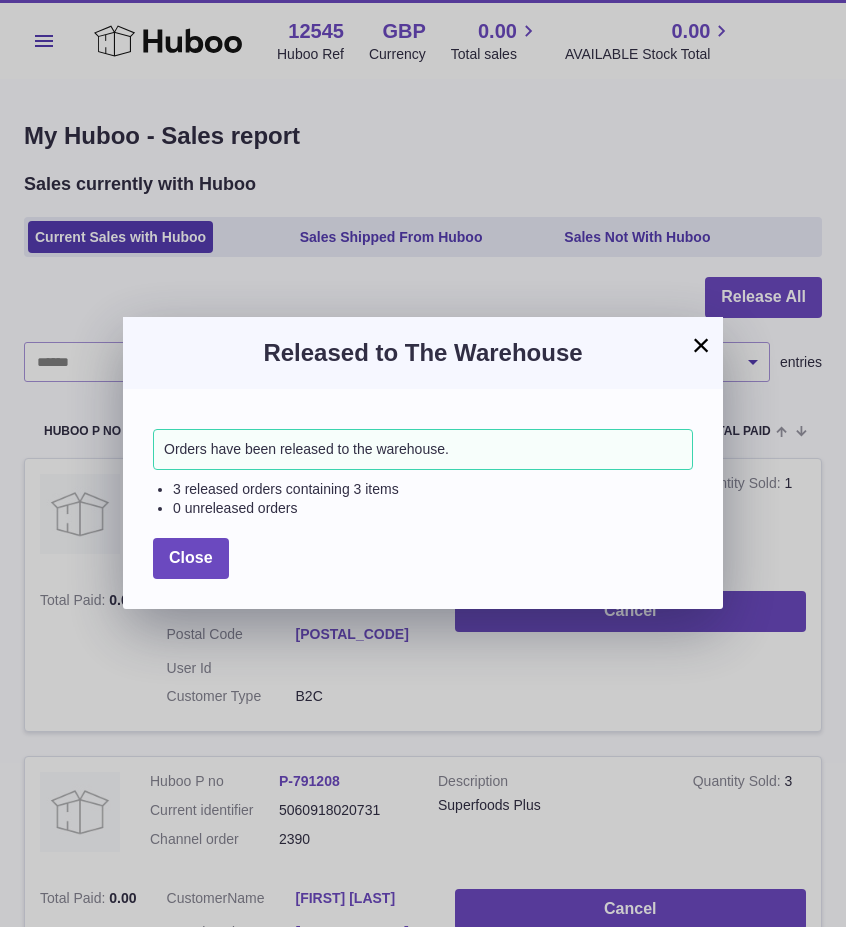 drag, startPoint x: 702, startPoint y: 349, endPoint x: 691, endPoint y: 370, distance: 23.70654 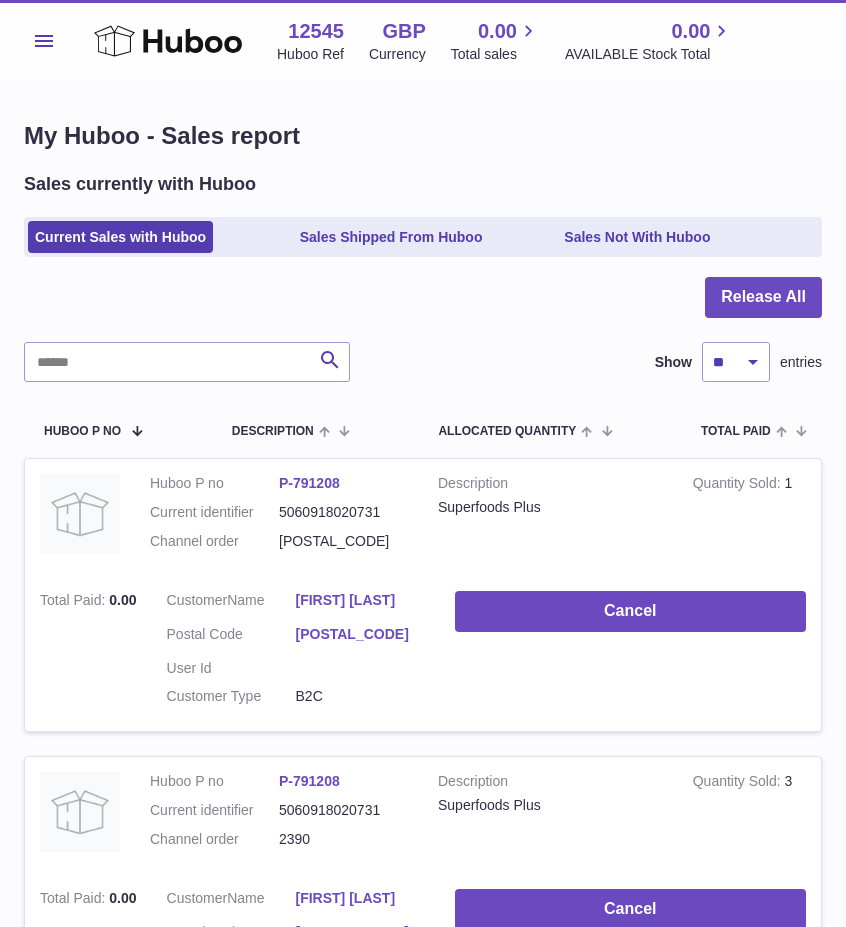 click on "Menu" at bounding box center (44, 41) 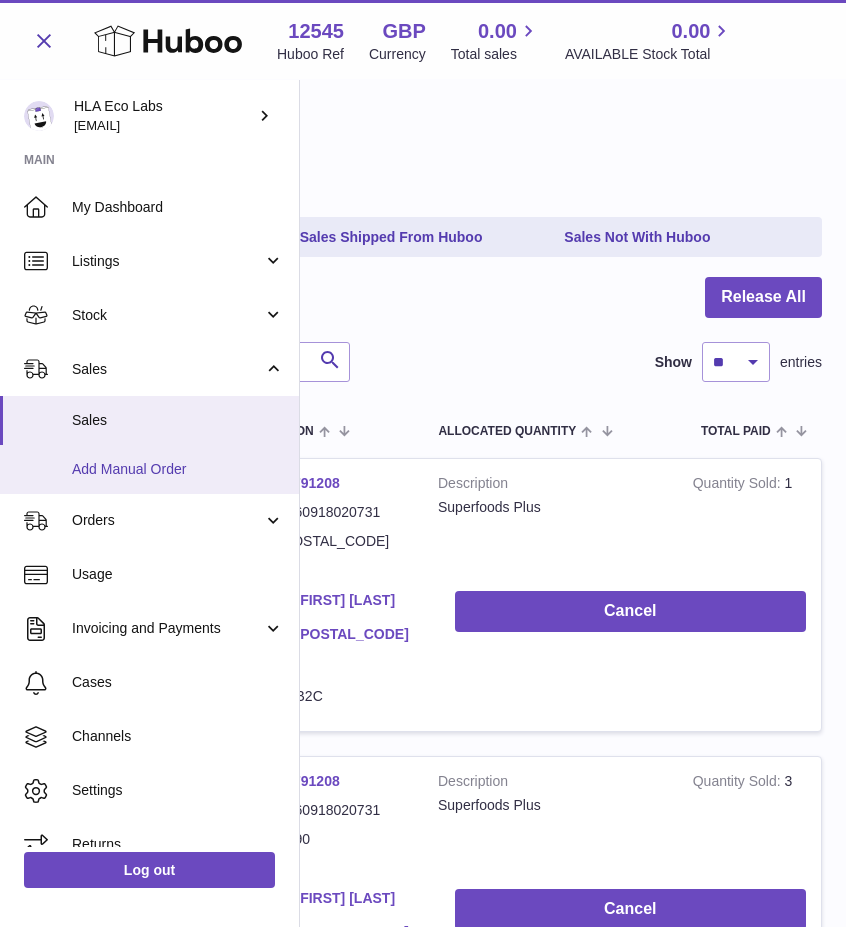 click on "Add Manual Order" at bounding box center [178, 469] 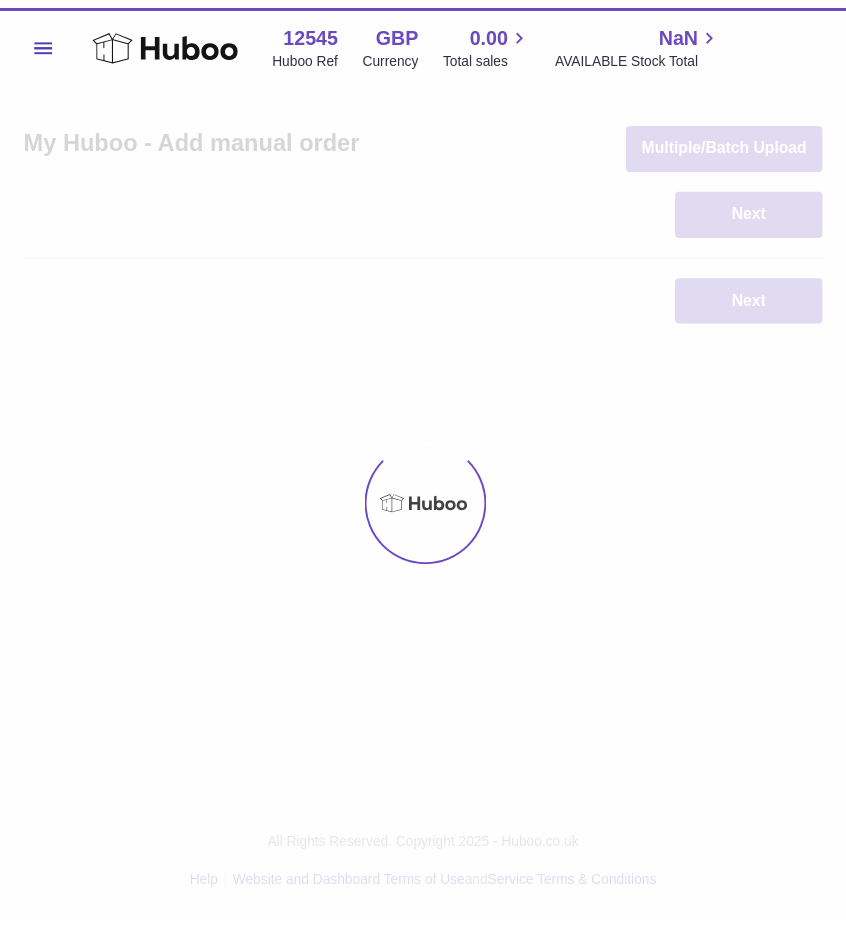 scroll, scrollTop: 0, scrollLeft: 0, axis: both 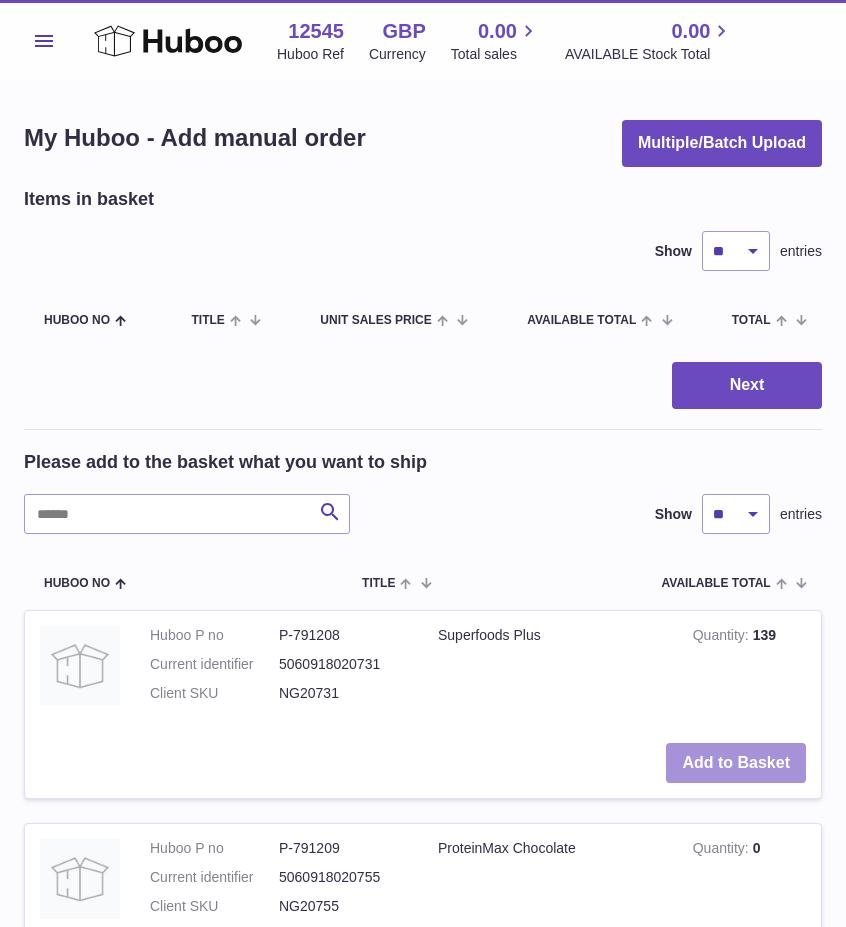 click on "Add to Basket" at bounding box center (736, 763) 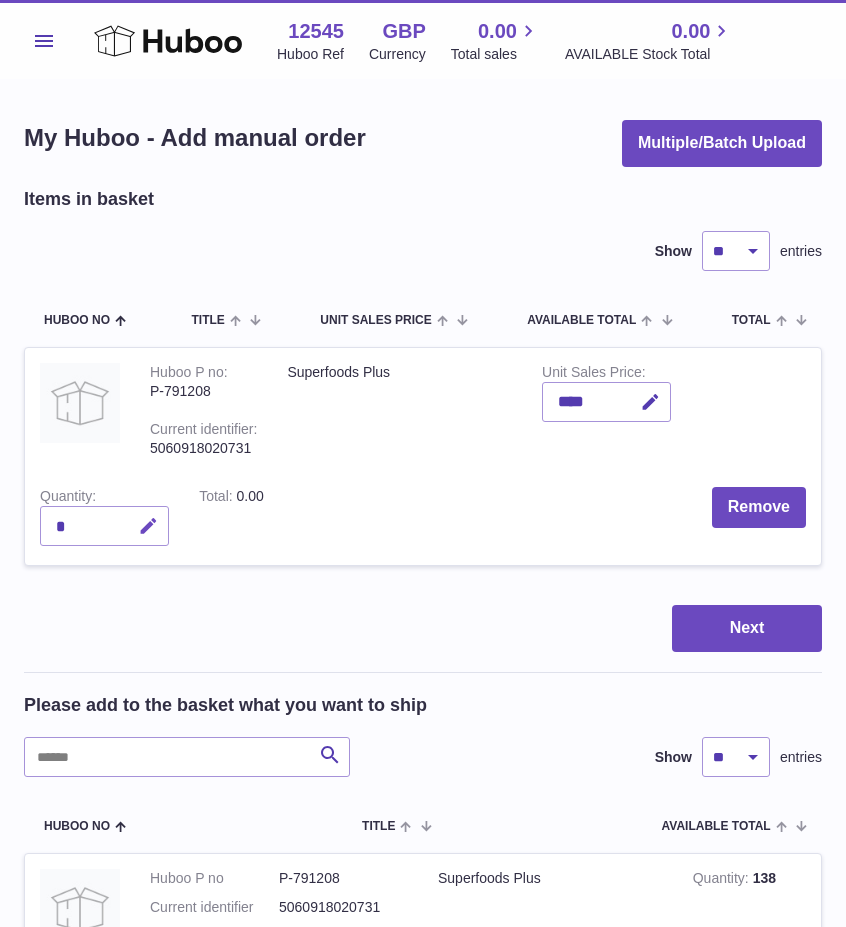 click at bounding box center [148, 526] 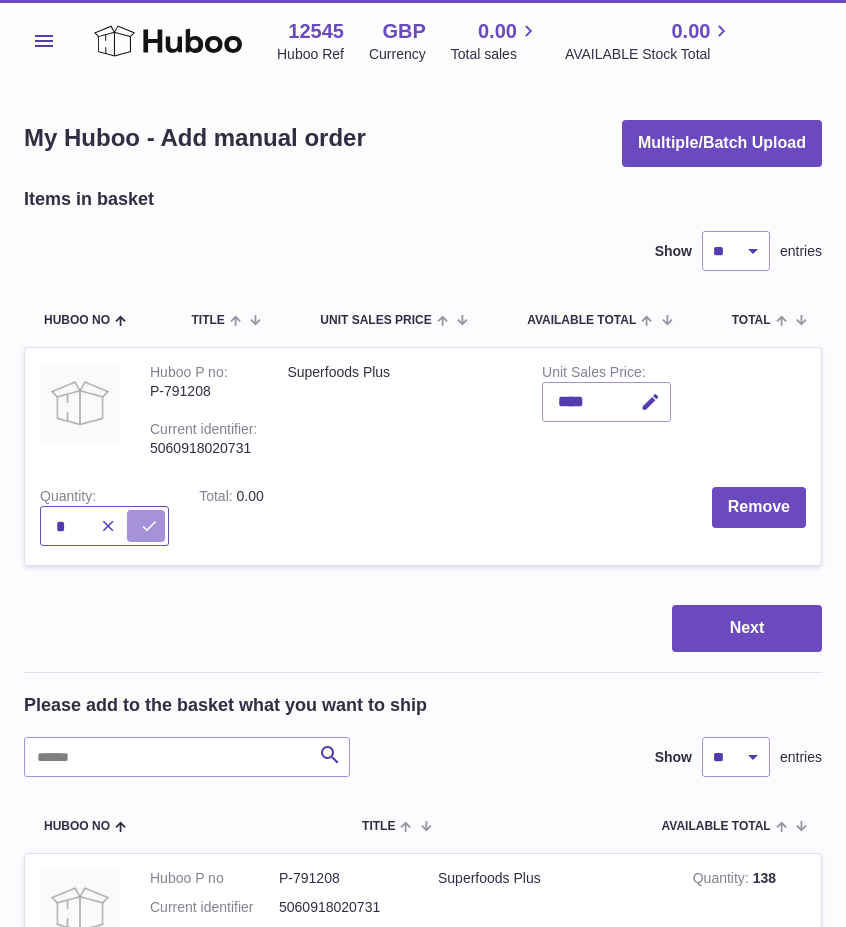 type on "*" 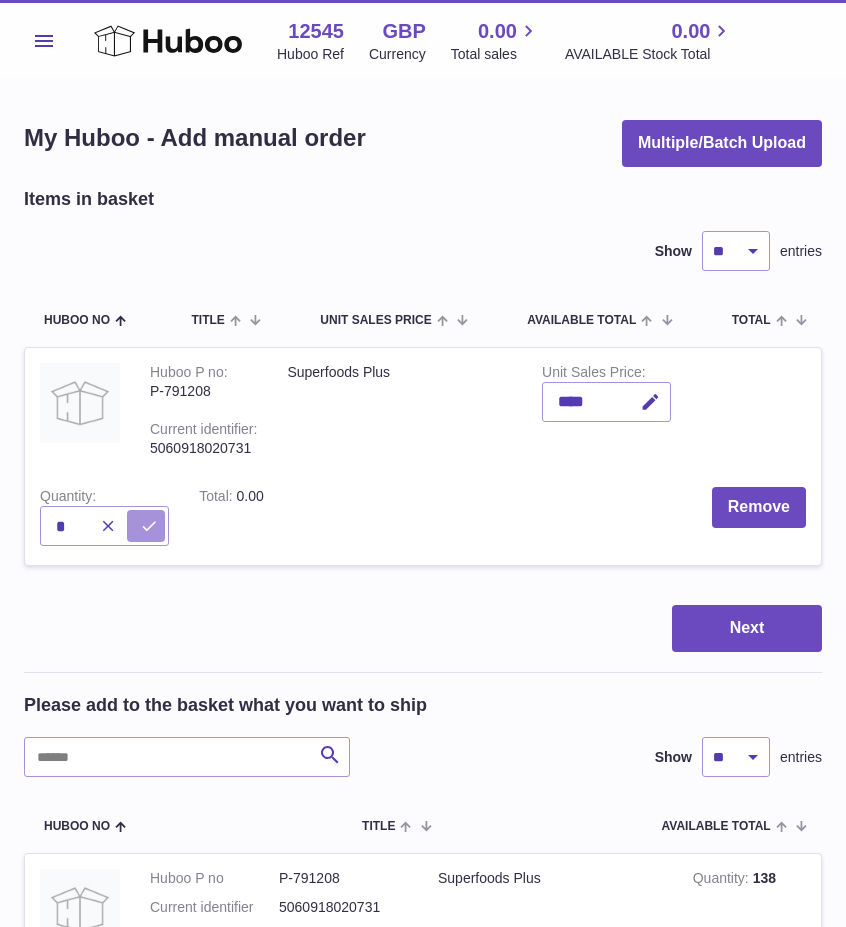 click at bounding box center (149, 526) 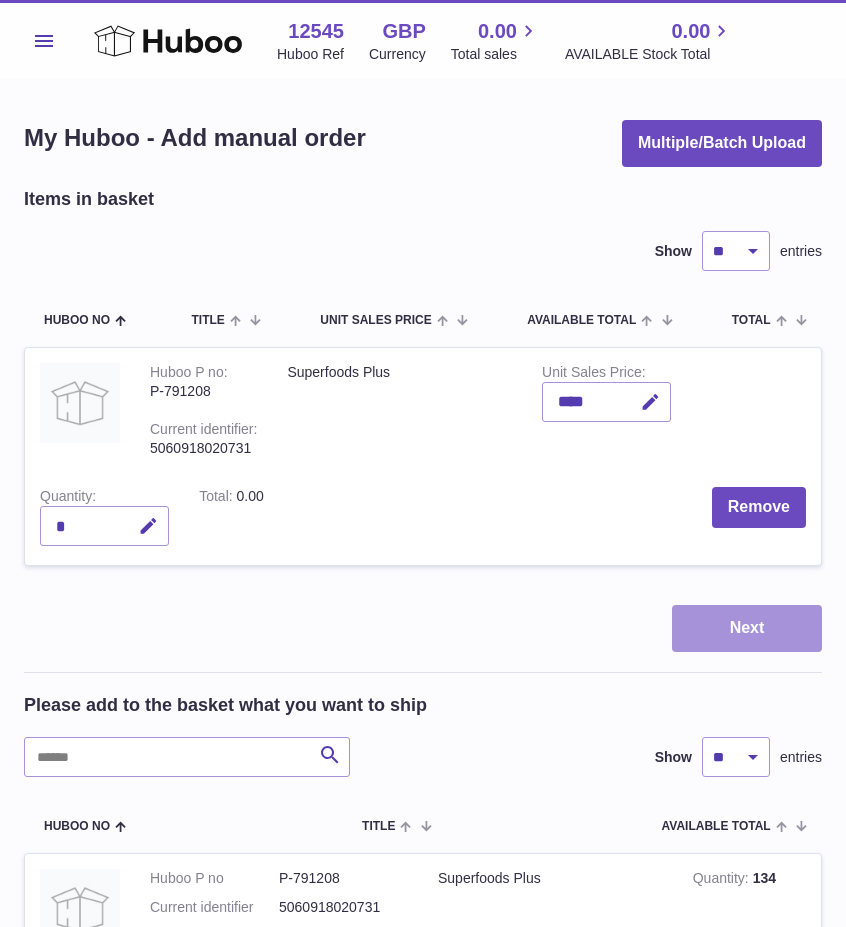 click on "Next" at bounding box center [747, 628] 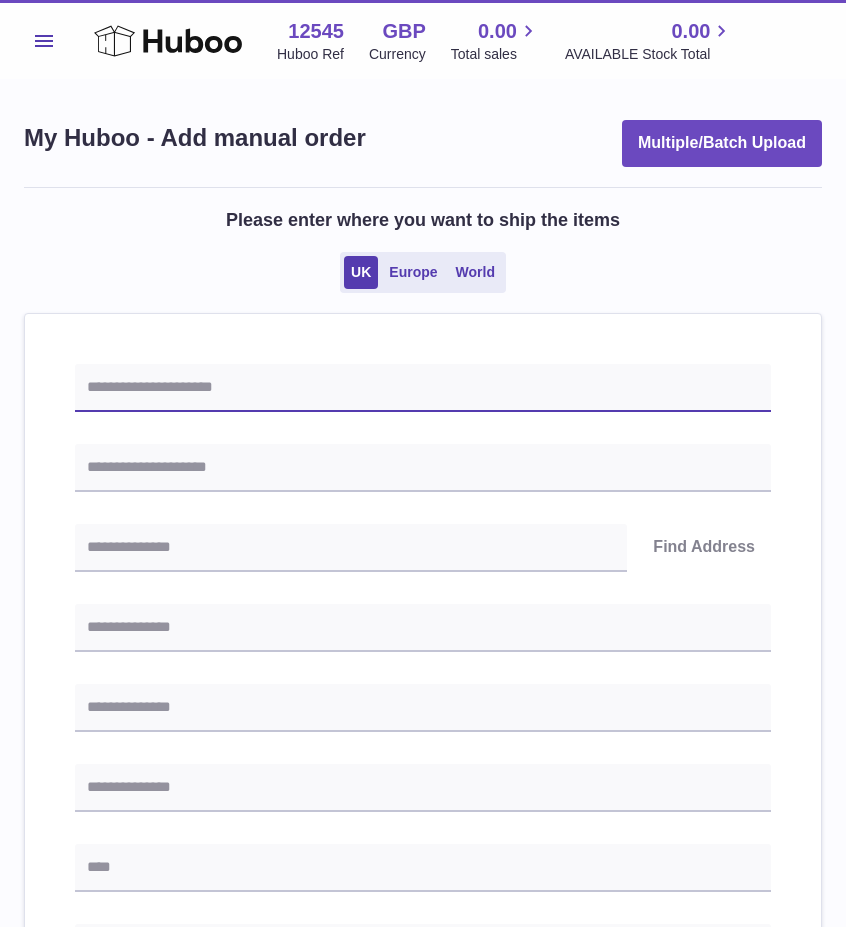 drag, startPoint x: 673, startPoint y: 410, endPoint x: 67, endPoint y: 424, distance: 606.1617 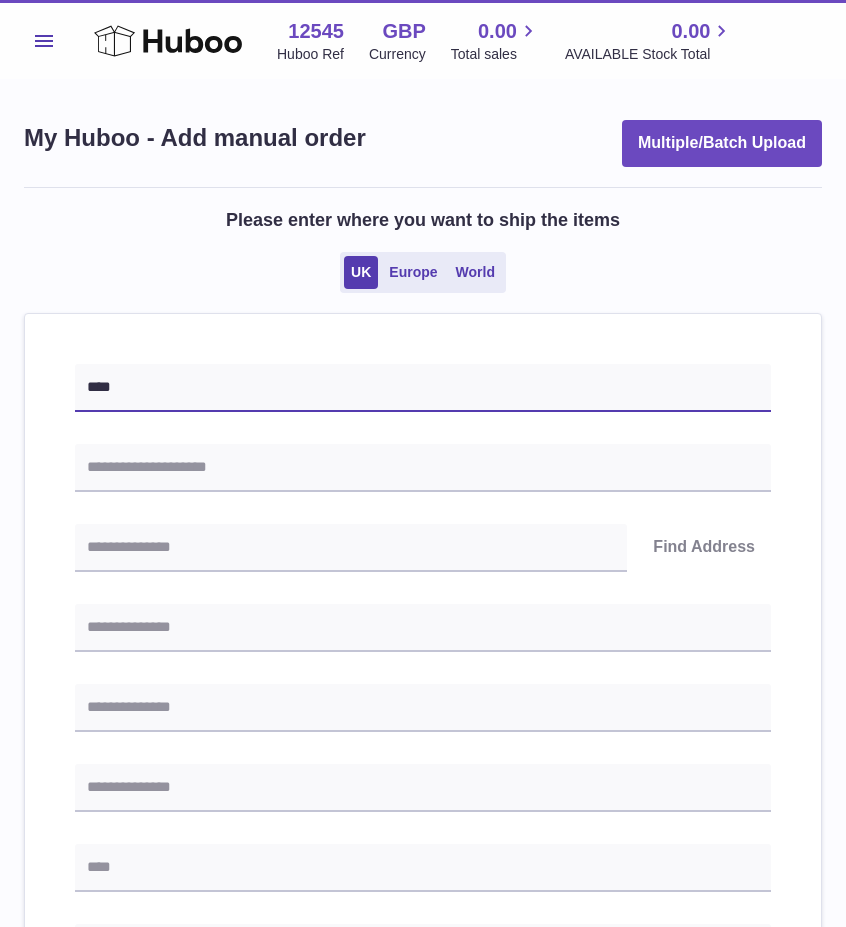 type on "****" 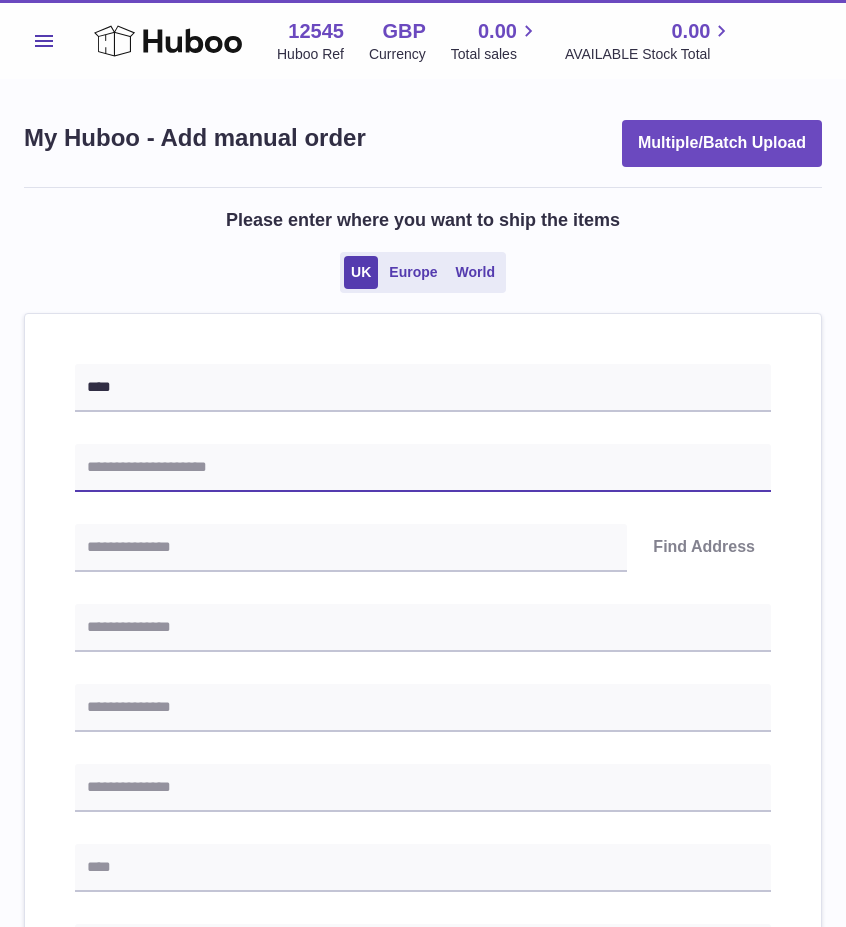 drag, startPoint x: 129, startPoint y: 453, endPoint x: 34, endPoint y: 466, distance: 95.885345 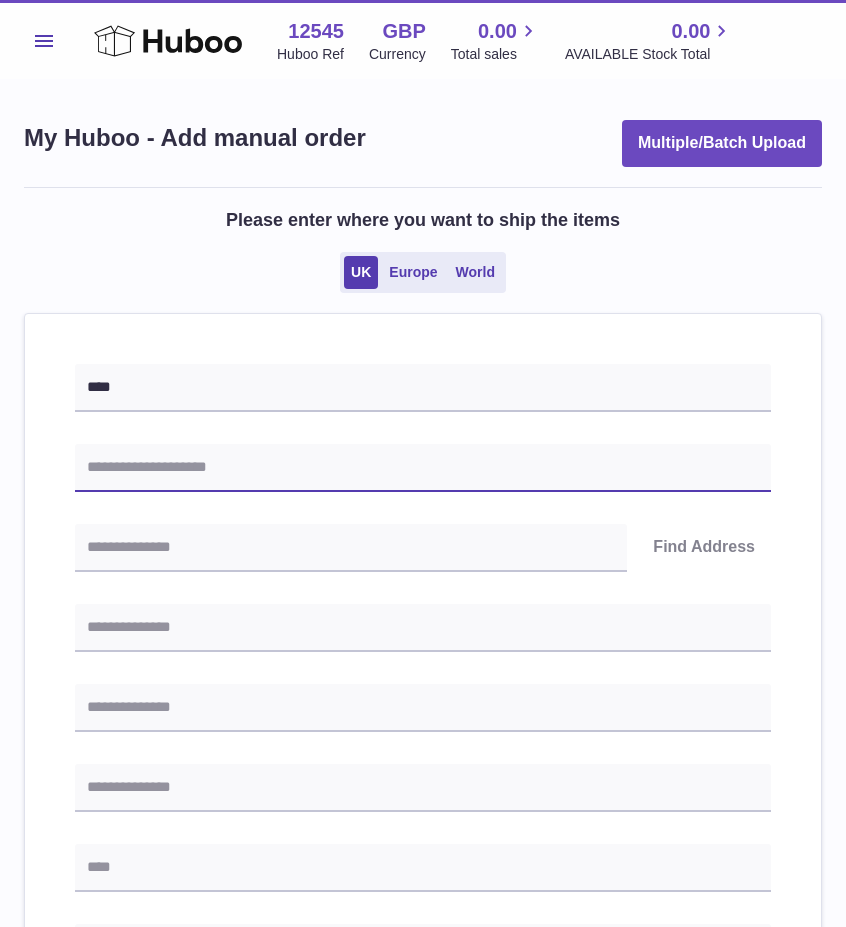 click at bounding box center (423, 468) 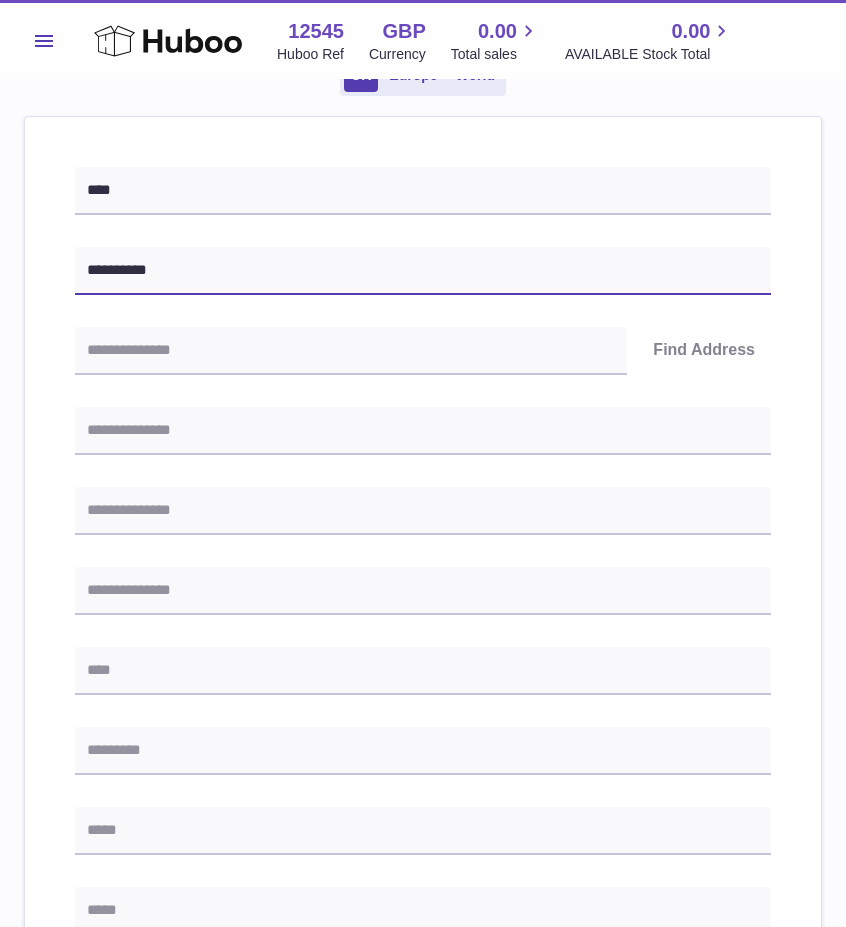 scroll, scrollTop: 200, scrollLeft: 0, axis: vertical 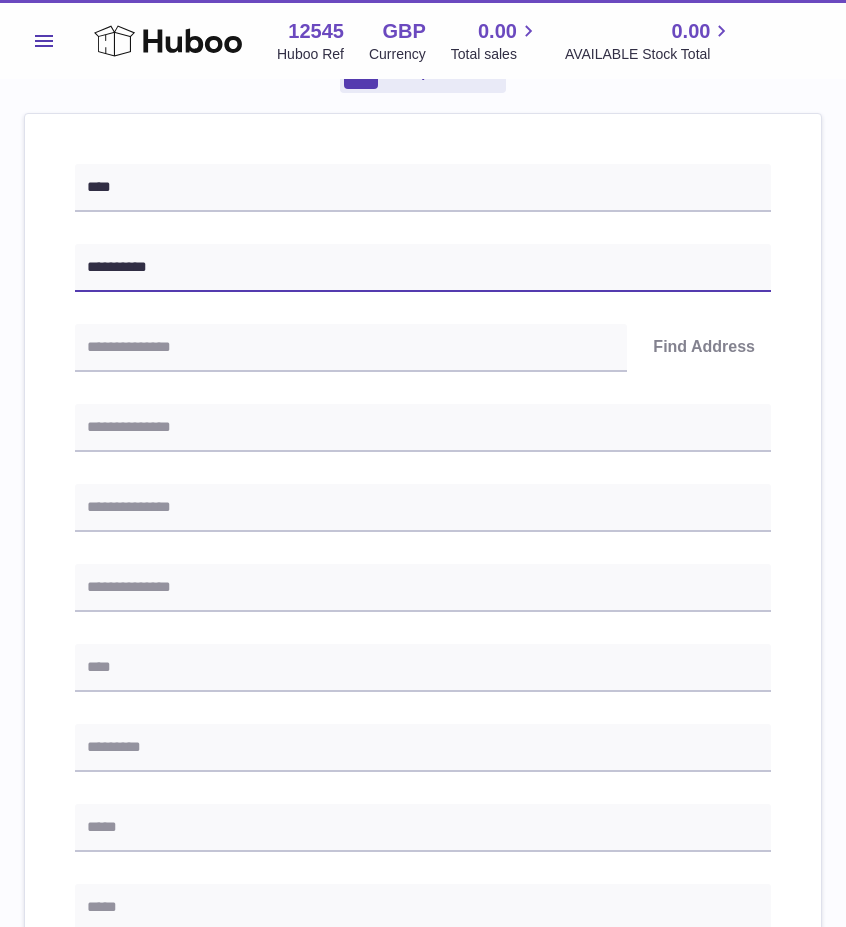 type on "**********" 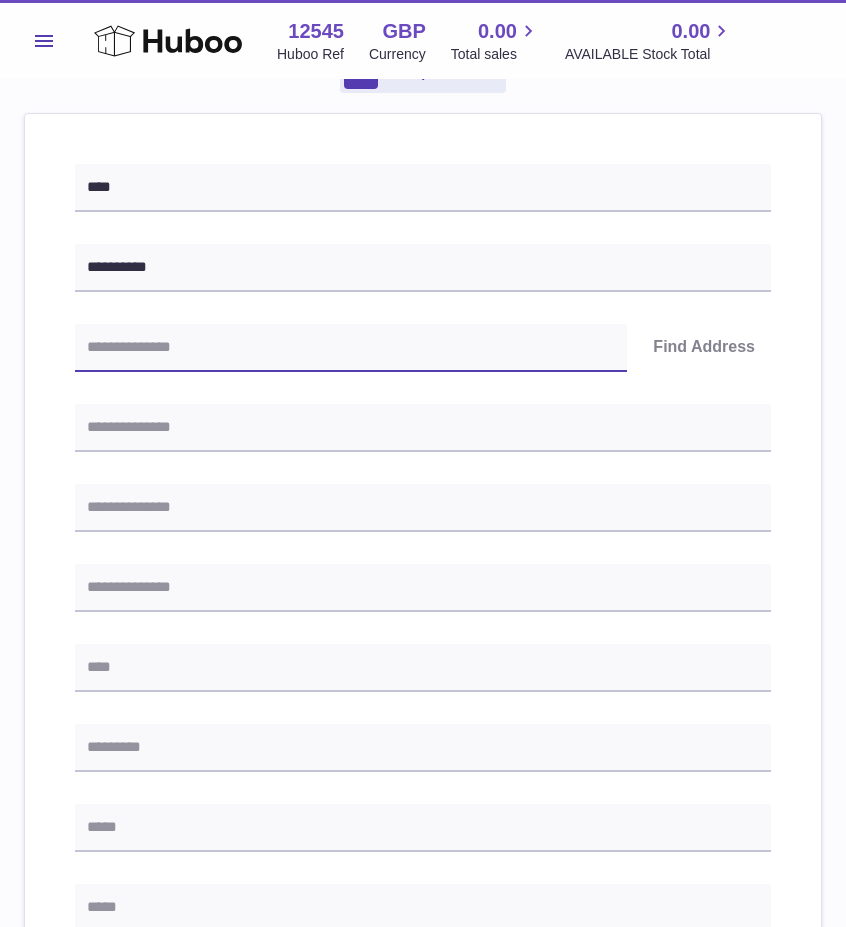 drag, startPoint x: 97, startPoint y: 339, endPoint x: 73, endPoint y: 364, distance: 34.655445 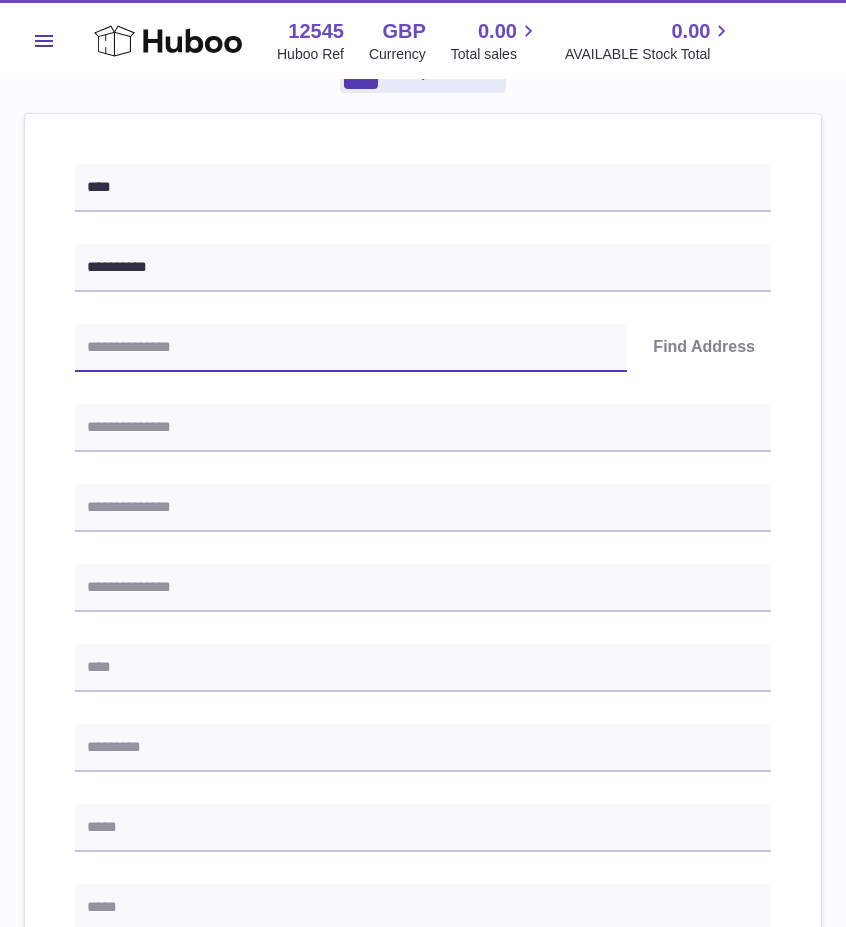 click at bounding box center [351, 348] 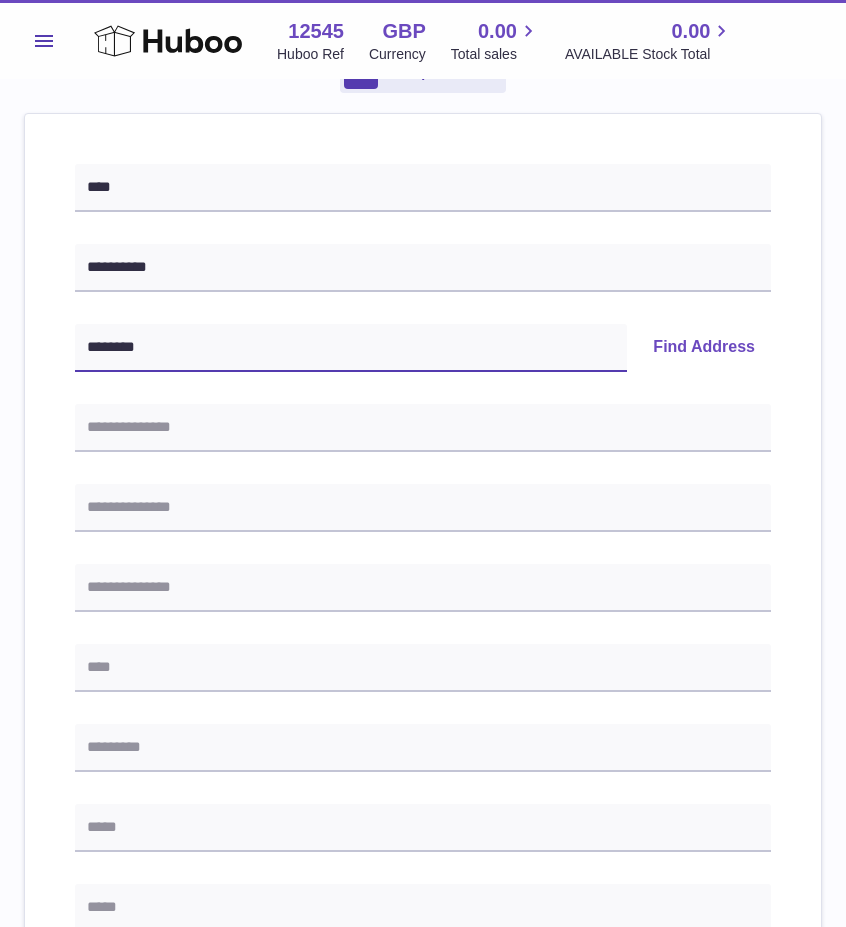 type on "********" 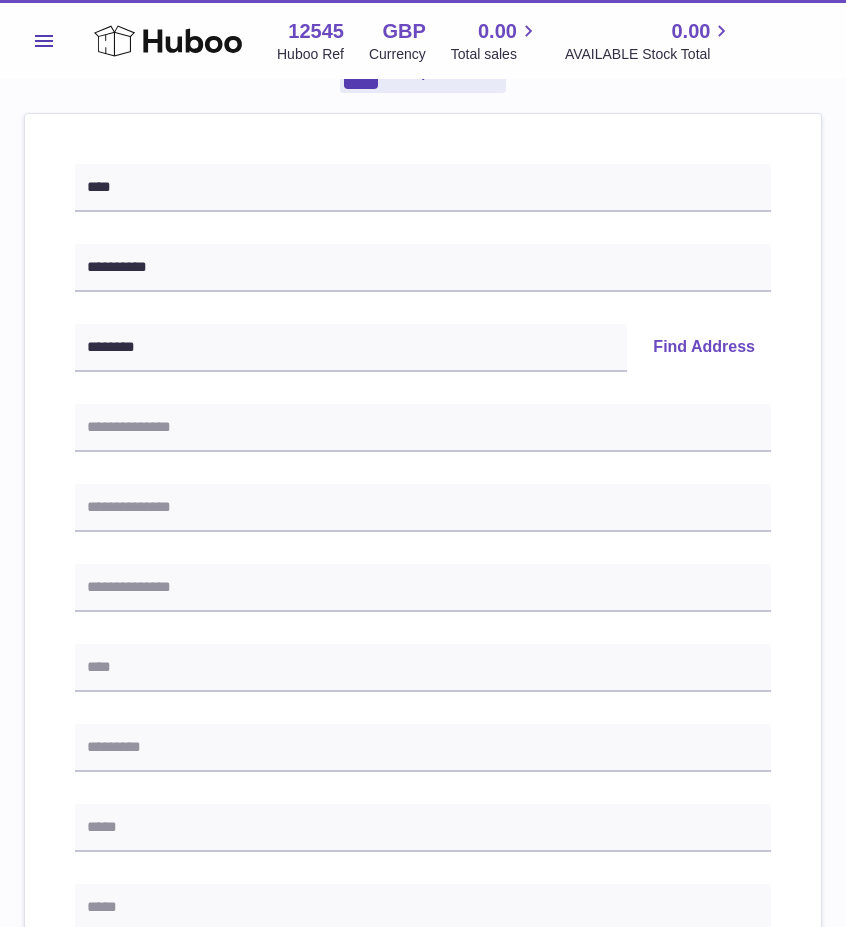 click on "Find Address" at bounding box center [704, 348] 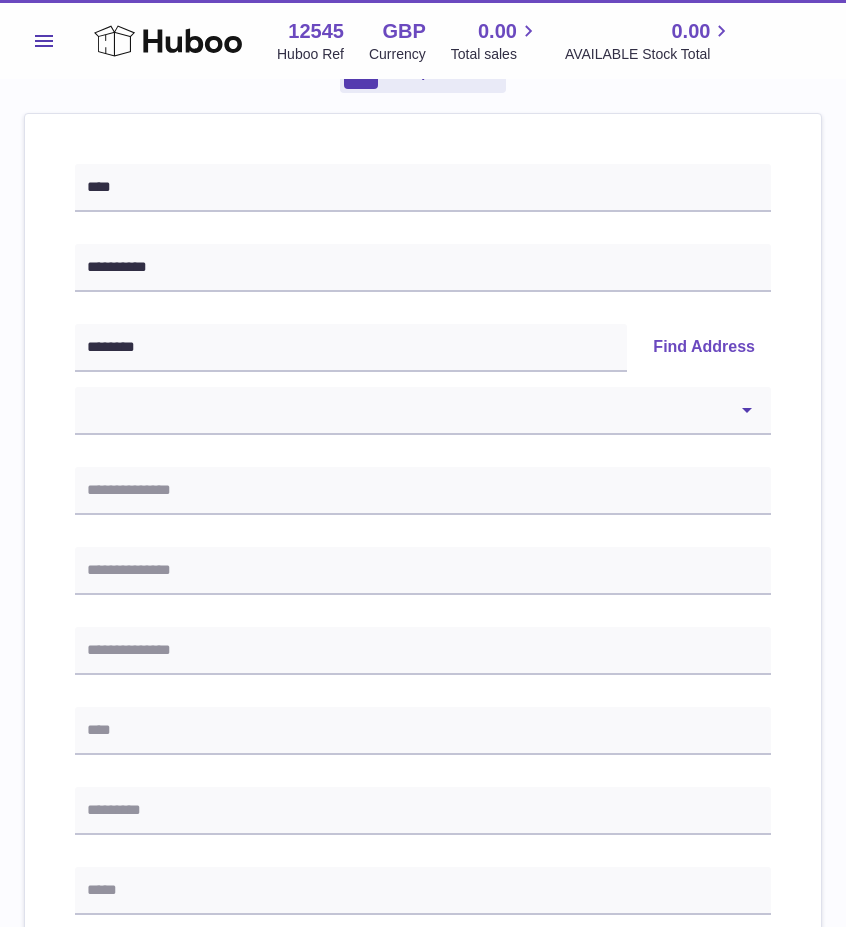 click on "**********" at bounding box center [423, 776] 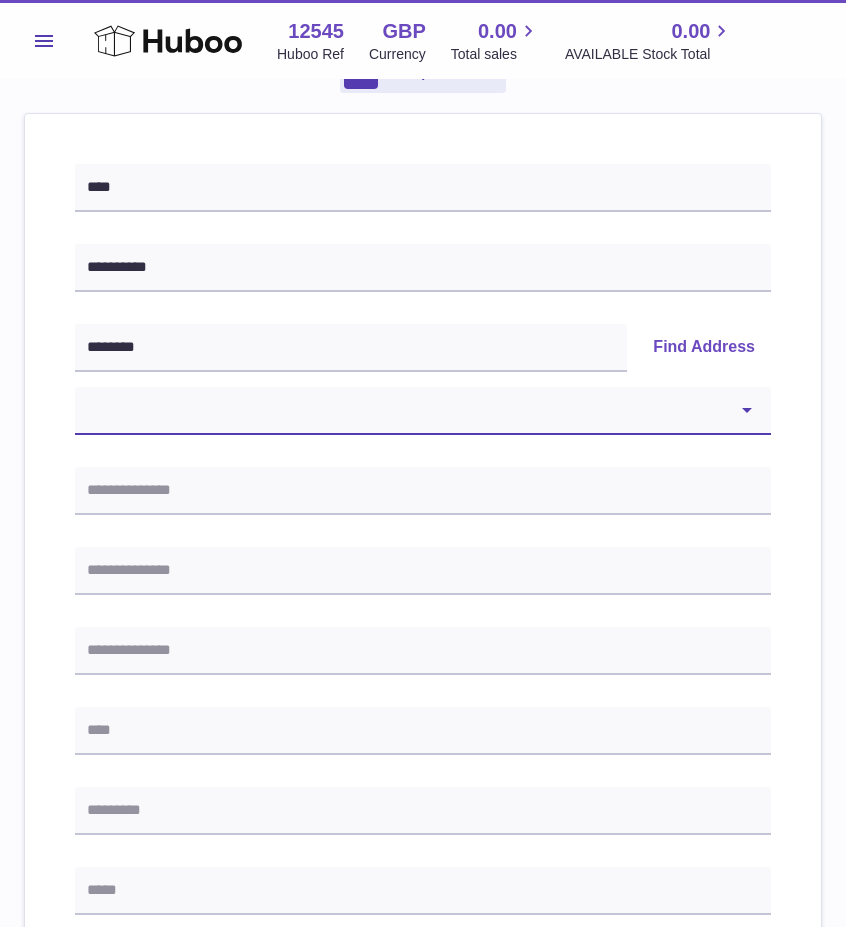 click on "**********" at bounding box center (423, 411) 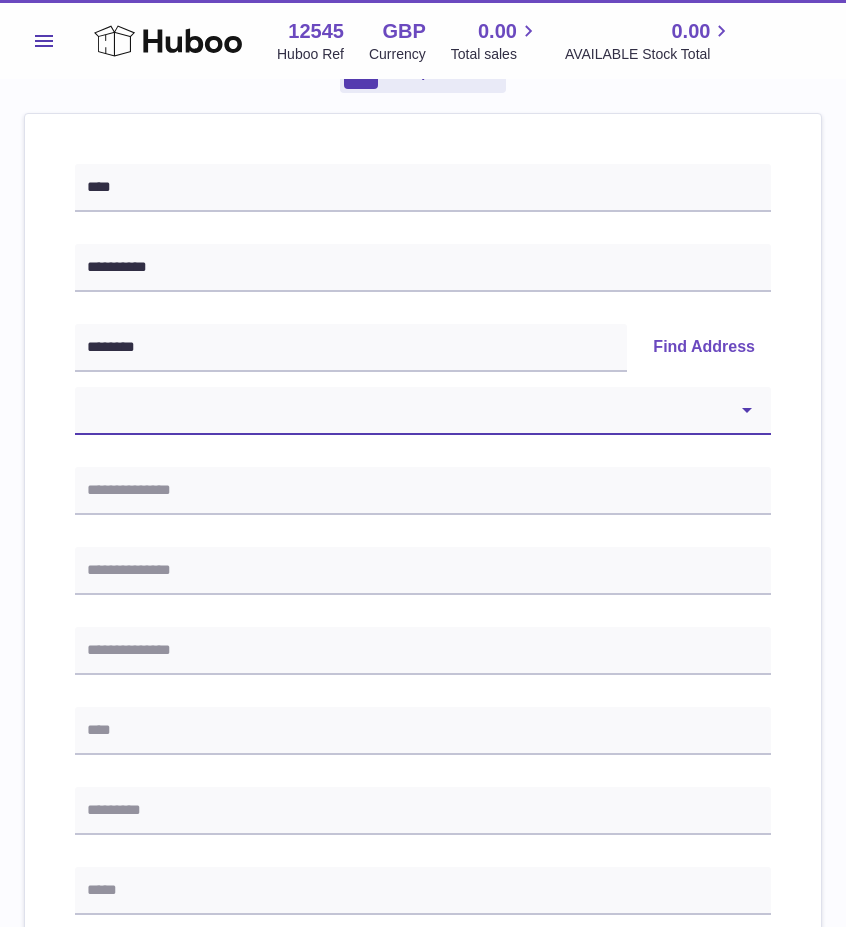 select on "**" 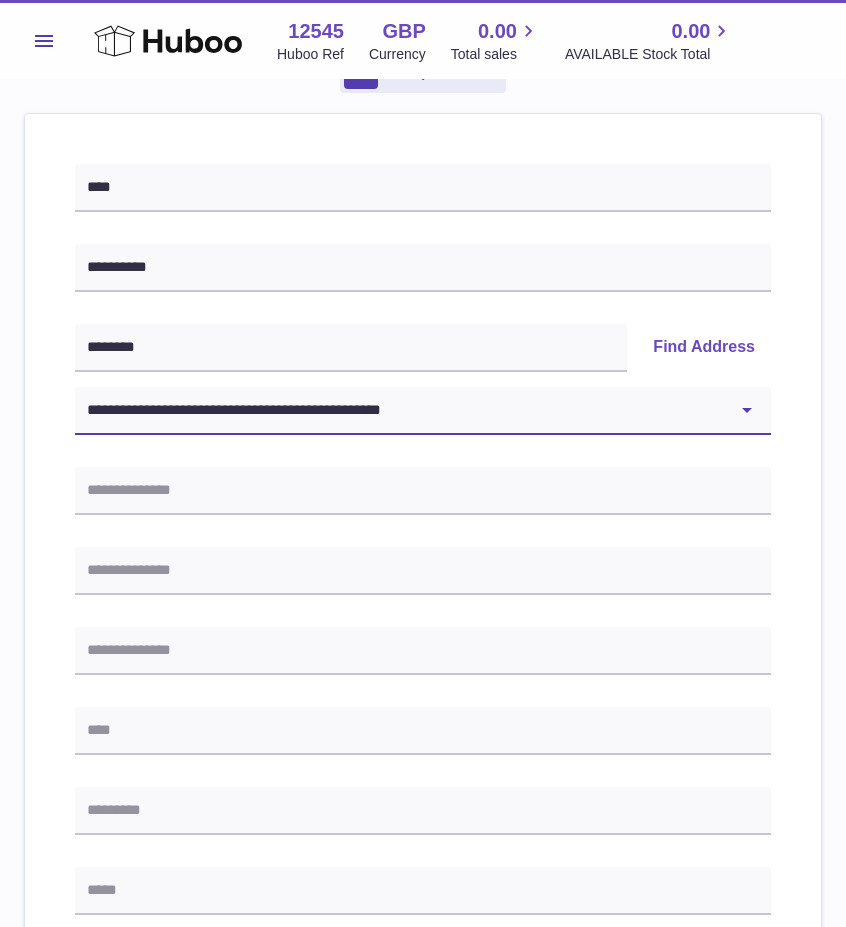 click on "**********" at bounding box center [423, 411] 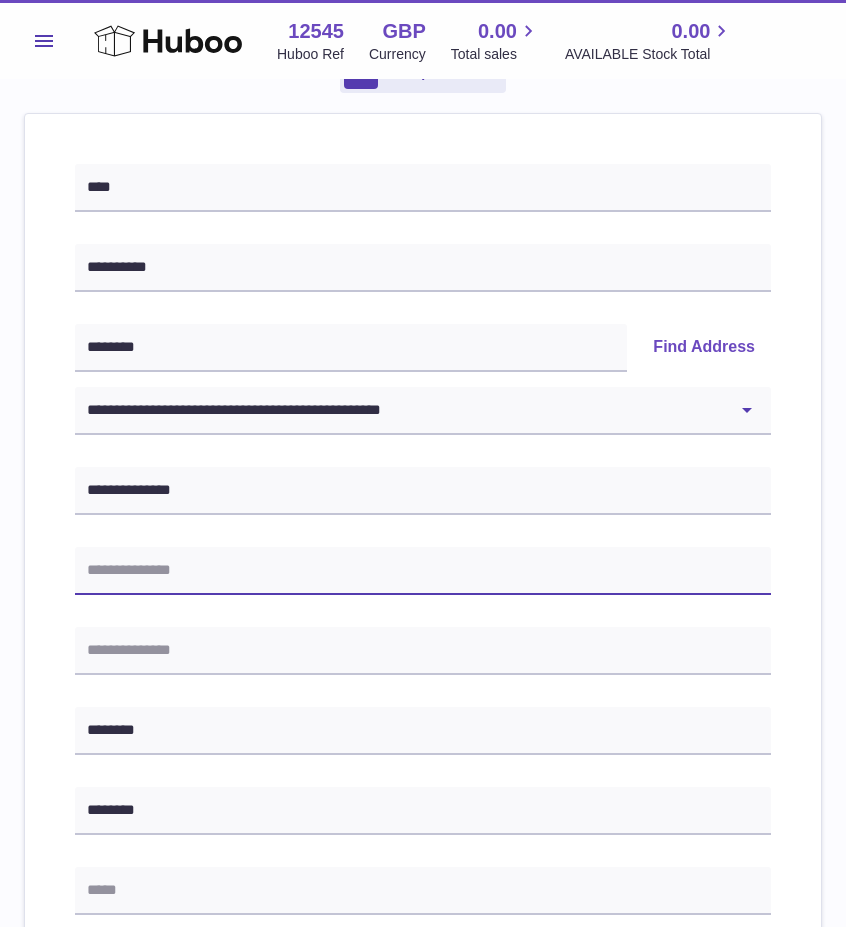 click at bounding box center (423, 571) 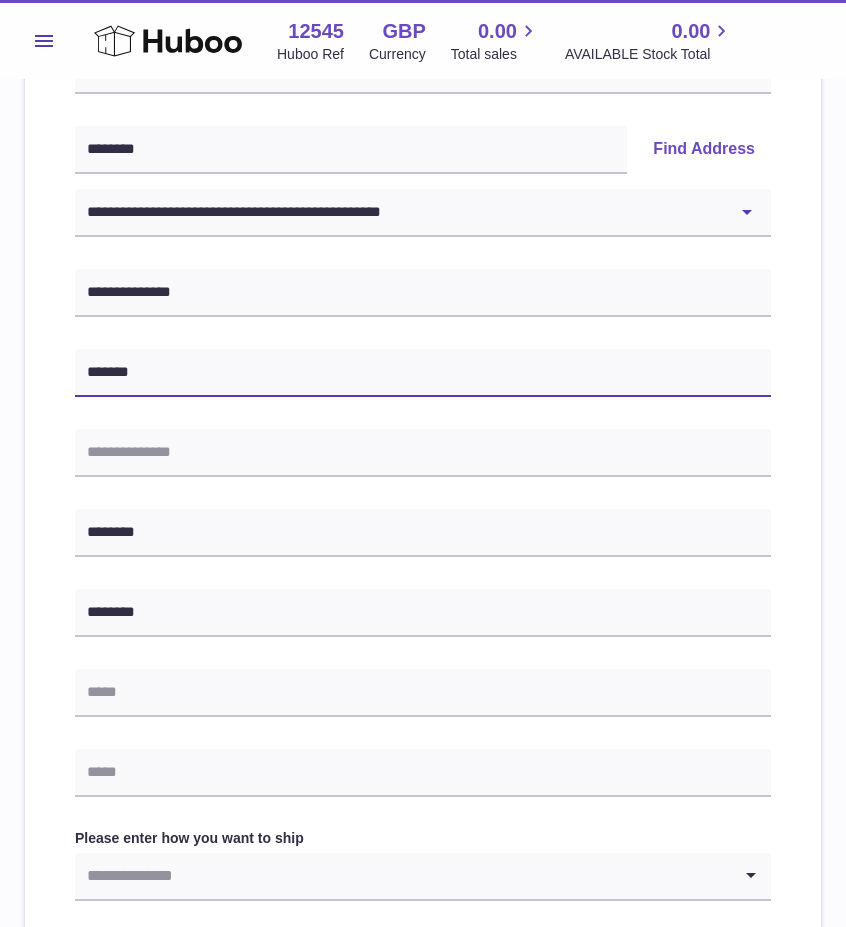 scroll, scrollTop: 400, scrollLeft: 0, axis: vertical 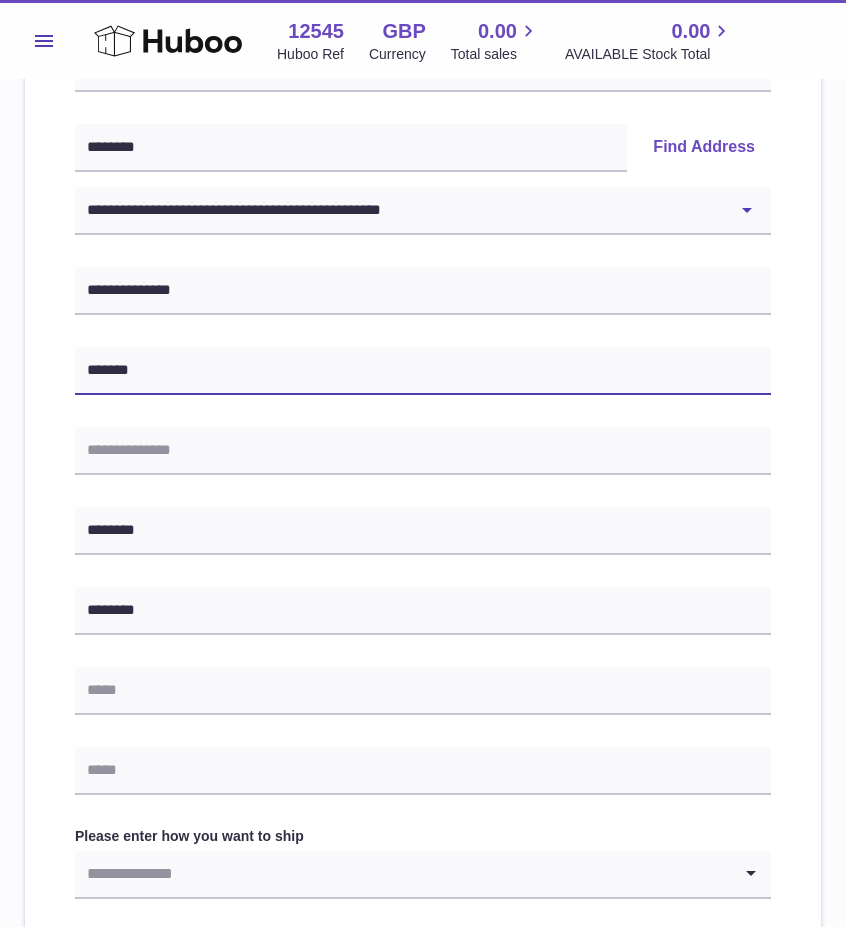 type on "*******" 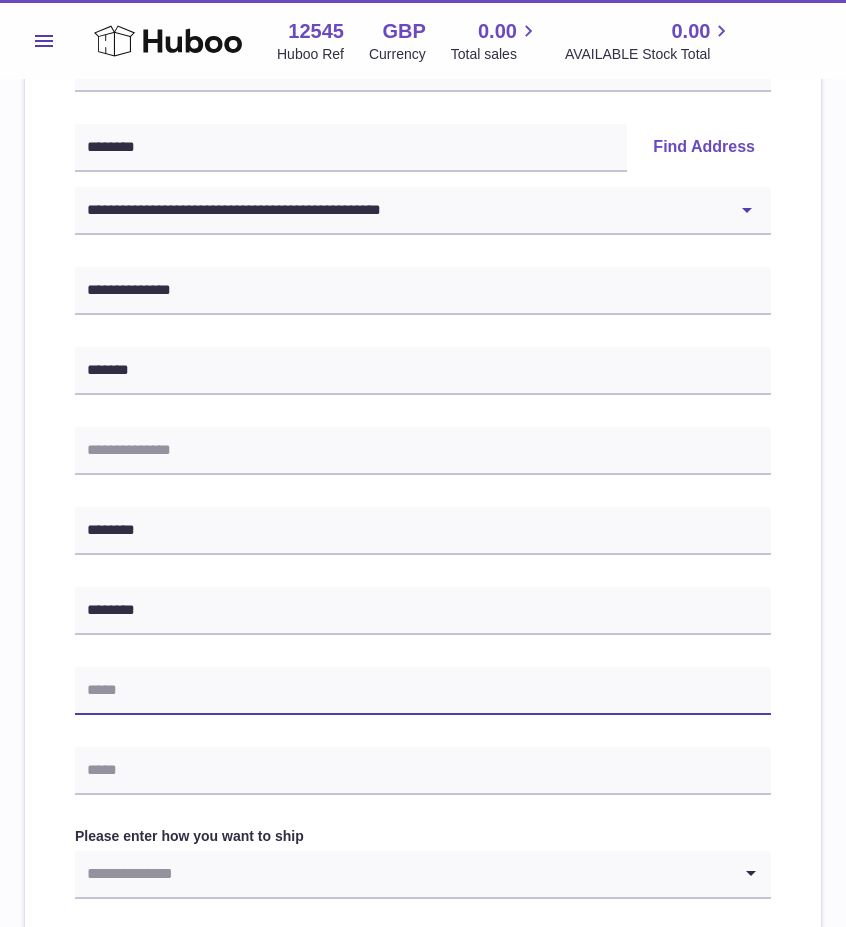 click at bounding box center (423, 691) 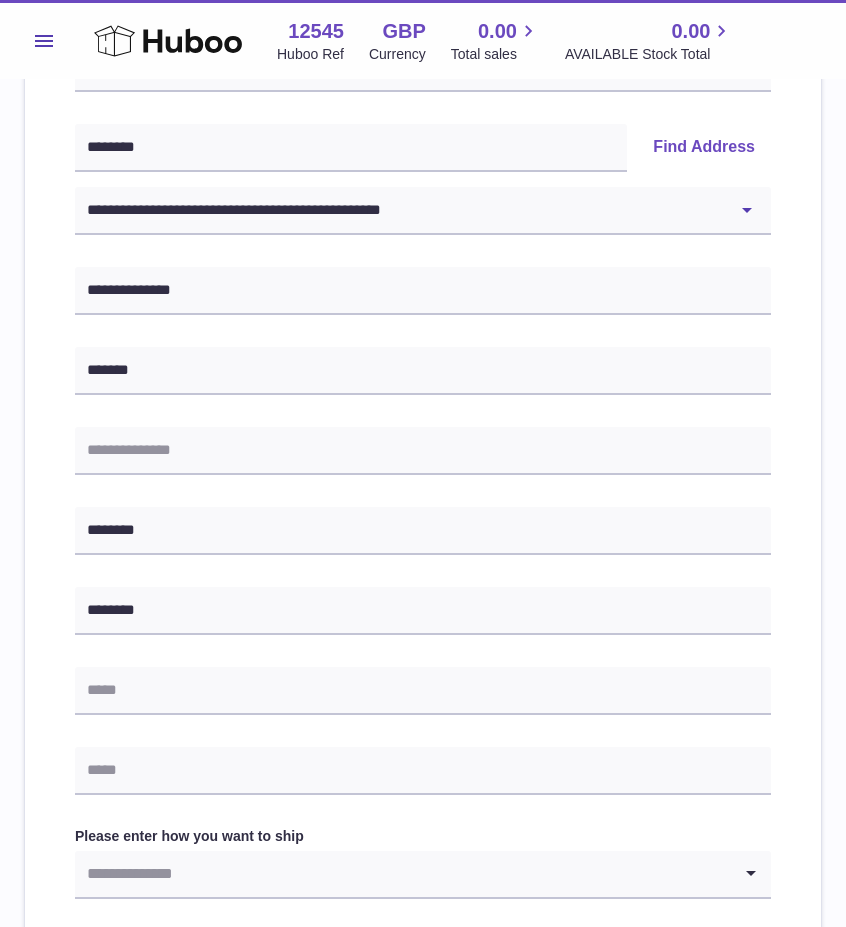 click on "**********" at bounding box center (423, 541) 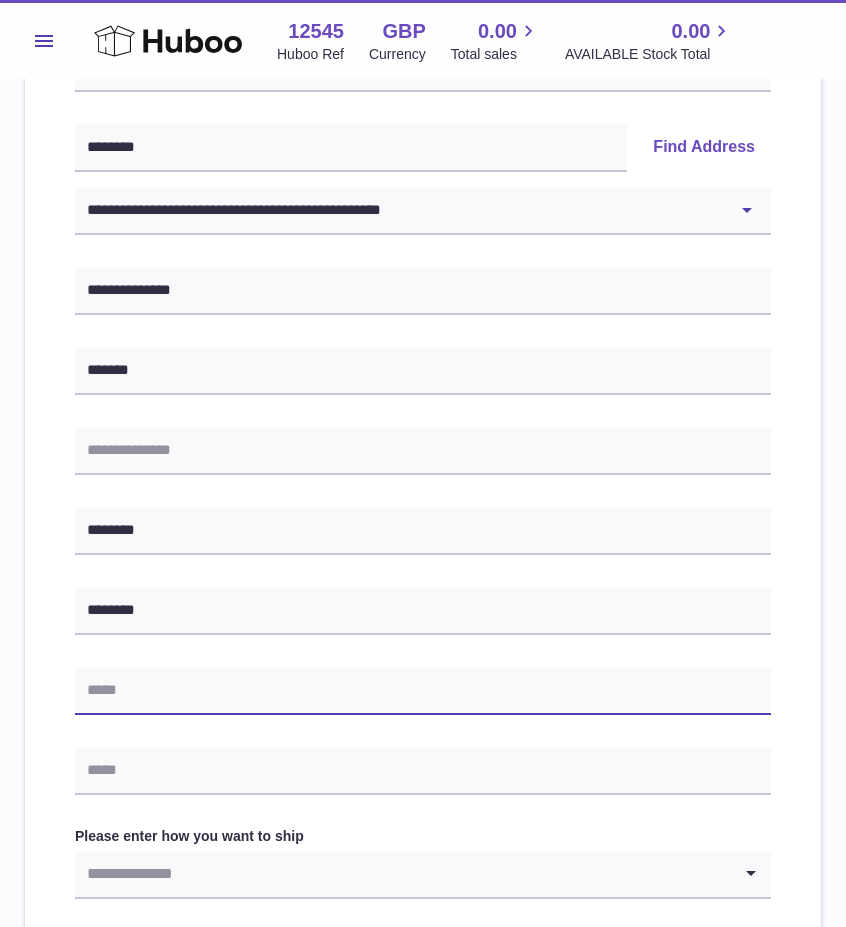 click at bounding box center (423, 691) 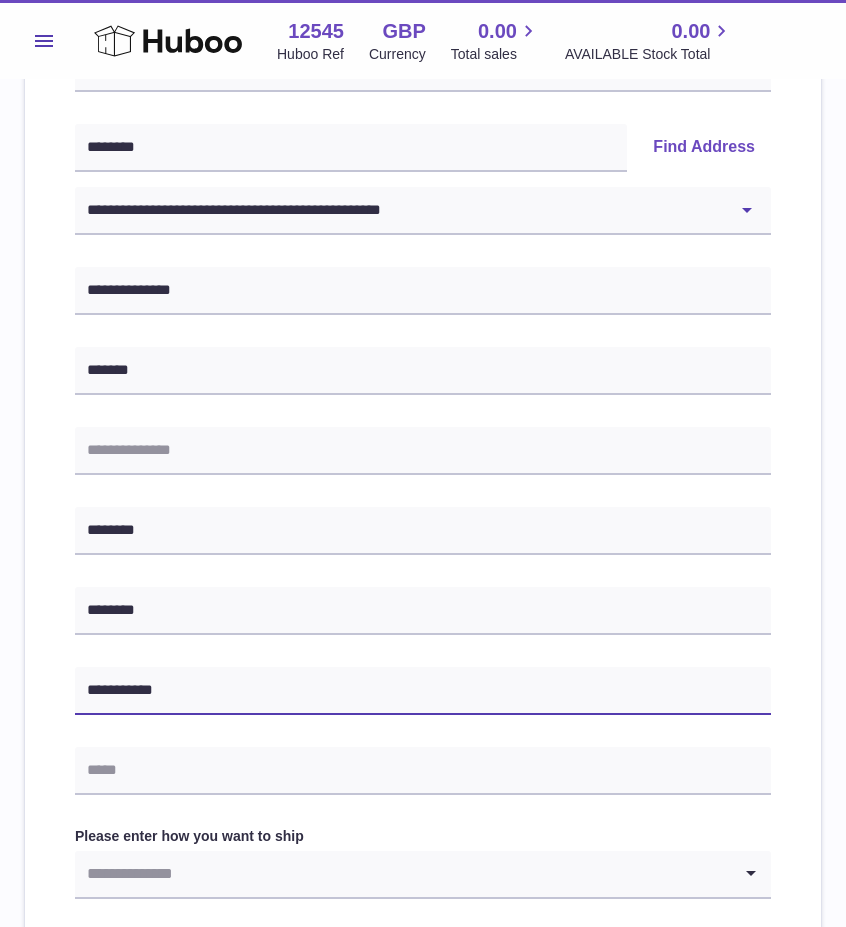 type on "**********" 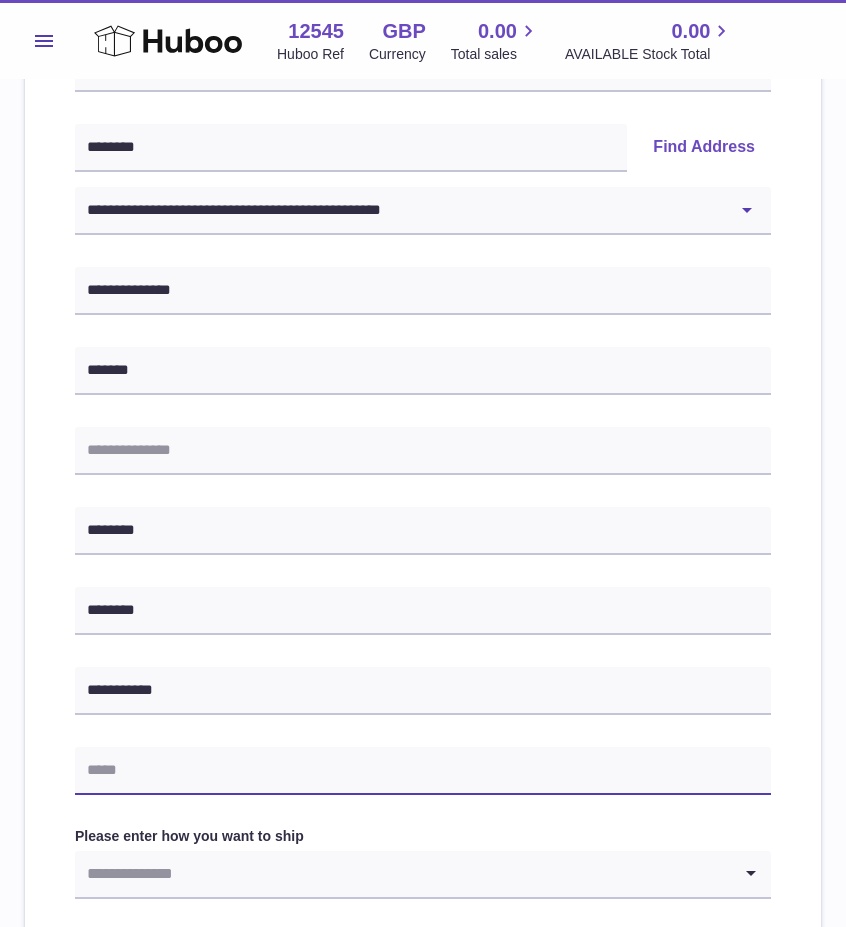 drag, startPoint x: 421, startPoint y: 776, endPoint x: 341, endPoint y: 780, distance: 80.09994 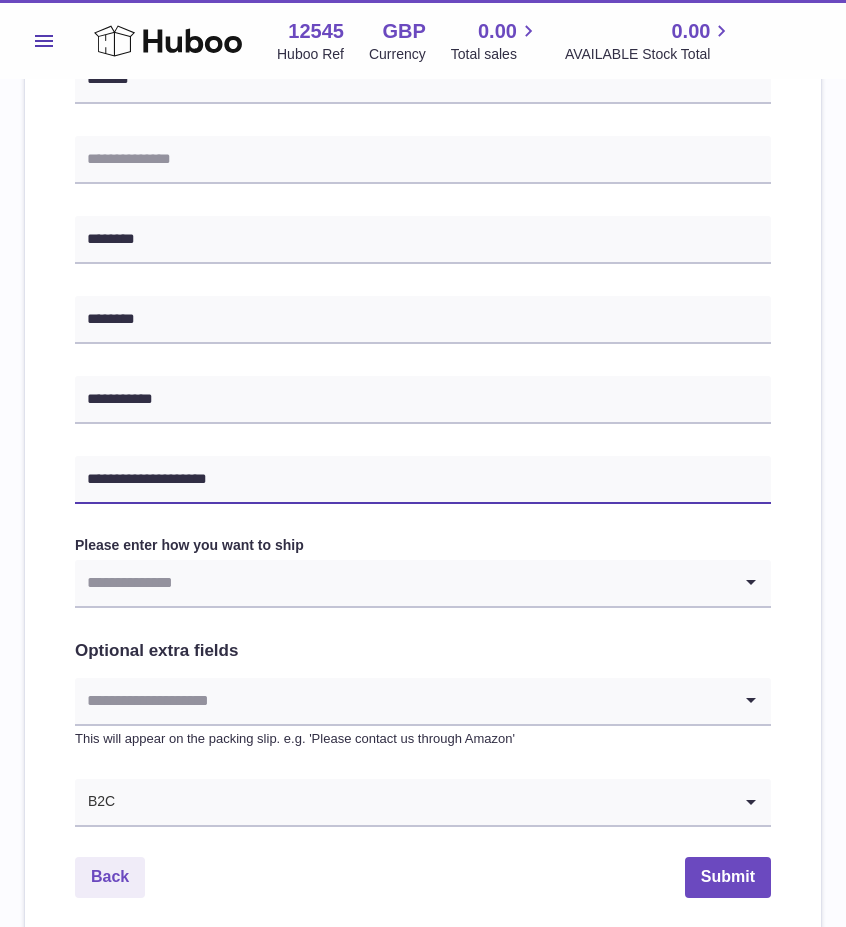 scroll, scrollTop: 700, scrollLeft: 0, axis: vertical 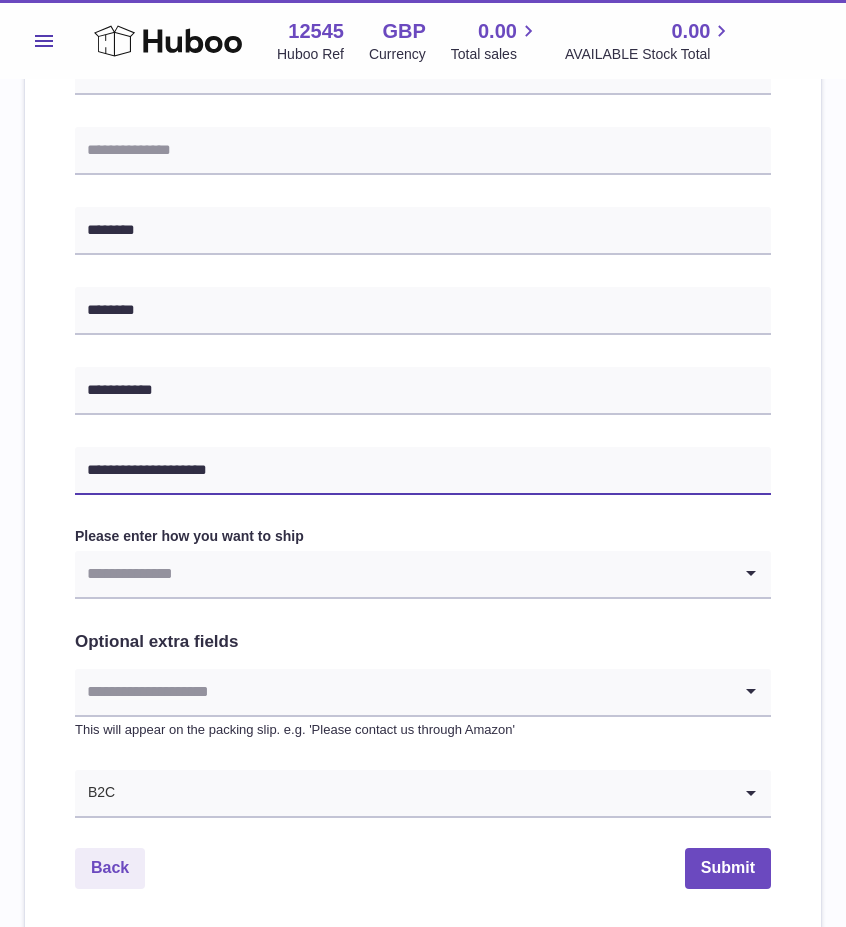 type on "**********" 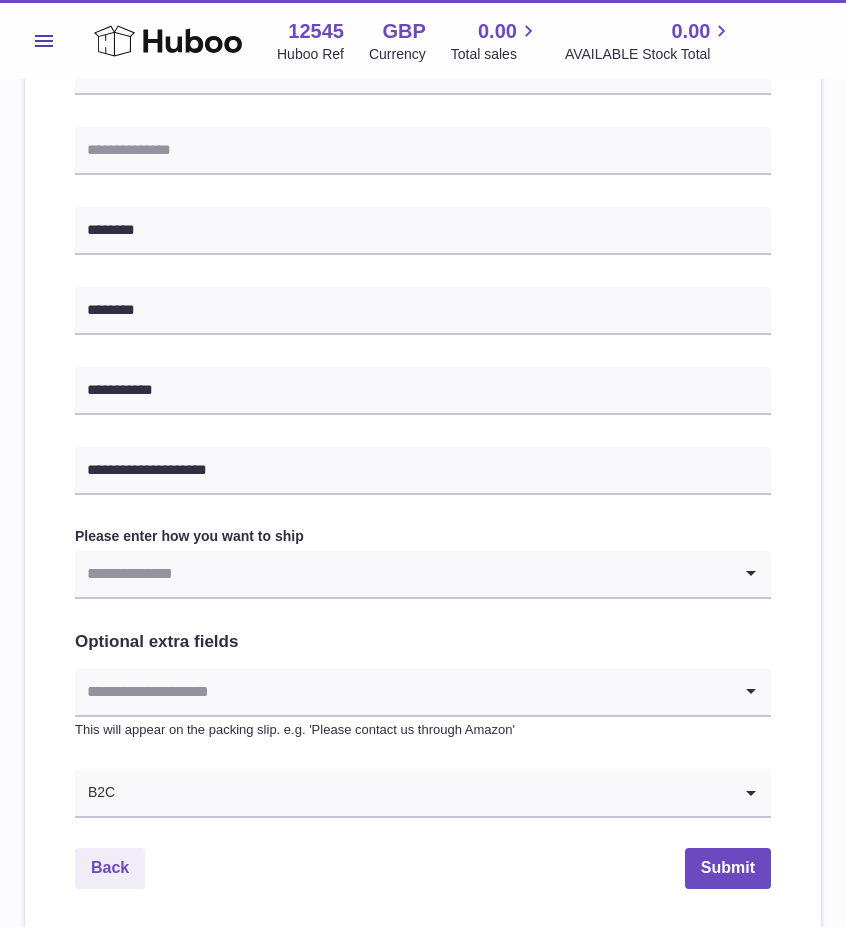 click at bounding box center [403, 574] 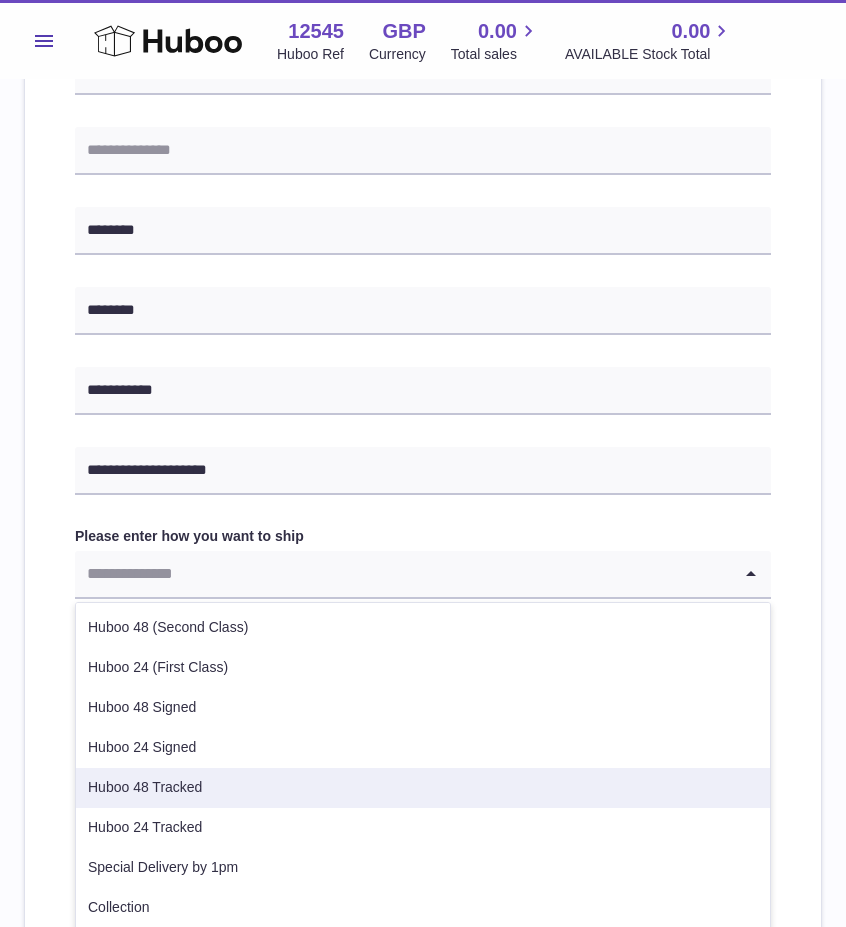 click on "Huboo 48 Tracked" at bounding box center (423, 788) 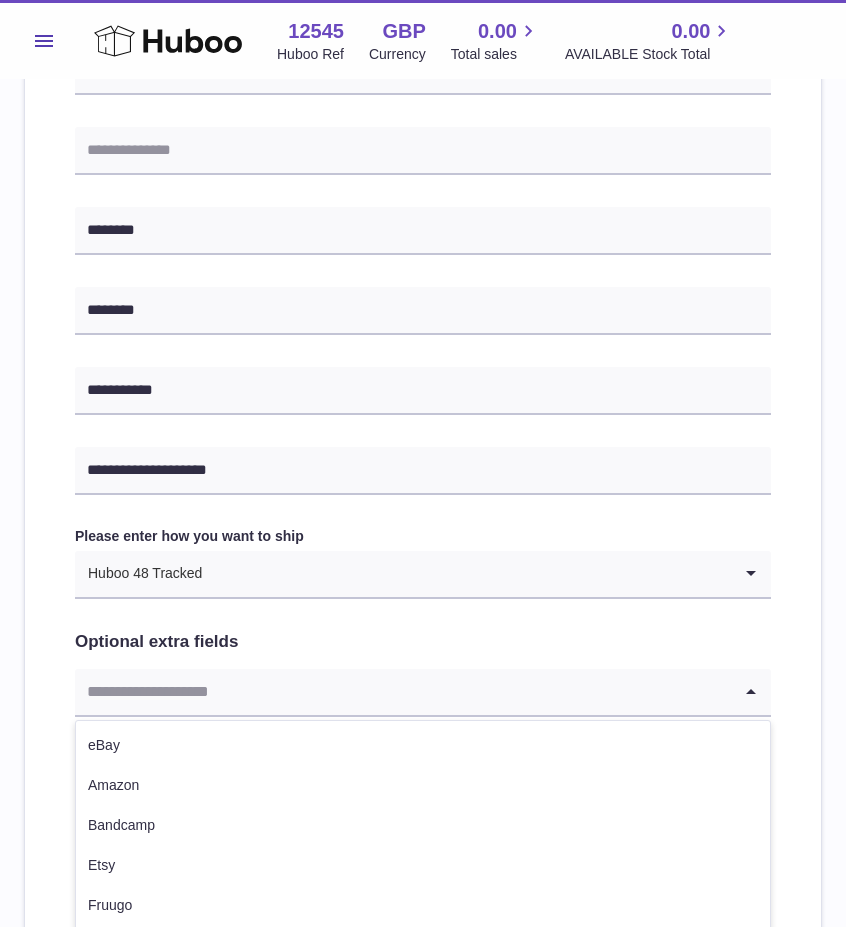 click at bounding box center [403, 692] 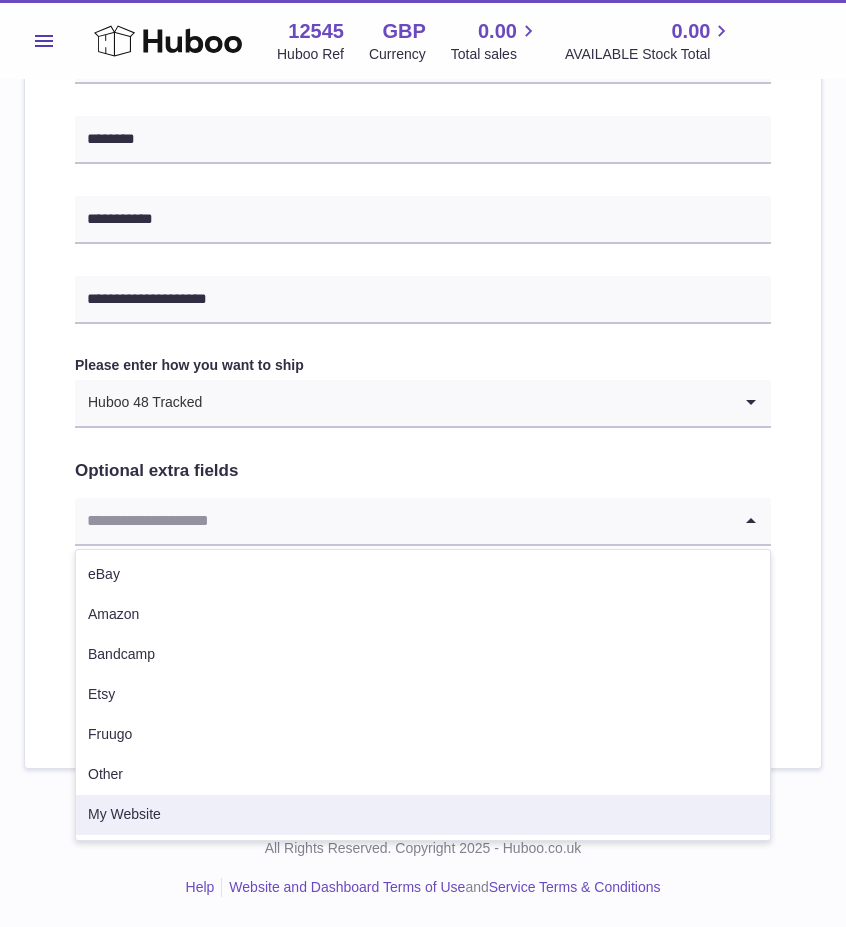 click on "My Website" at bounding box center (423, 815) 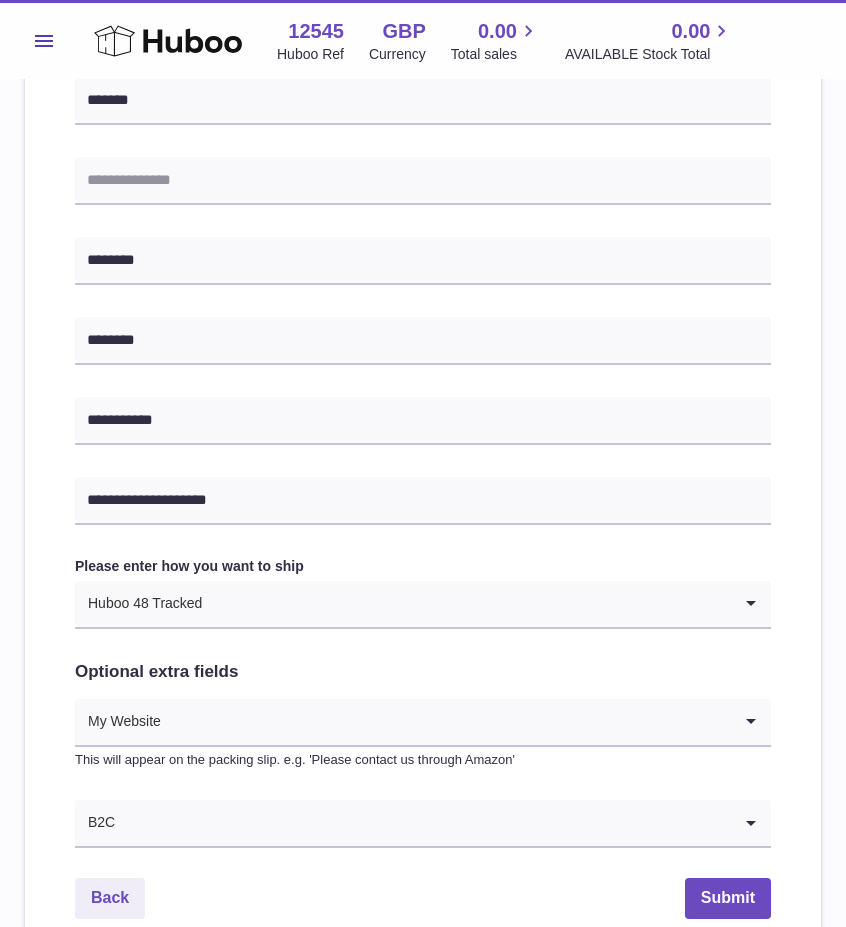 scroll, scrollTop: 871, scrollLeft: 0, axis: vertical 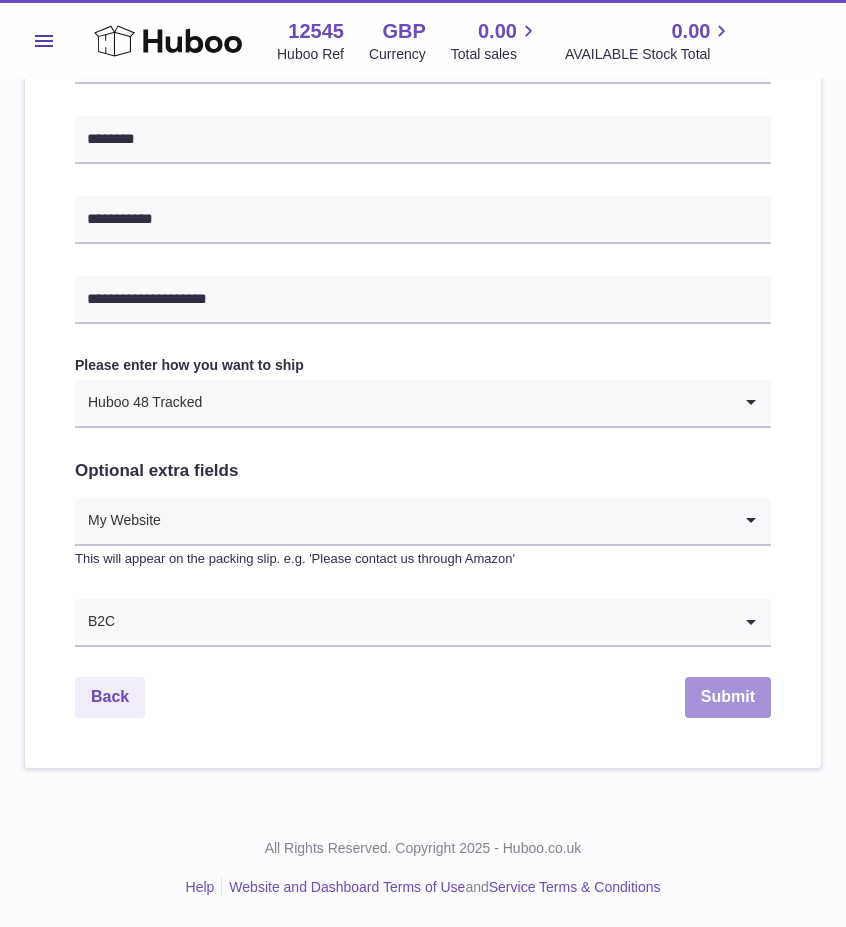 click on "Submit" at bounding box center [728, 697] 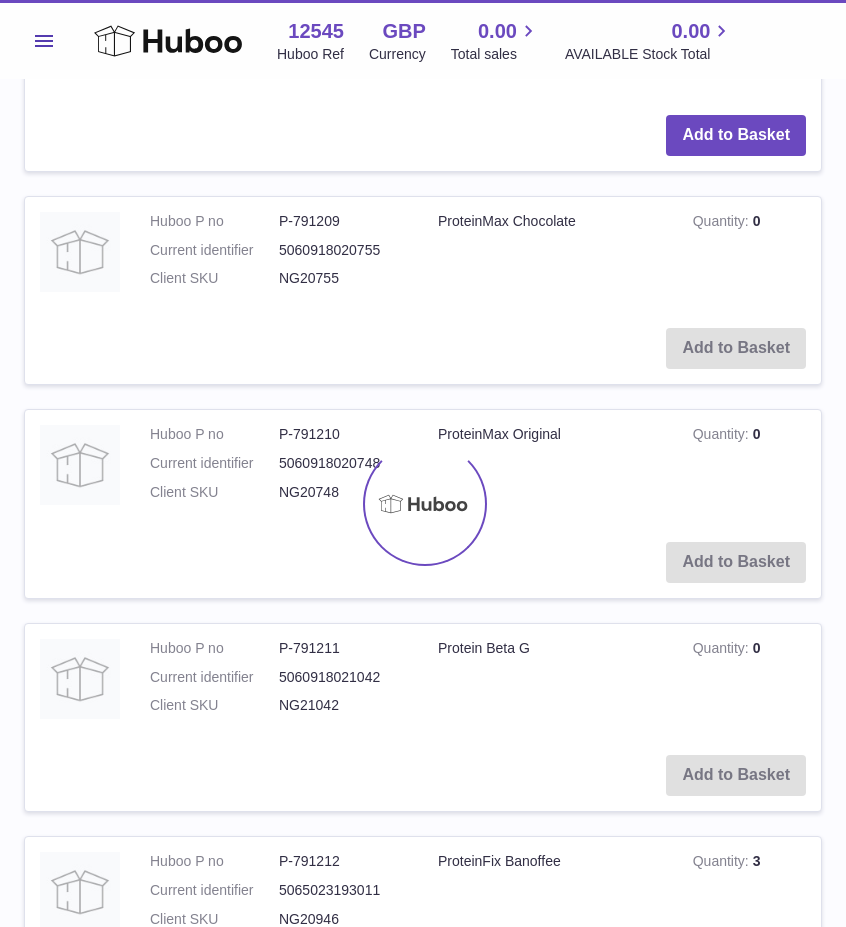 scroll, scrollTop: 0, scrollLeft: 0, axis: both 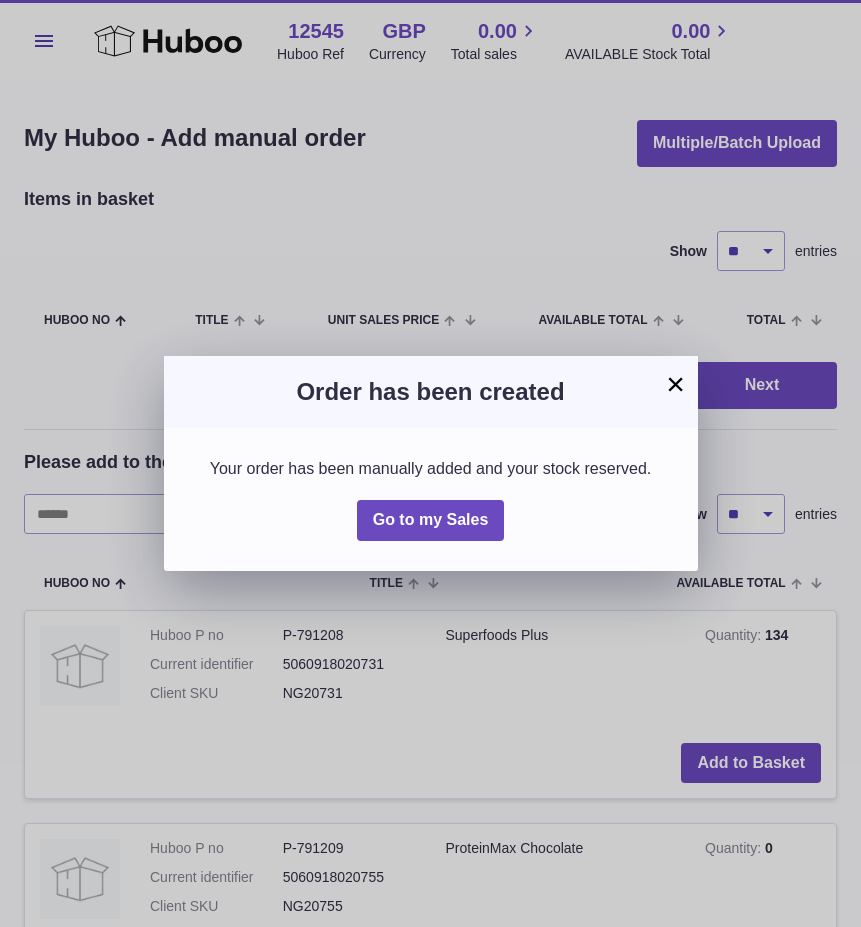 click on "×" at bounding box center [676, 384] 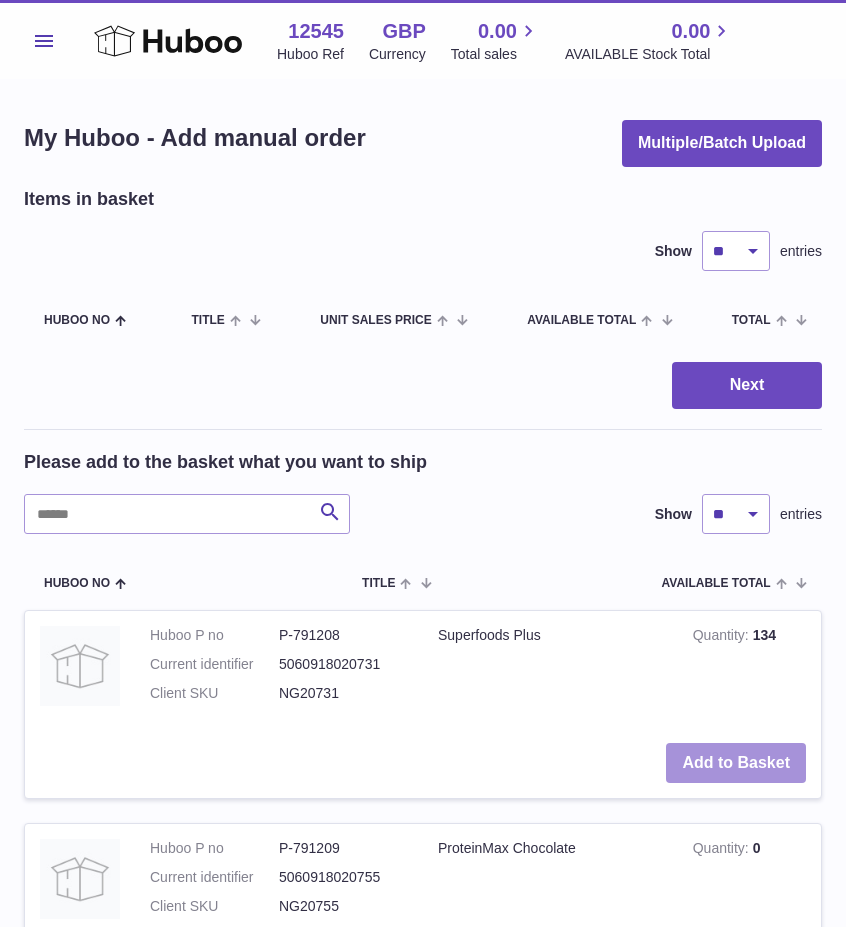 click on "Add to Basket" at bounding box center [736, 763] 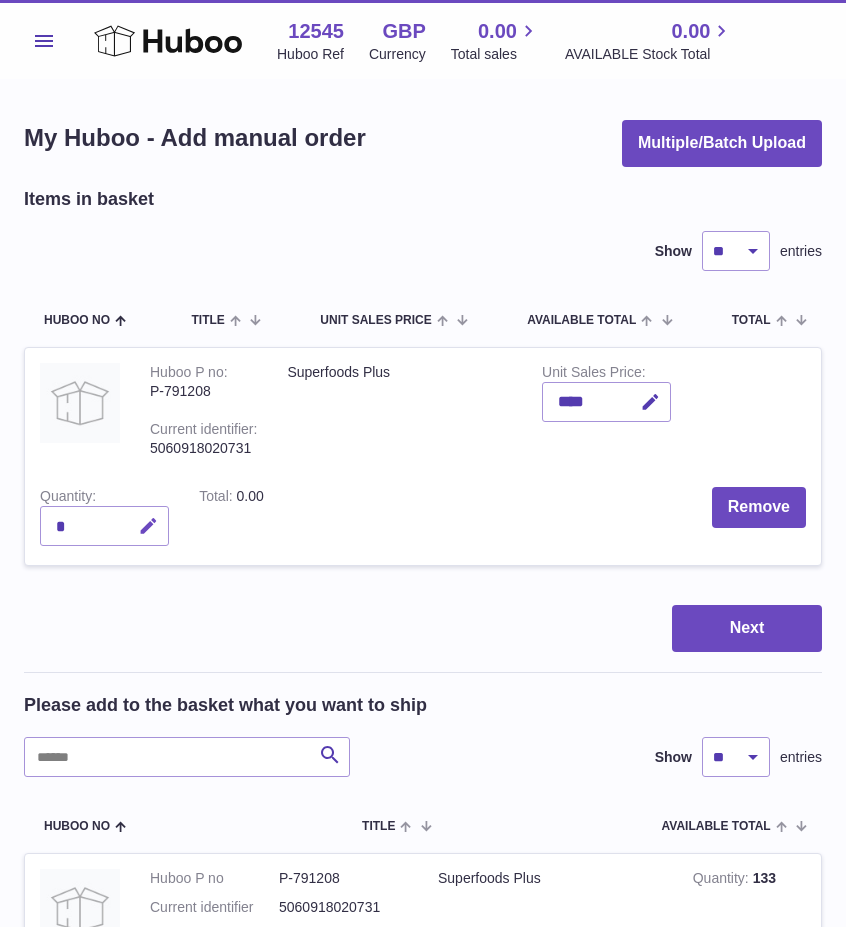 click at bounding box center [148, 526] 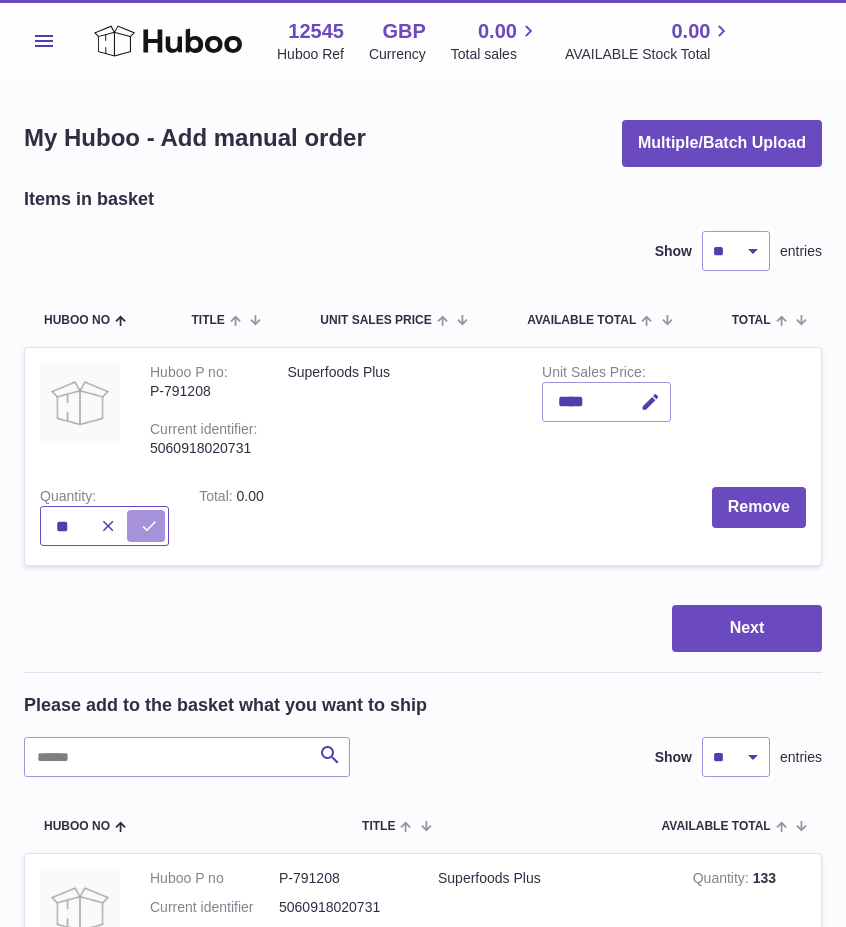 type on "**" 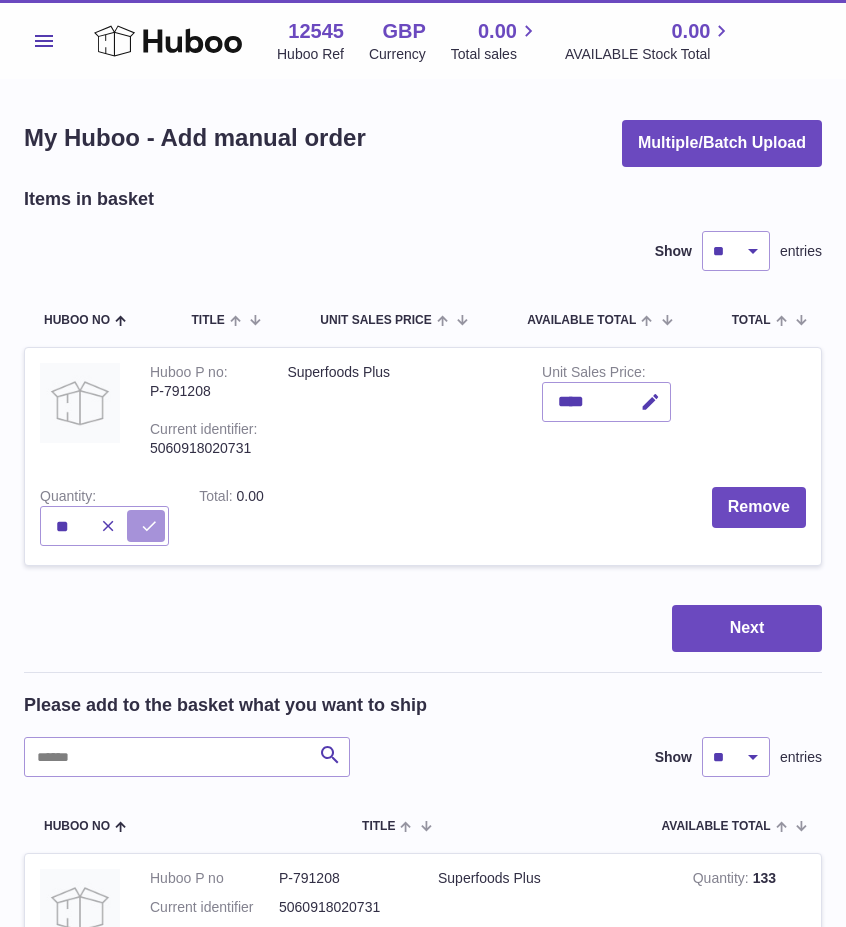 click at bounding box center (149, 526) 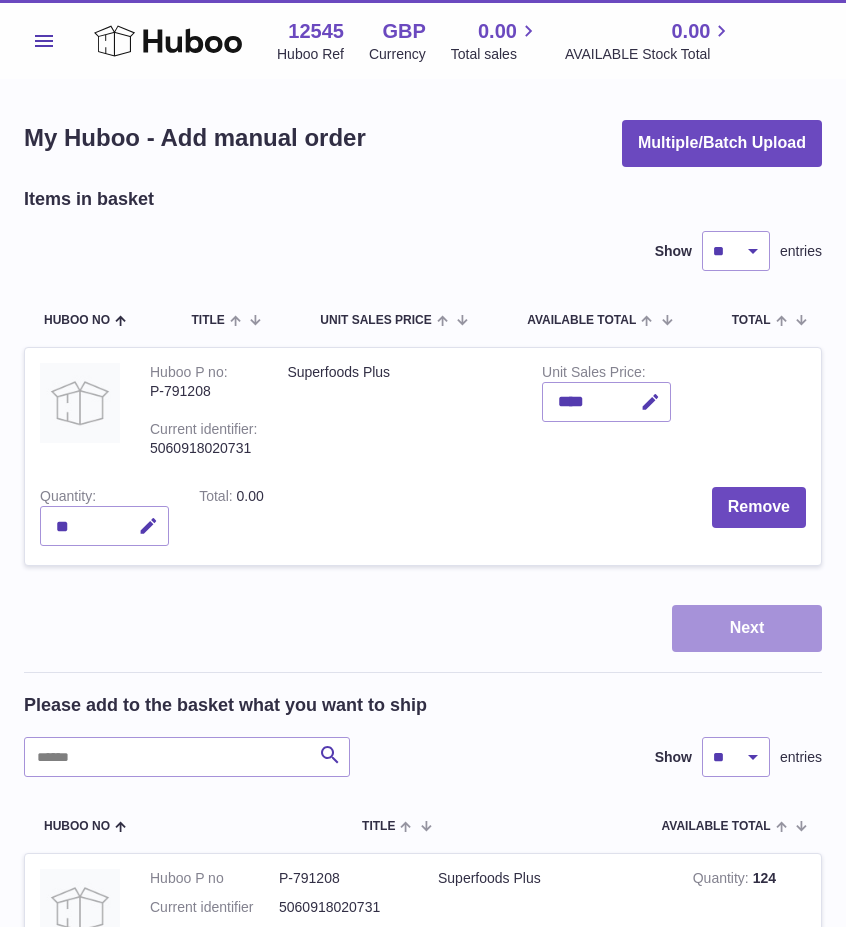 click on "Next" at bounding box center [747, 628] 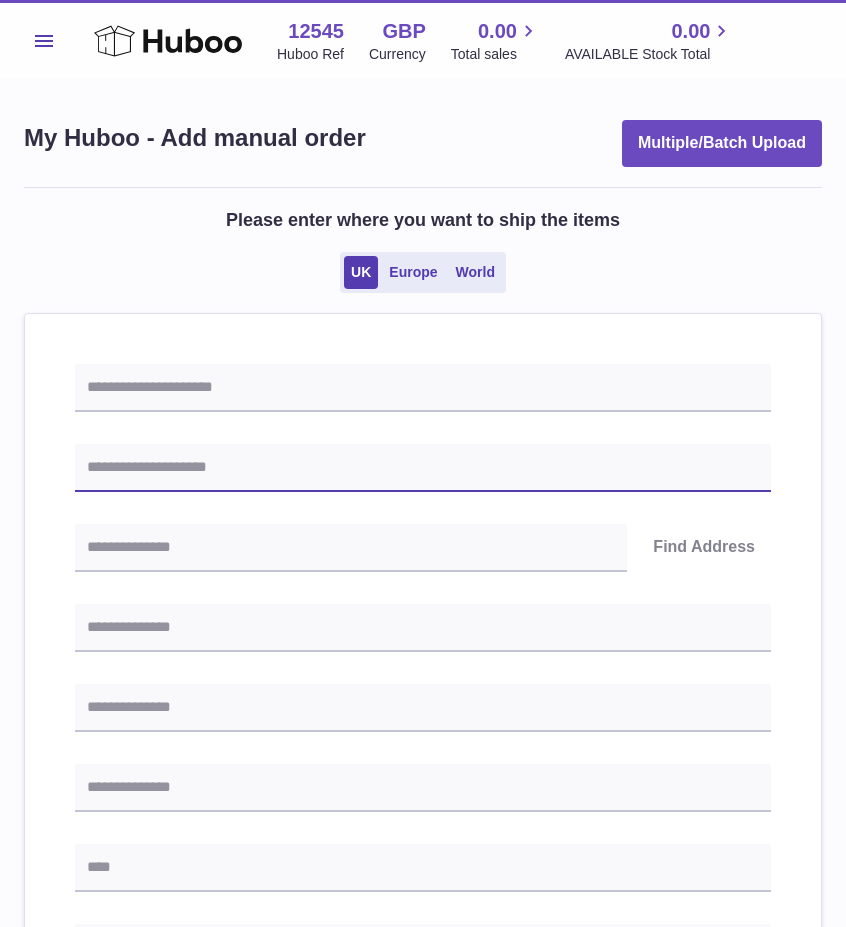 click at bounding box center [423, 468] 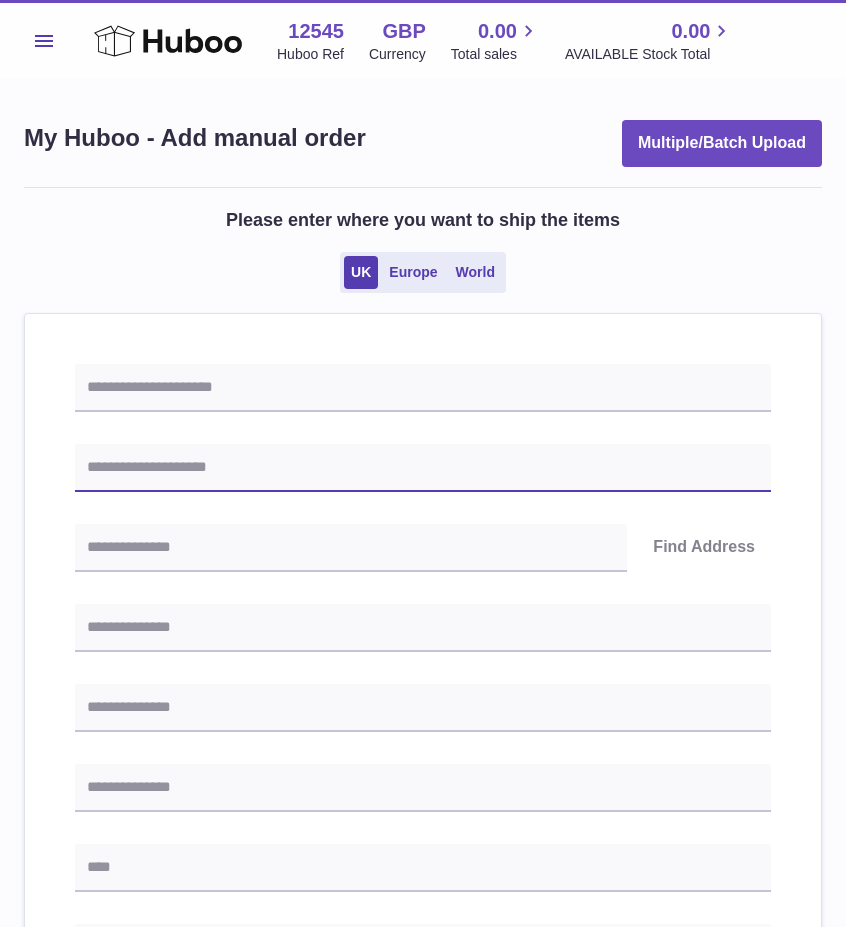 paste on "**********" 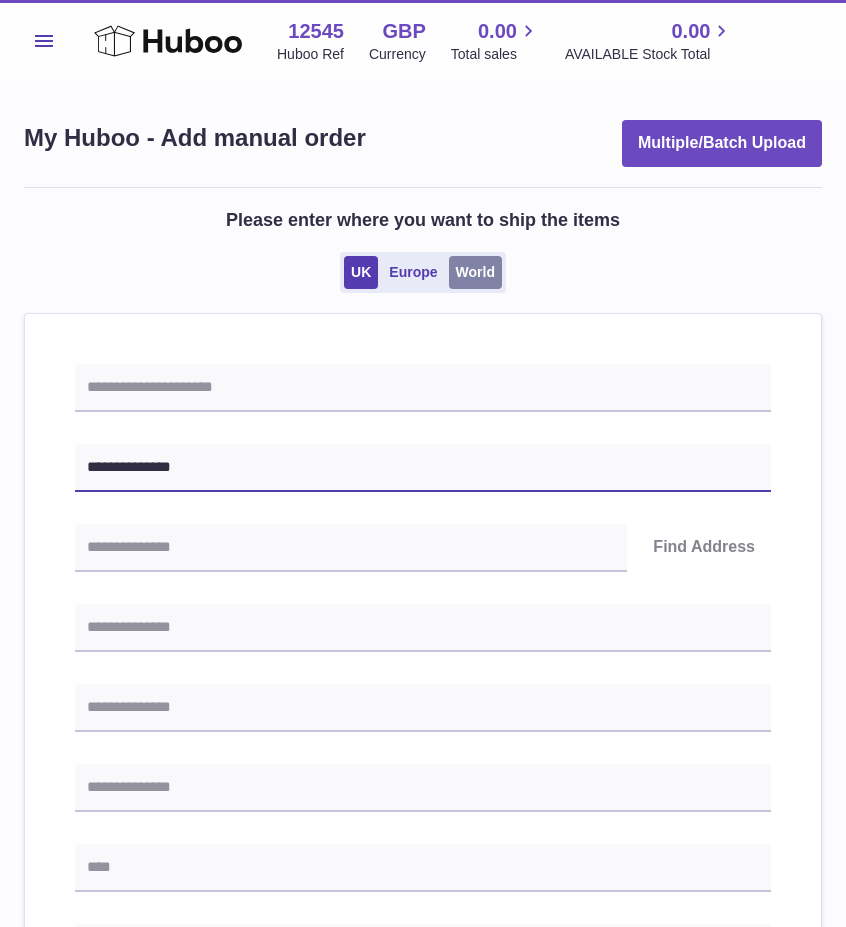 type on "**********" 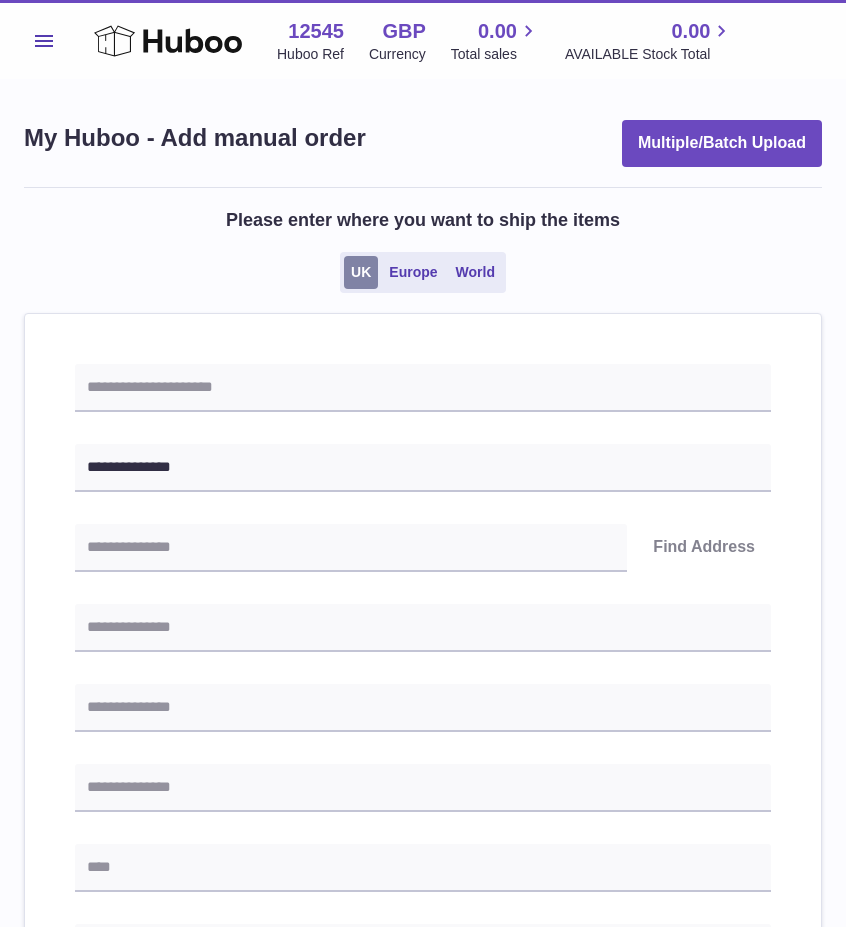 drag, startPoint x: 362, startPoint y: 234, endPoint x: 356, endPoint y: 261, distance: 27.658634 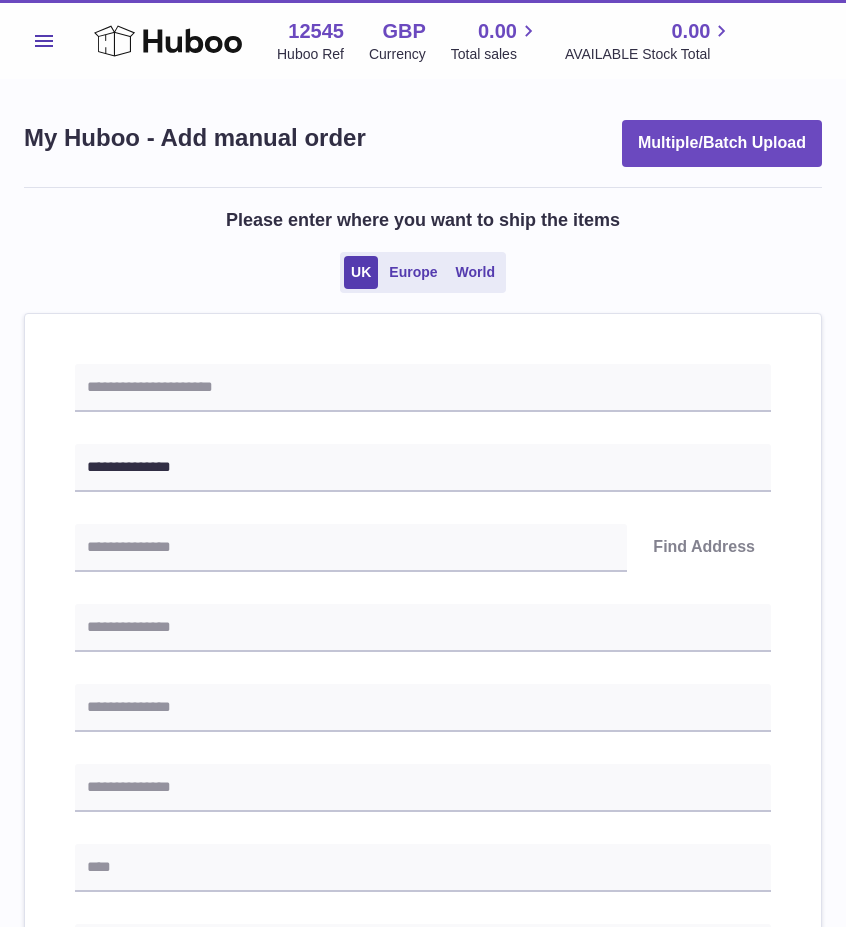 drag, startPoint x: 356, startPoint y: 261, endPoint x: 170, endPoint y: 368, distance: 214.581 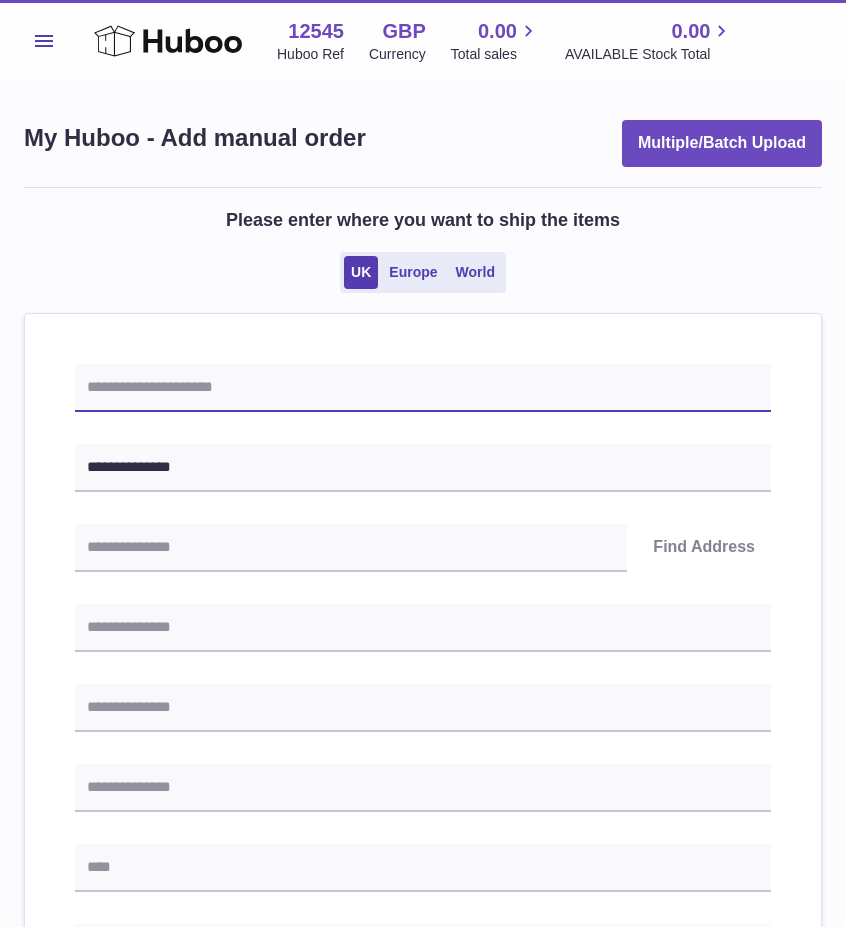 click at bounding box center [423, 388] 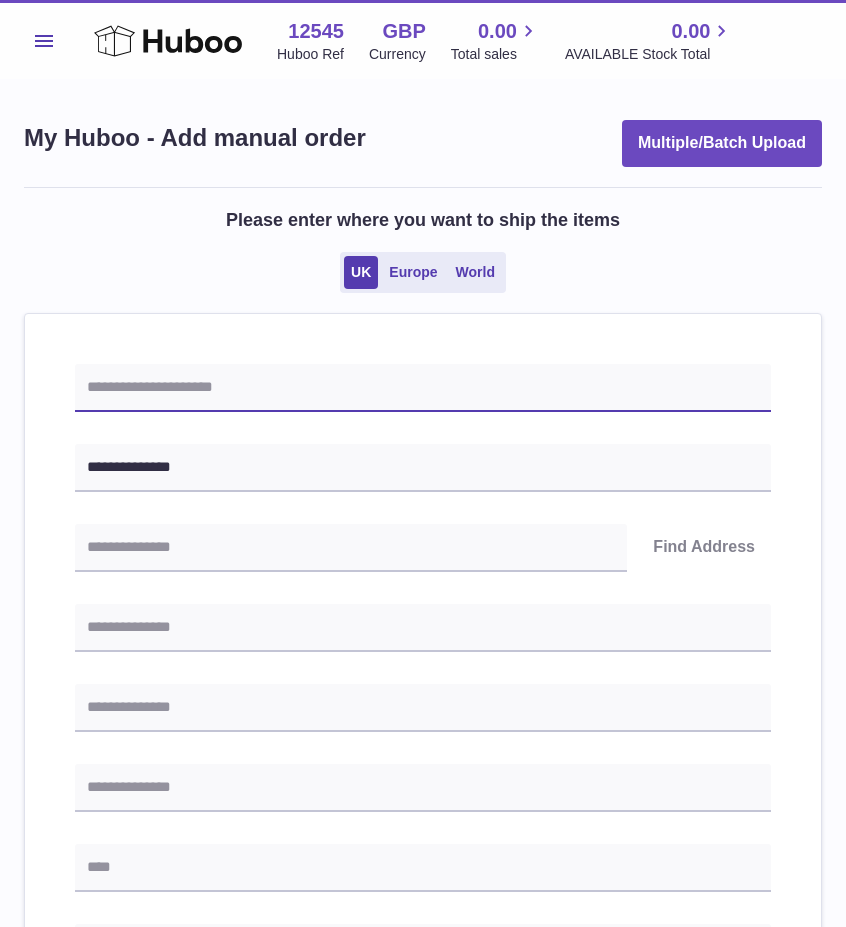 paste on "****" 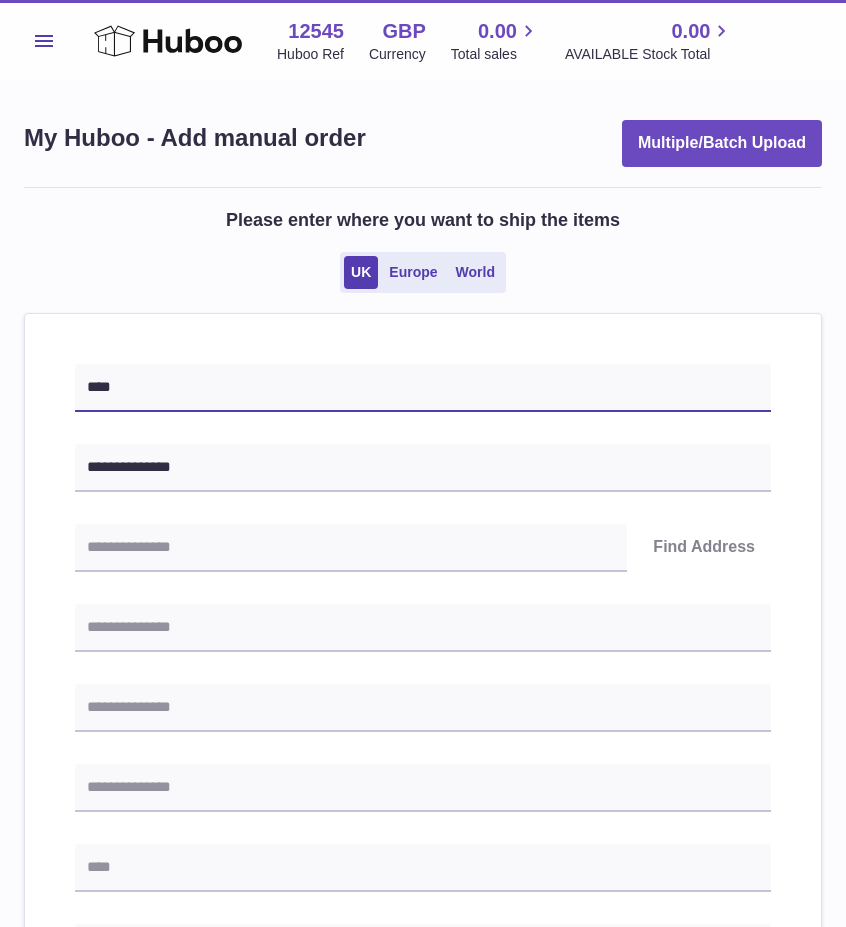 type on "****" 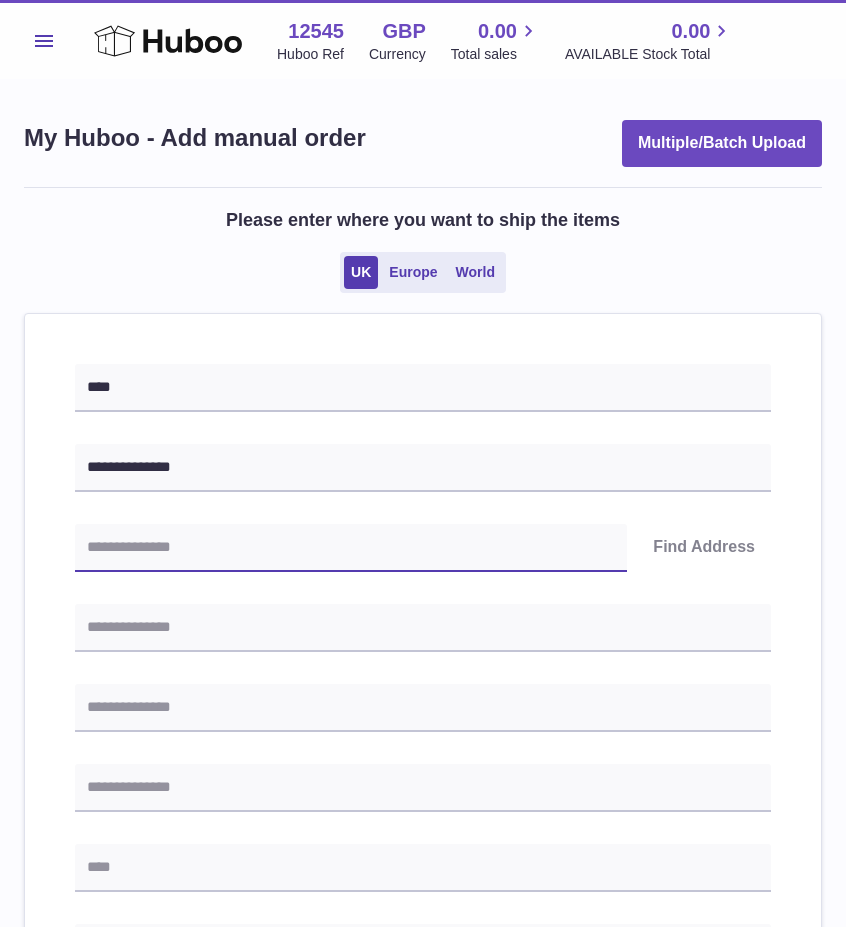 click at bounding box center [351, 548] 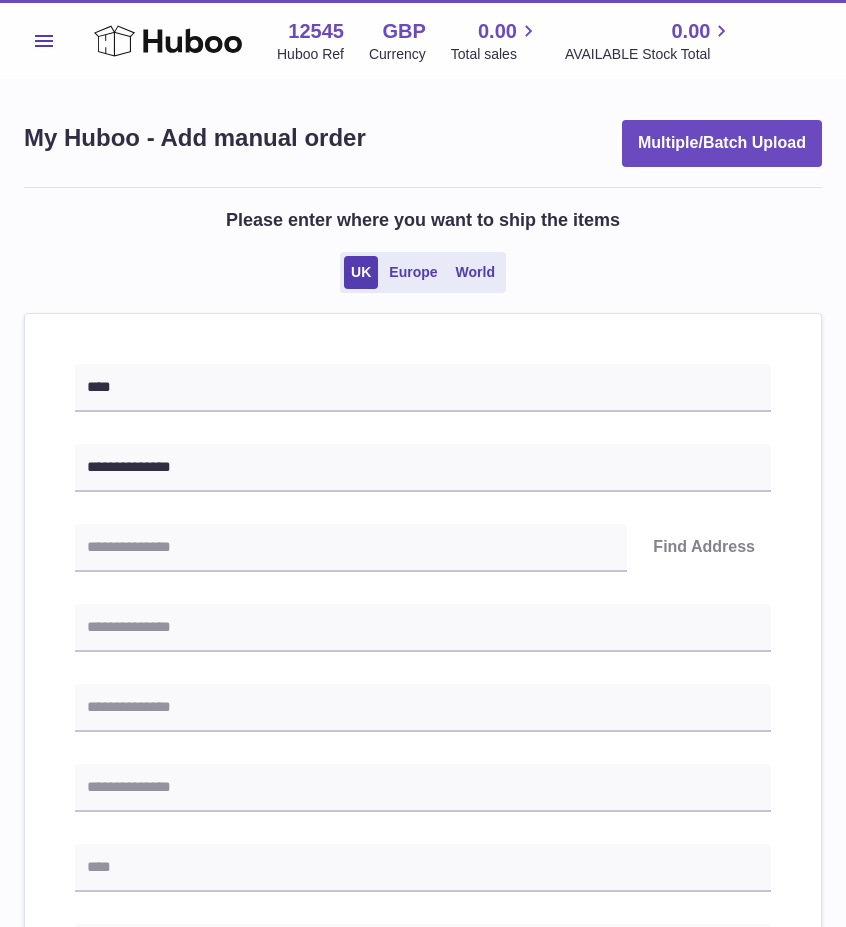 drag, startPoint x: 486, startPoint y: 670, endPoint x: 337, endPoint y: 608, distance: 161.38463 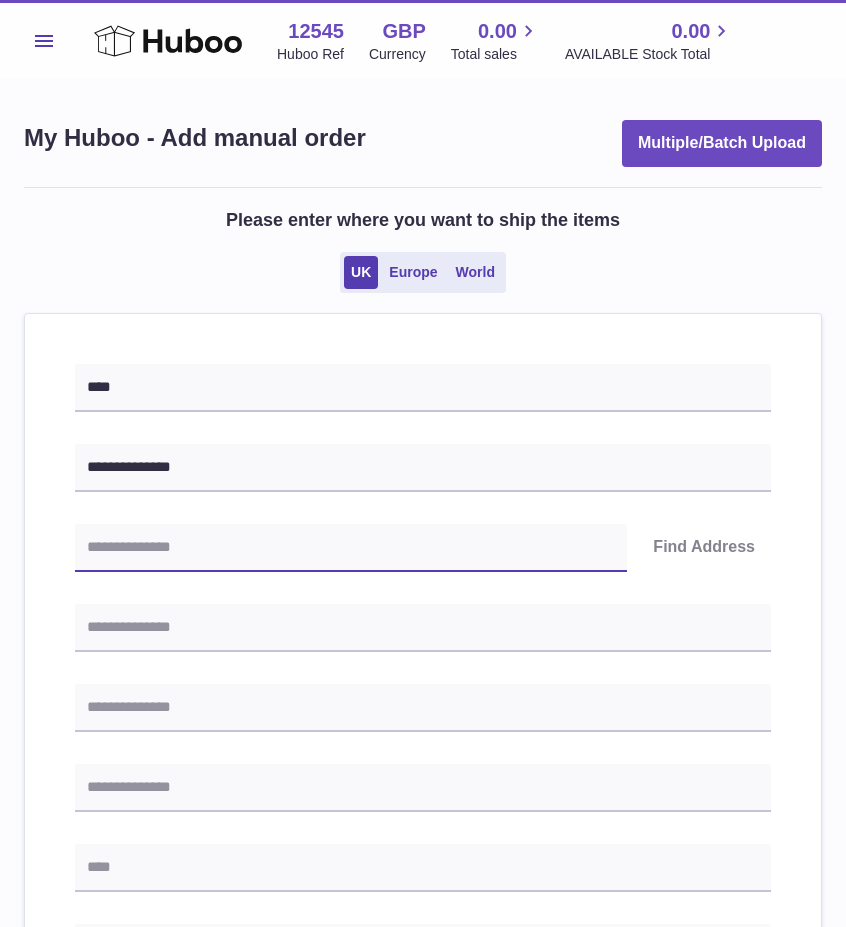 click at bounding box center (351, 548) 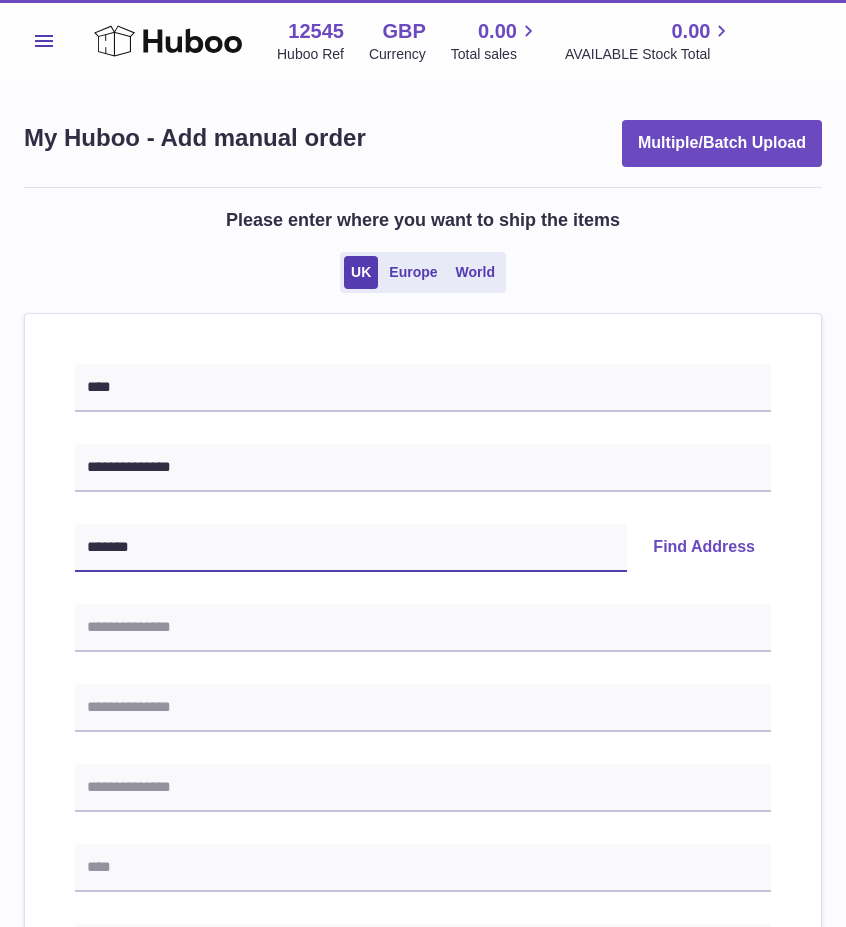 type on "*******" 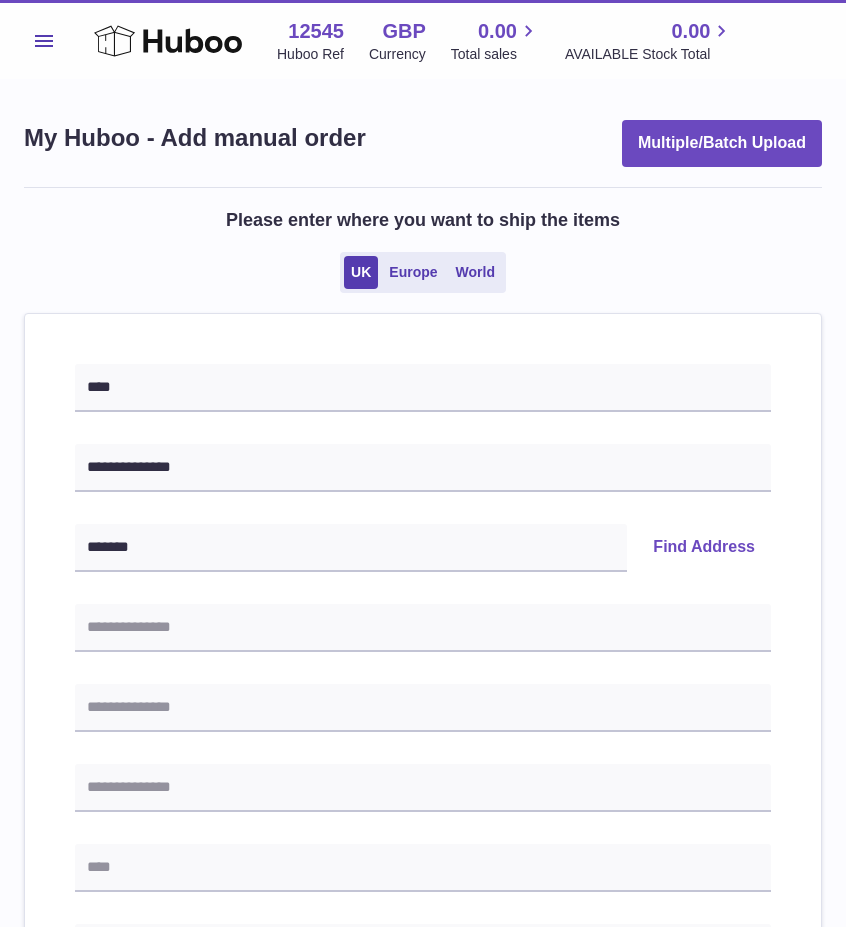 click on "Find Address" at bounding box center (704, 548) 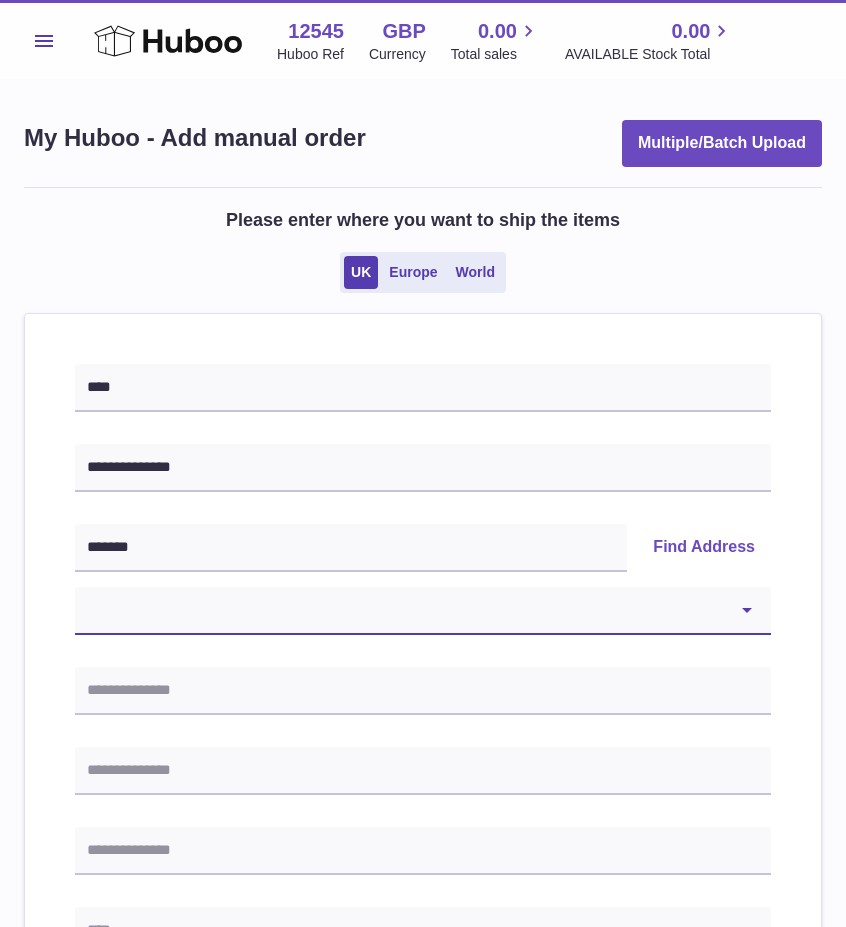 click on "**********" at bounding box center [423, 611] 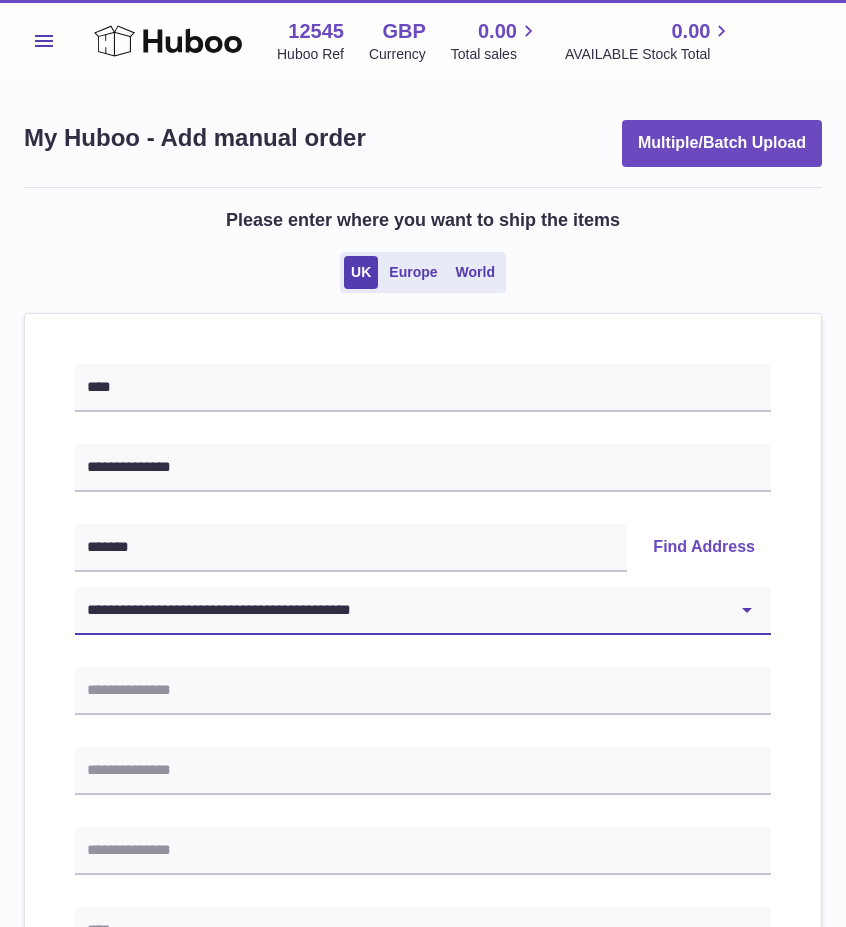 click on "**********" at bounding box center [423, 611] 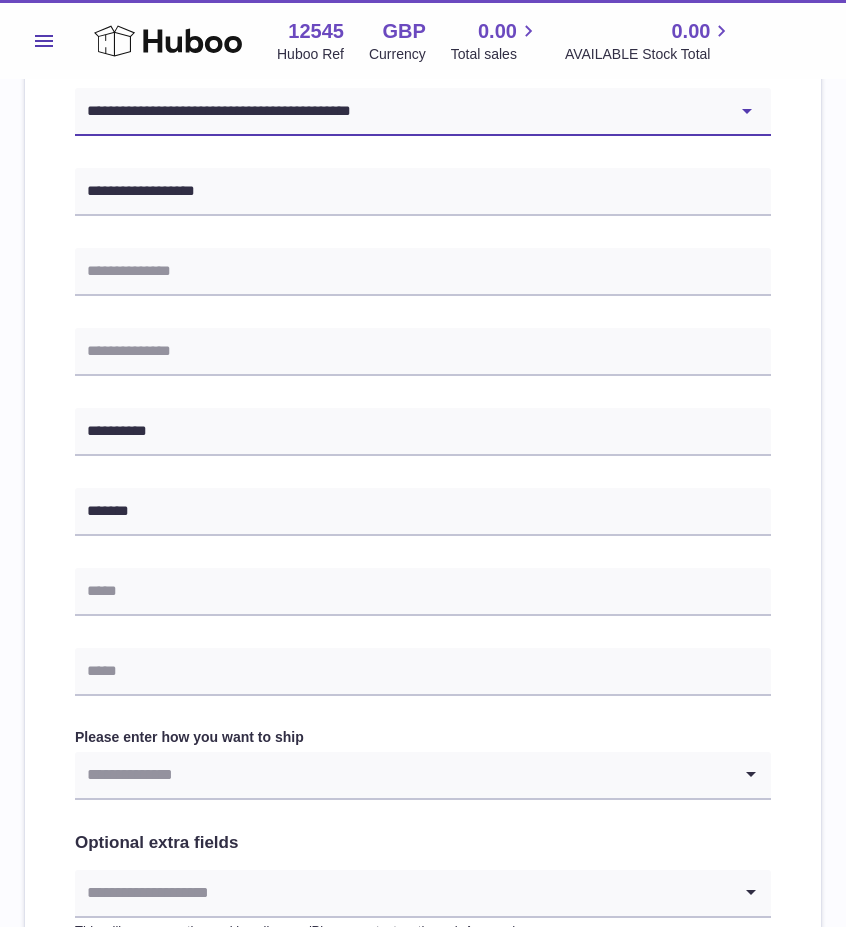 scroll, scrollTop: 500, scrollLeft: 0, axis: vertical 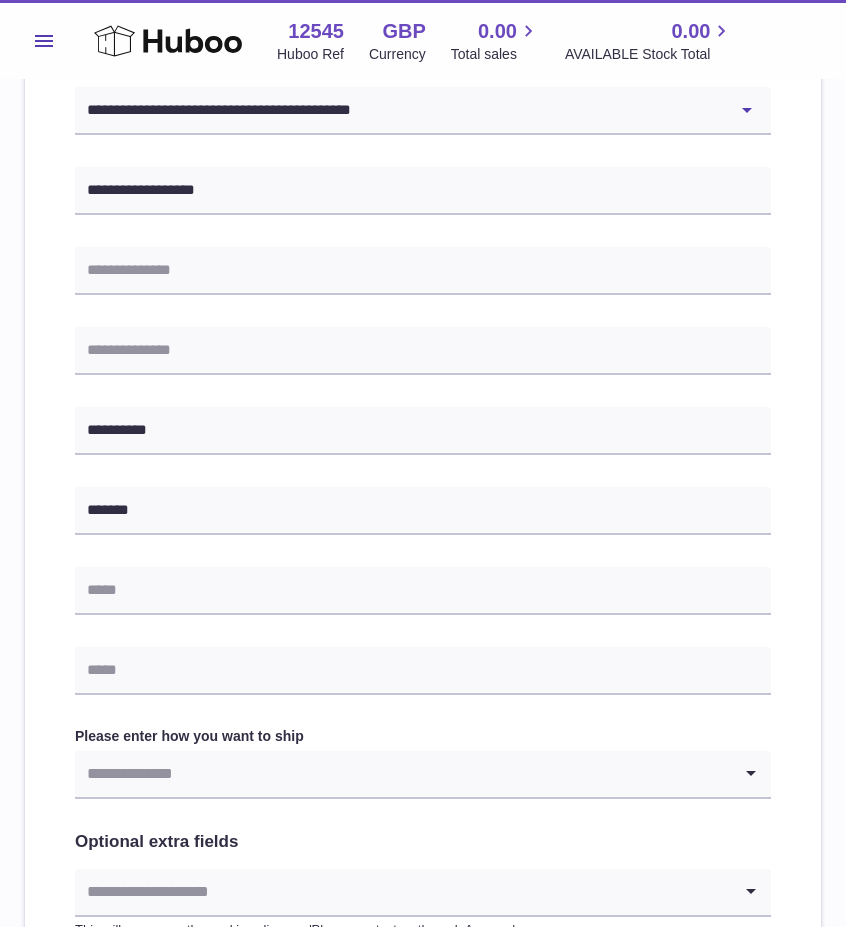 drag, startPoint x: 198, startPoint y: 469, endPoint x: 215, endPoint y: 606, distance: 138.05072 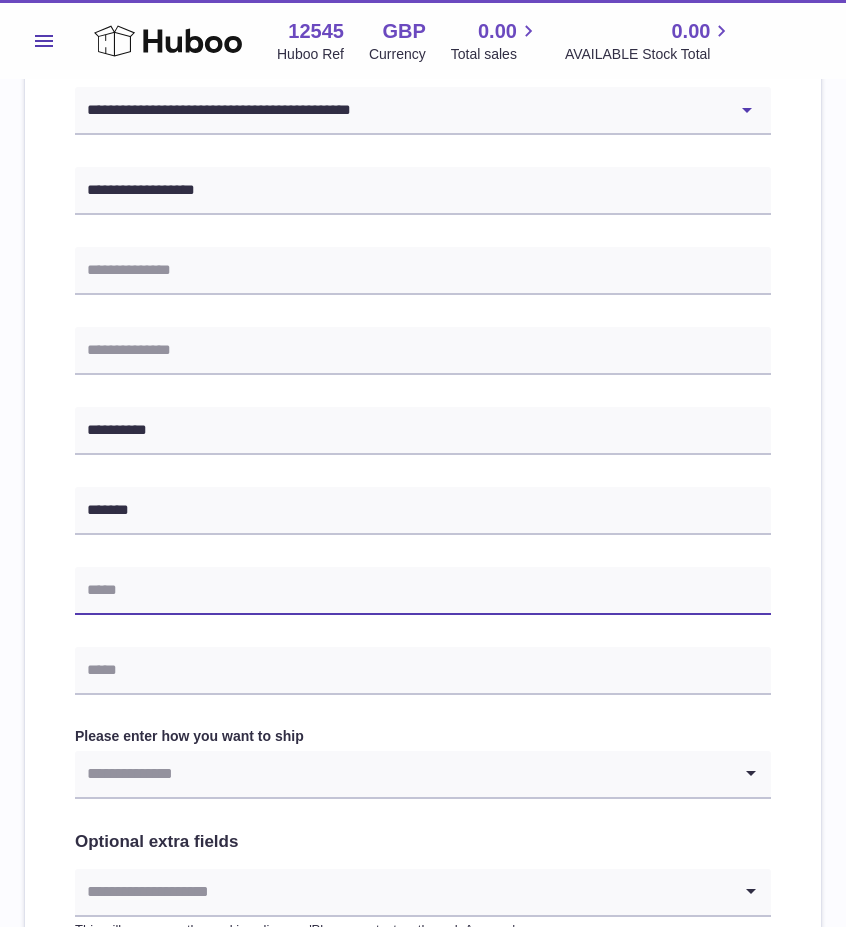 click at bounding box center (423, 591) 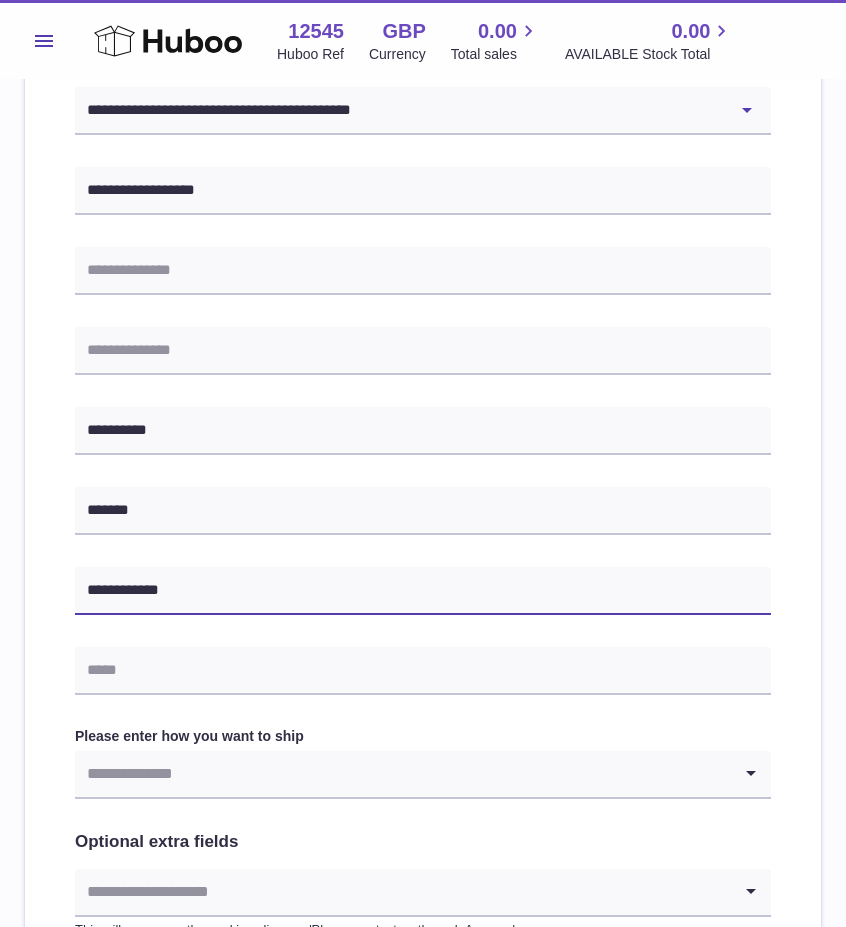 type on "**********" 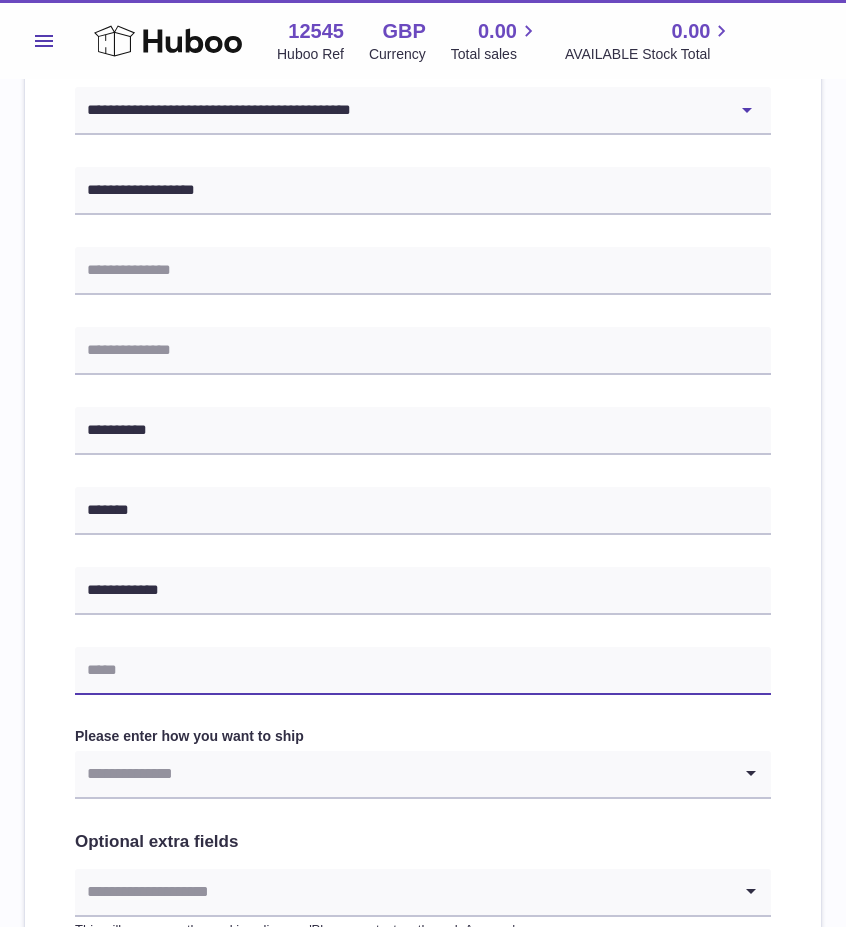 click at bounding box center (423, 671) 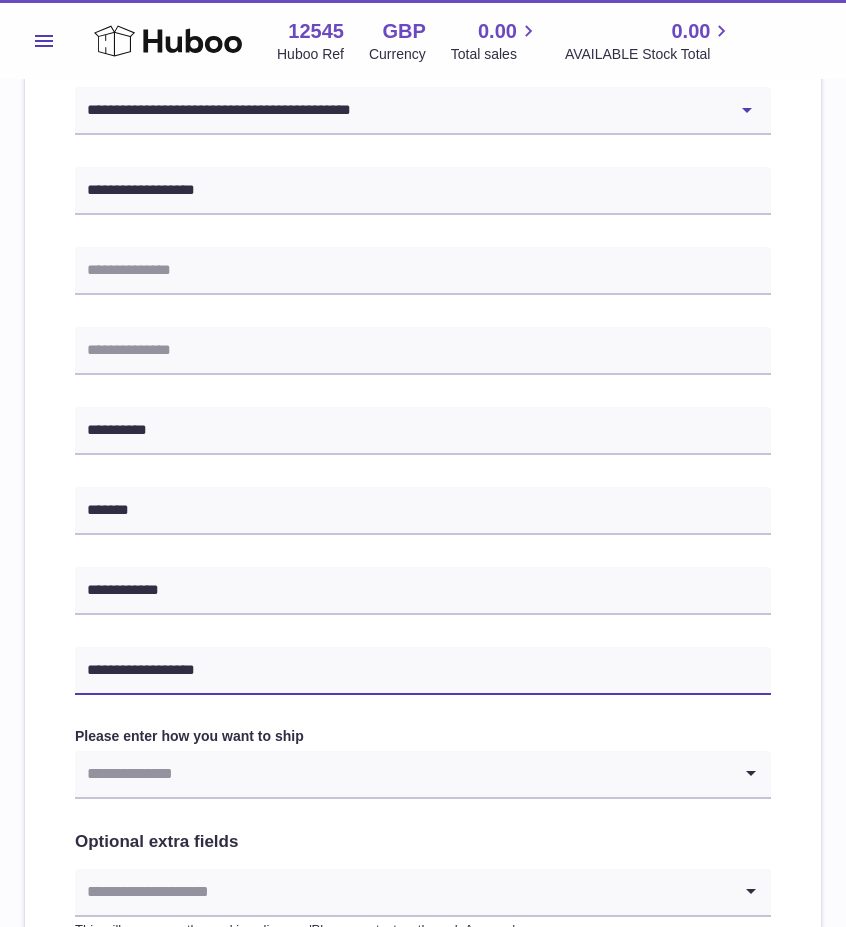 type on "**********" 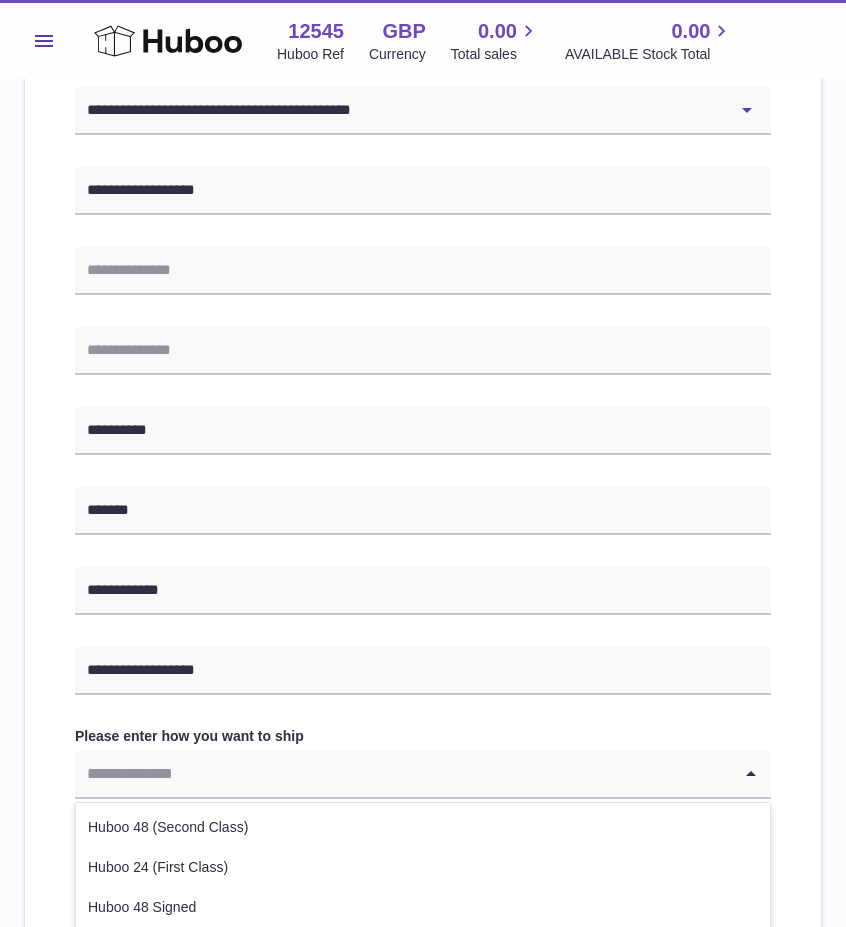 drag, startPoint x: 148, startPoint y: 777, endPoint x: 139, endPoint y: 784, distance: 11.401754 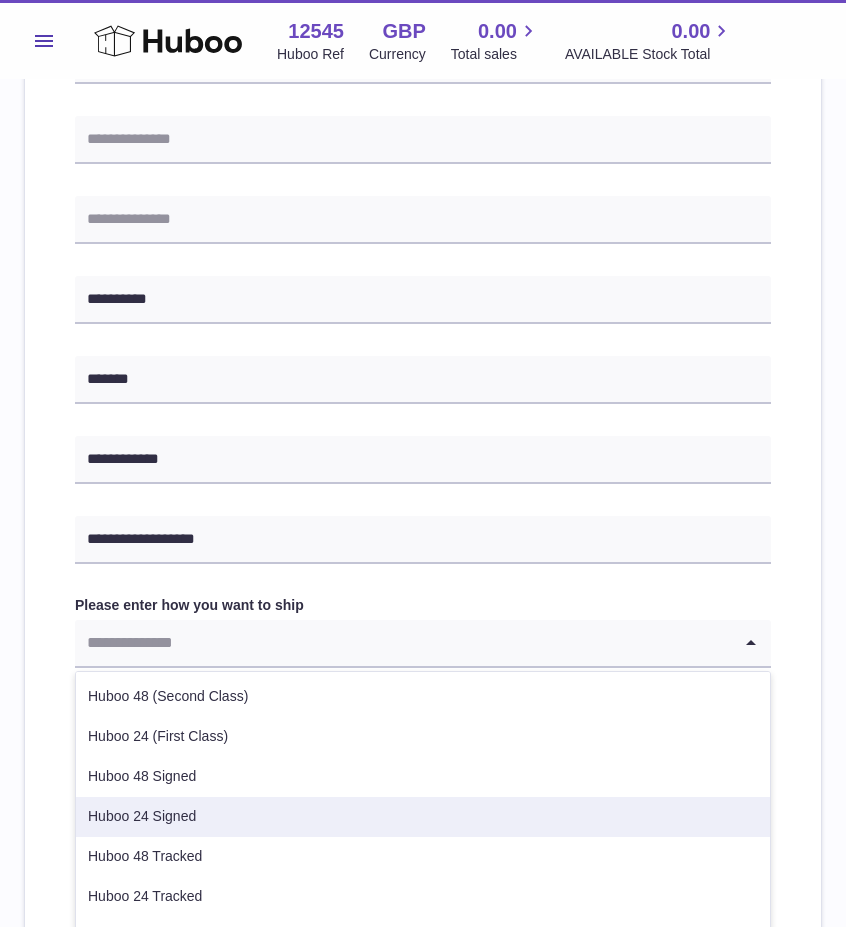 scroll, scrollTop: 871, scrollLeft: 0, axis: vertical 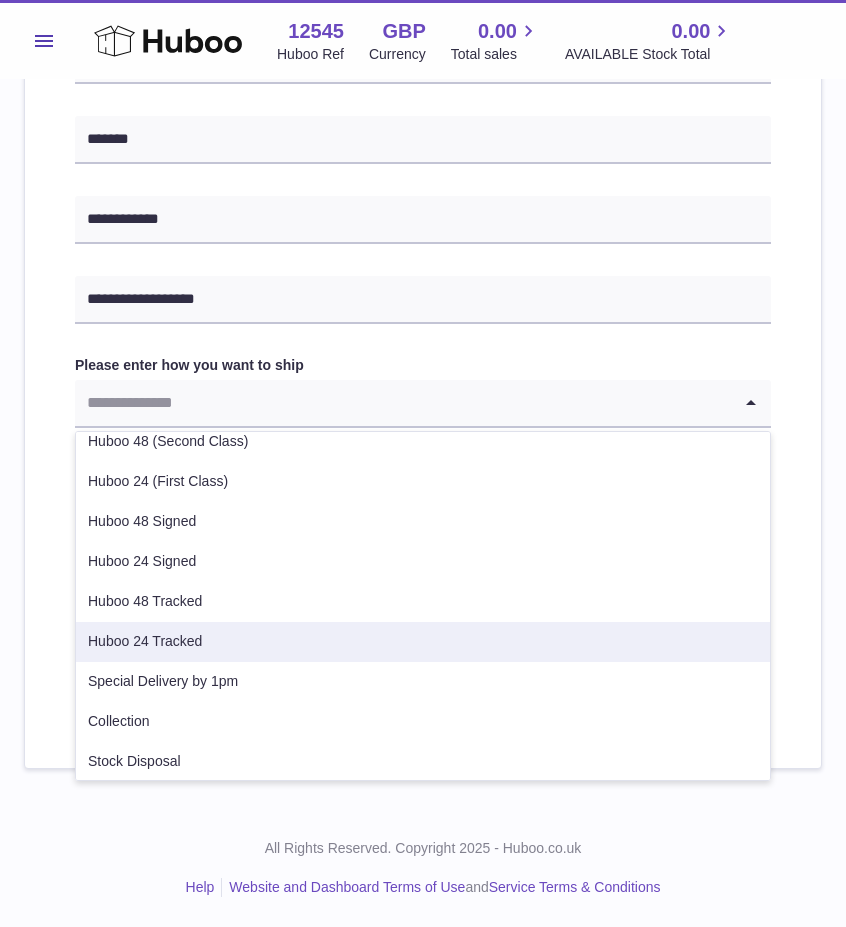 click on "Huboo 24 Tracked" at bounding box center (423, 642) 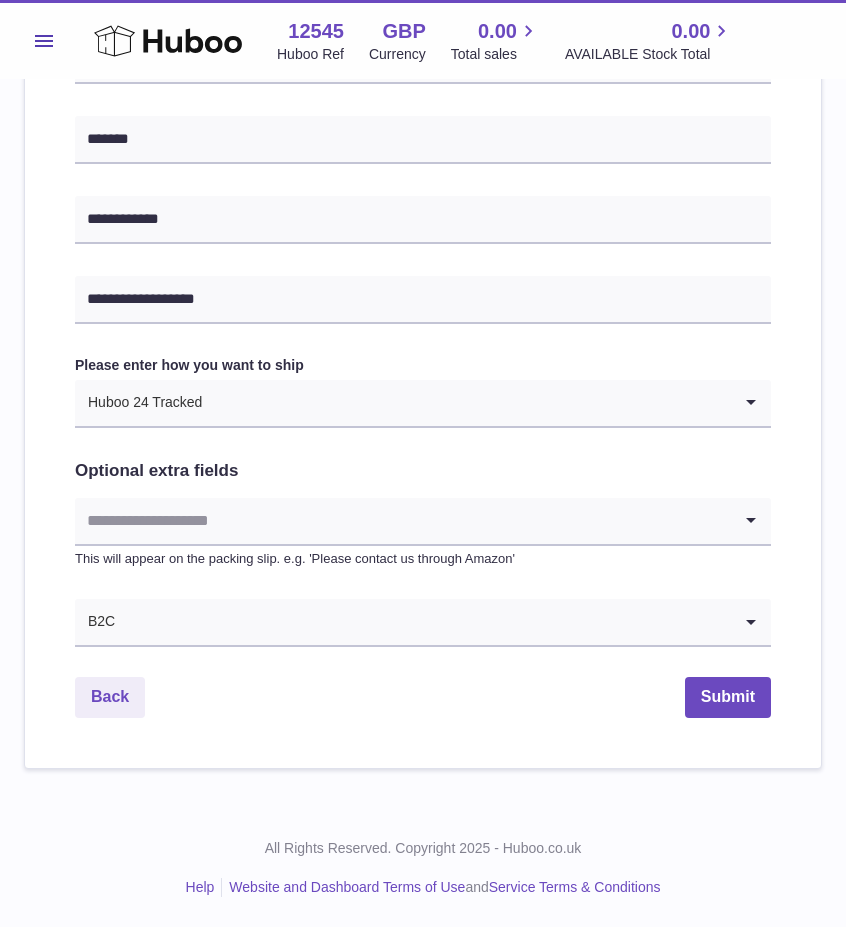 drag, startPoint x: 190, startPoint y: 552, endPoint x: 194, endPoint y: 568, distance: 16.492422 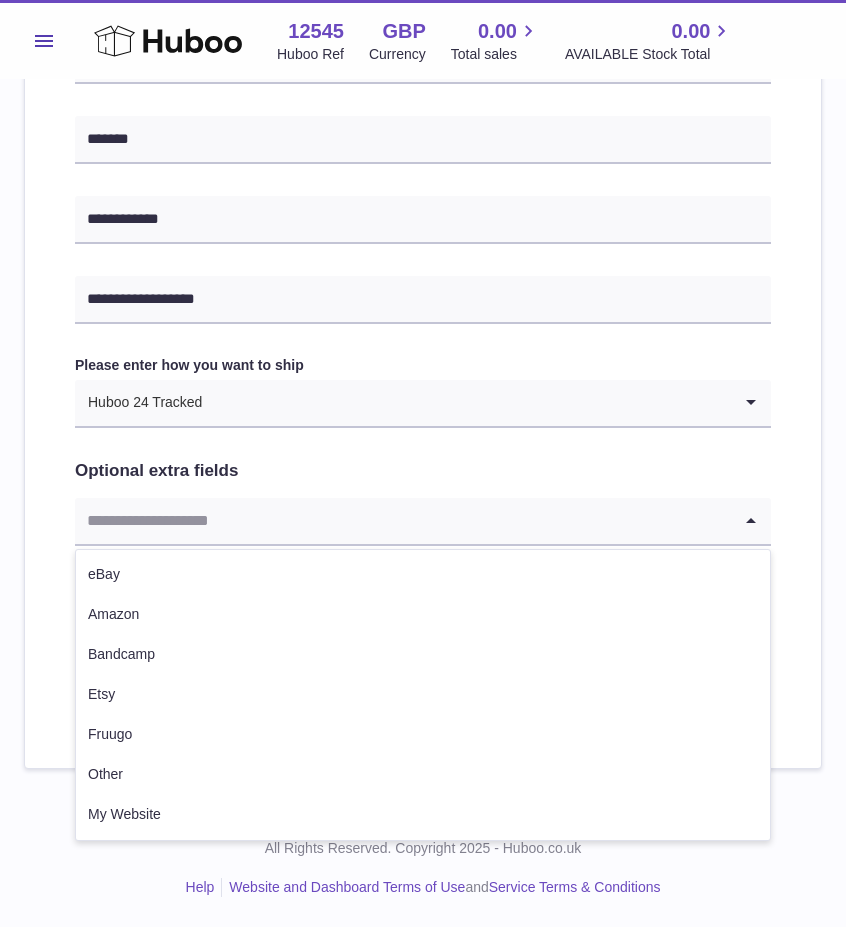 click at bounding box center (403, 521) 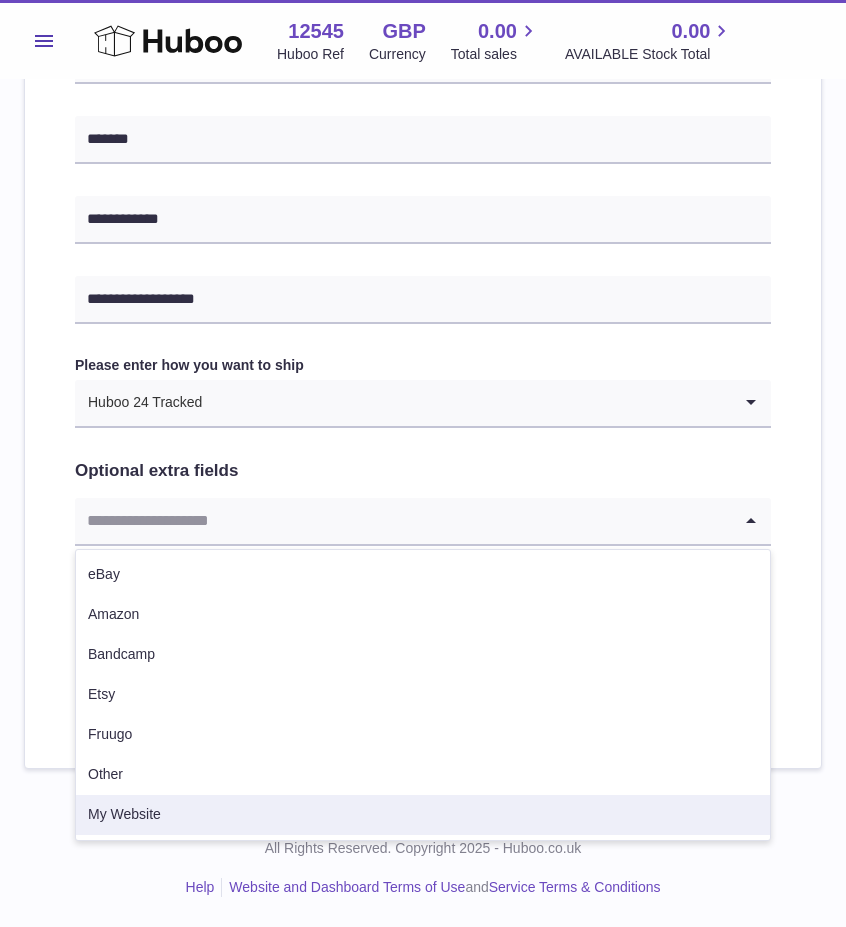 click on "My Website" at bounding box center [423, 815] 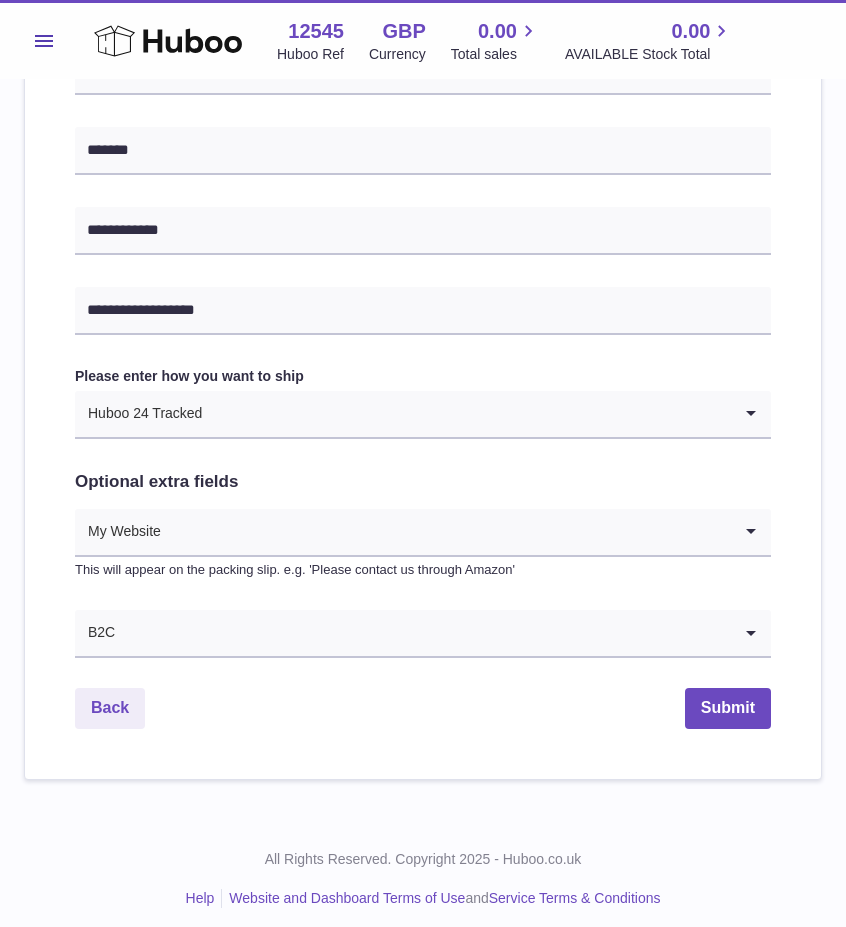 scroll, scrollTop: 871, scrollLeft: 0, axis: vertical 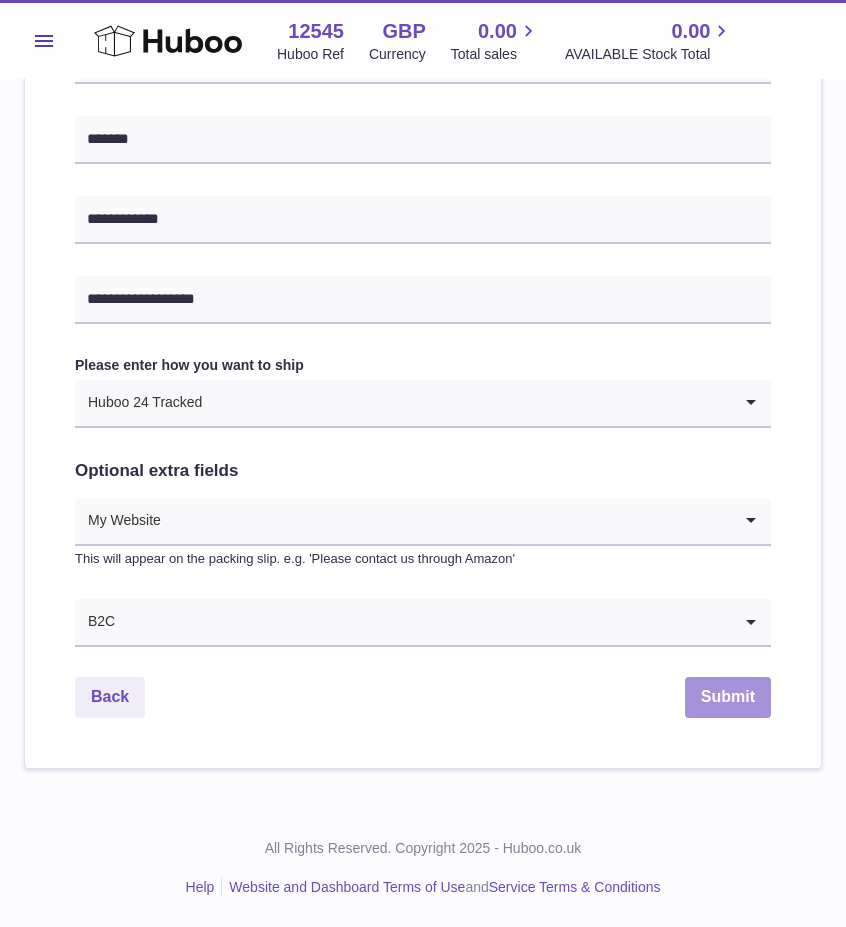 click on "Submit" at bounding box center [728, 697] 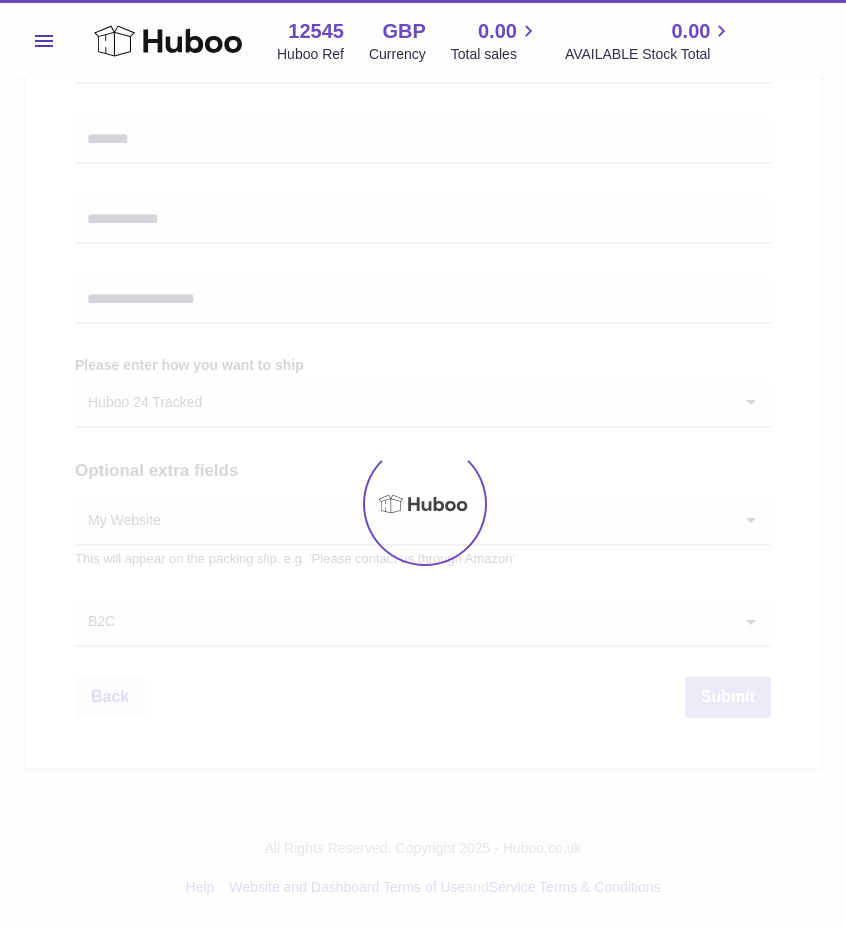 scroll, scrollTop: 0, scrollLeft: 0, axis: both 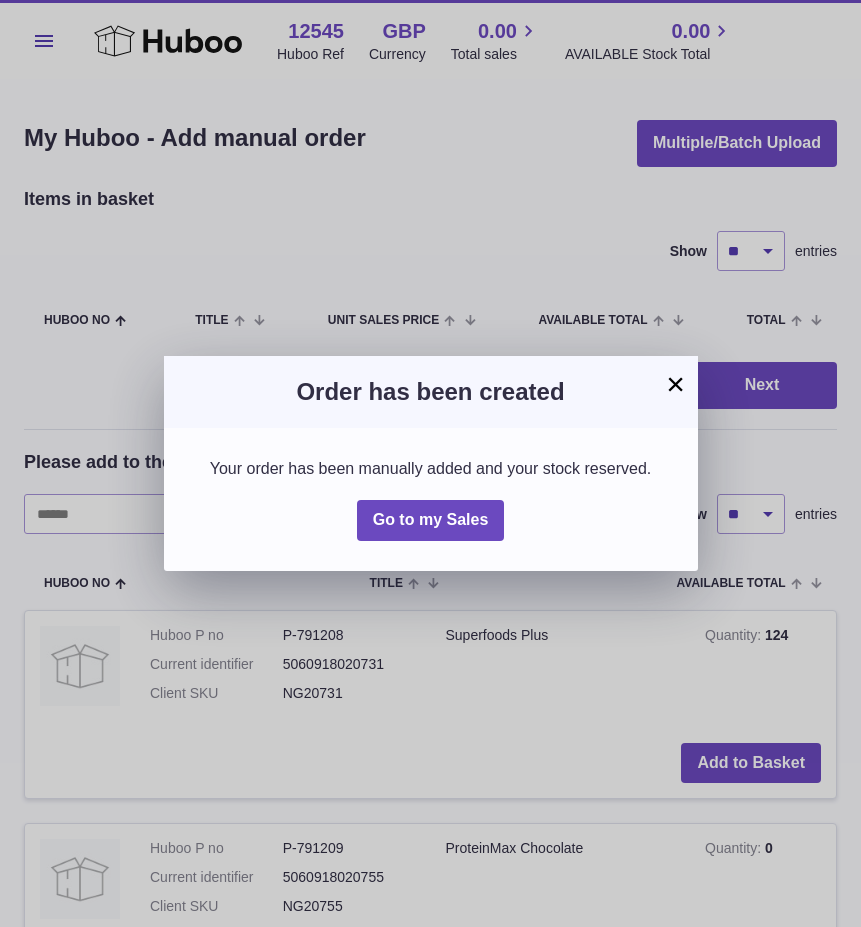 drag, startPoint x: 671, startPoint y: 381, endPoint x: 63, endPoint y: 246, distance: 622.8074 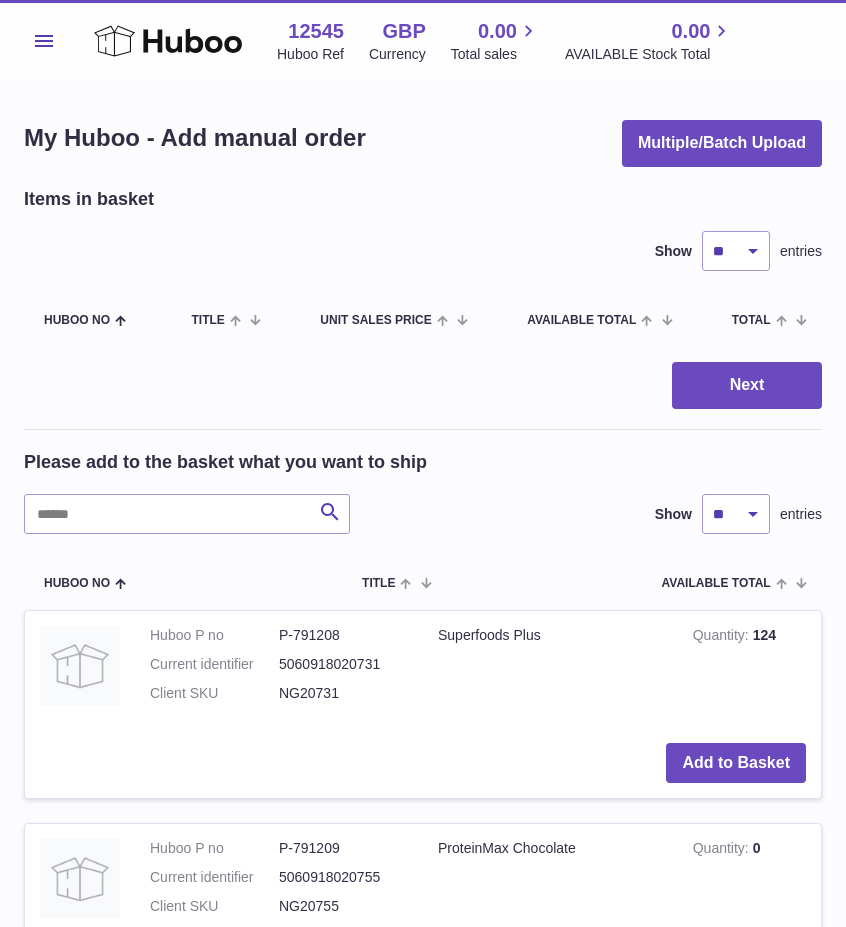 drag, startPoint x: 398, startPoint y: 241, endPoint x: 30, endPoint y: 205, distance: 369.75668 